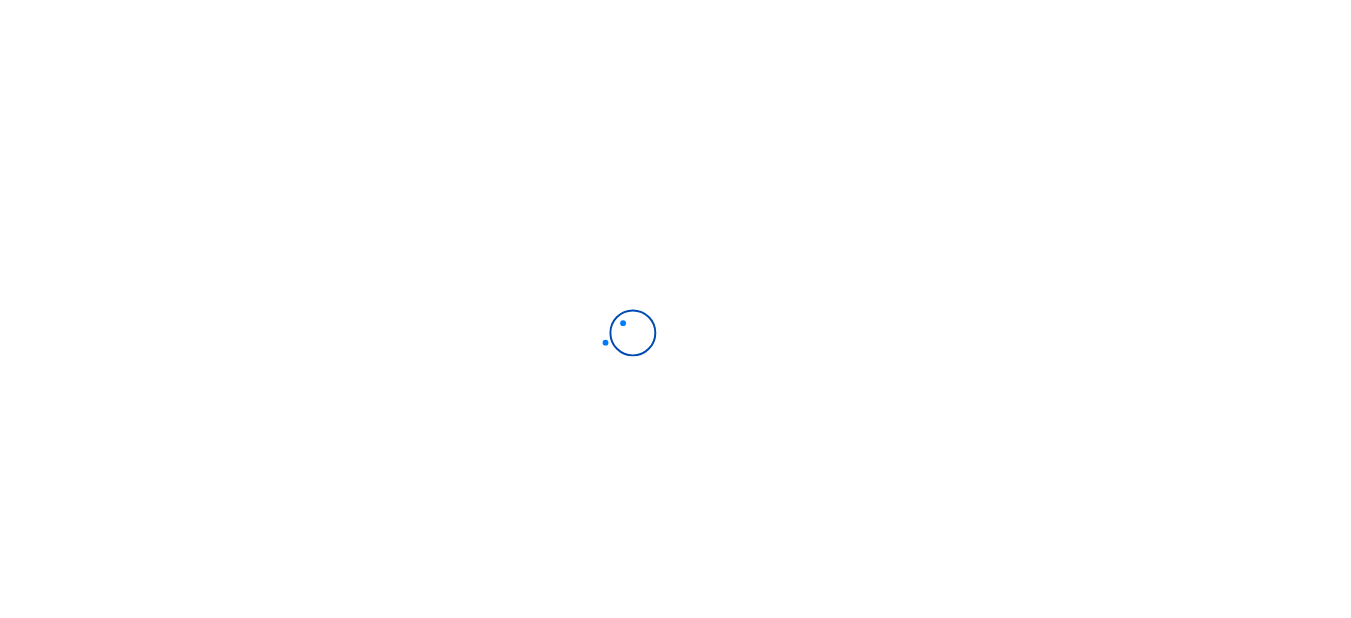 scroll, scrollTop: 0, scrollLeft: 0, axis: both 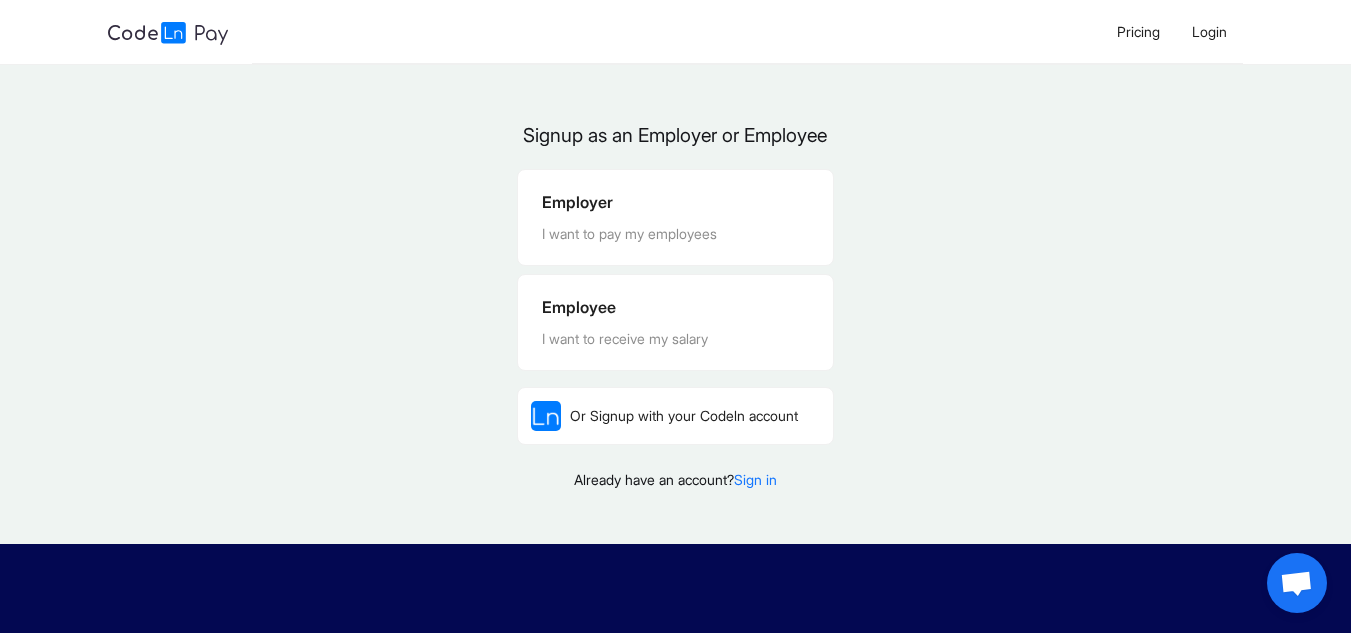 click on "Signup as an Employer or Employee Employer I want to pay my employees Employee I want to receive my salary Or Signup with your Codeln account  Already have an account?   Sign in" at bounding box center [675, 312] 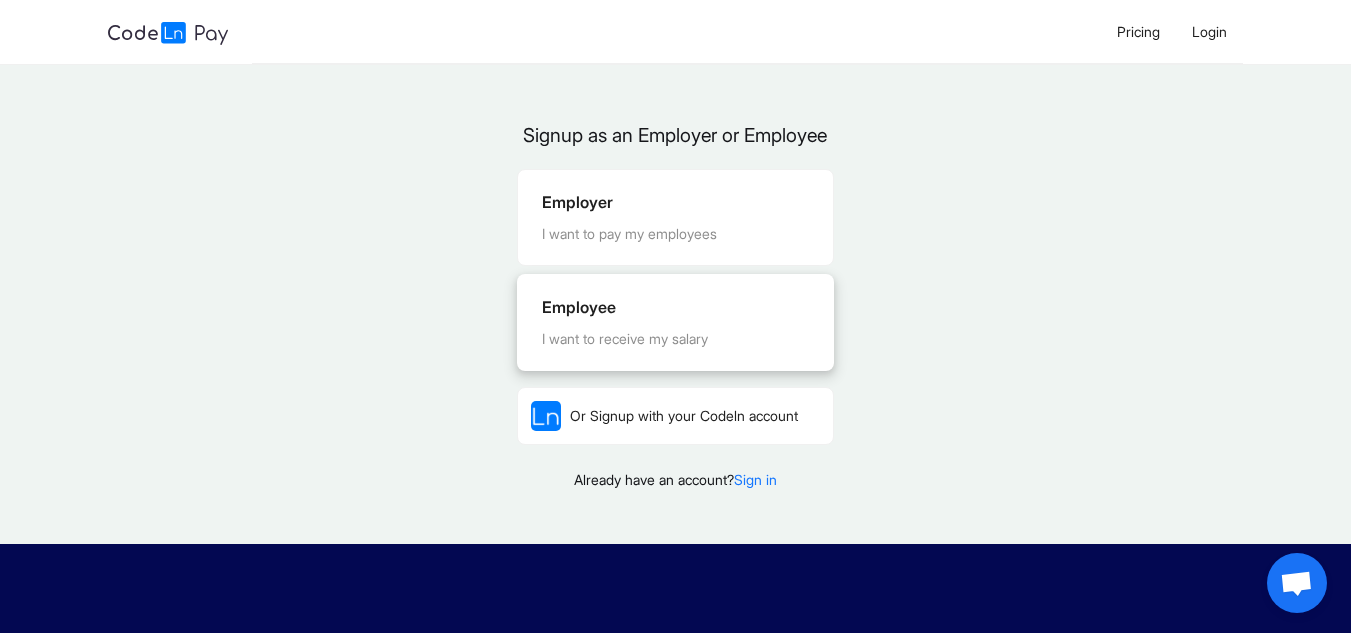 click on "I want to receive my salary" at bounding box center (675, 339) 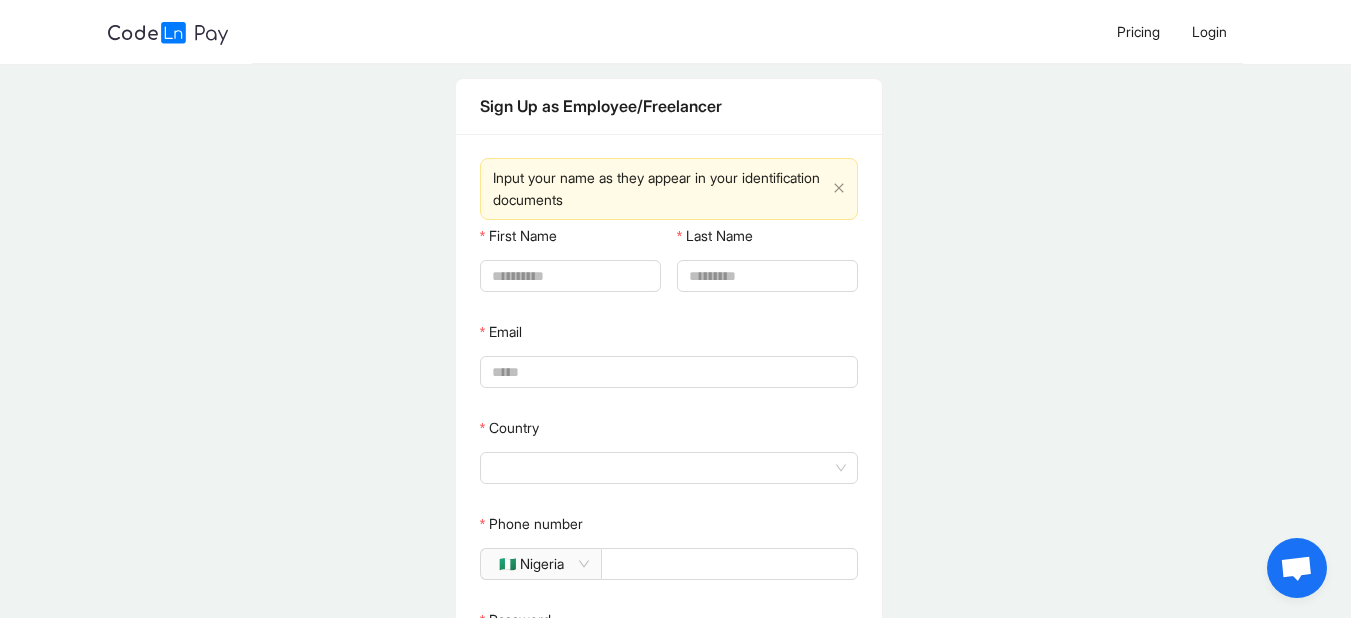 scroll, scrollTop: 0, scrollLeft: 0, axis: both 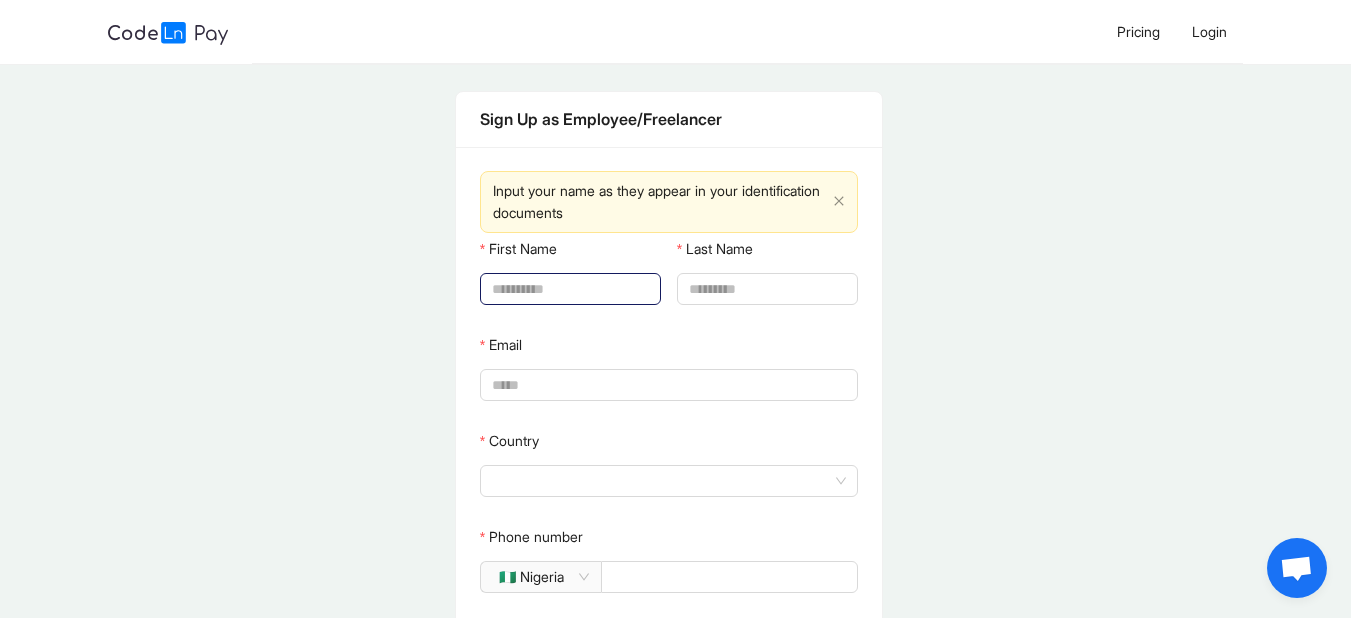 click on "First Name" at bounding box center [568, 289] 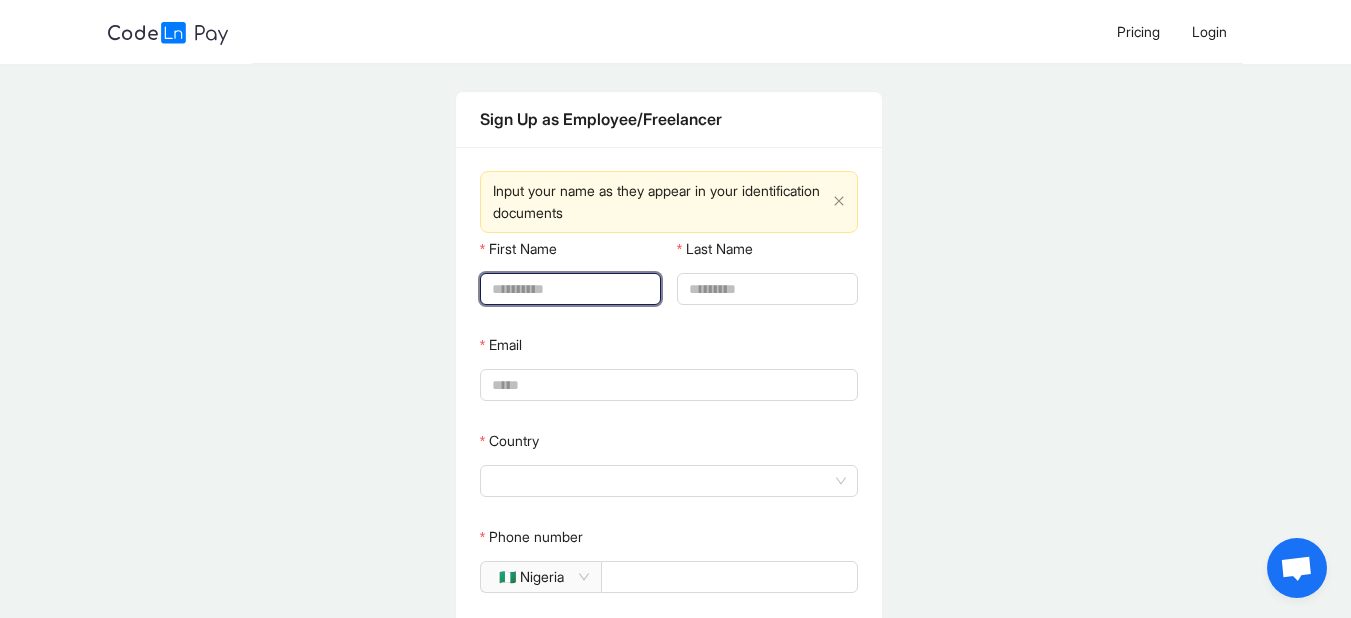 type on "*******" 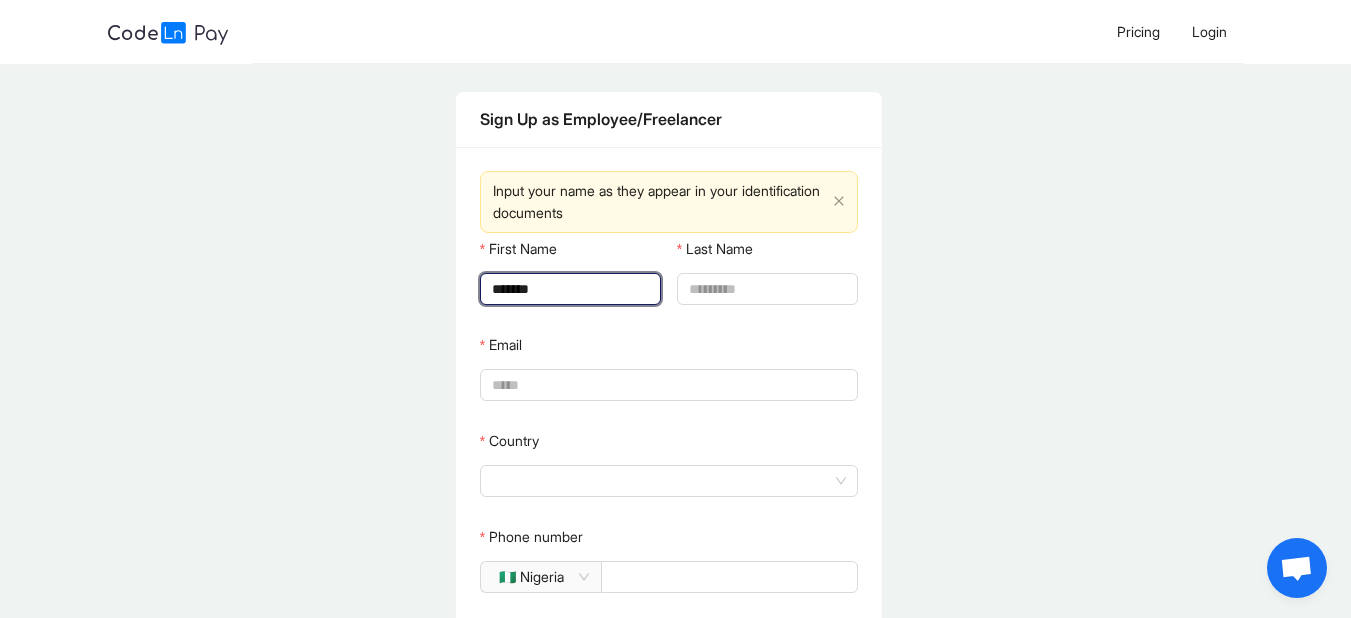 type on "*******" 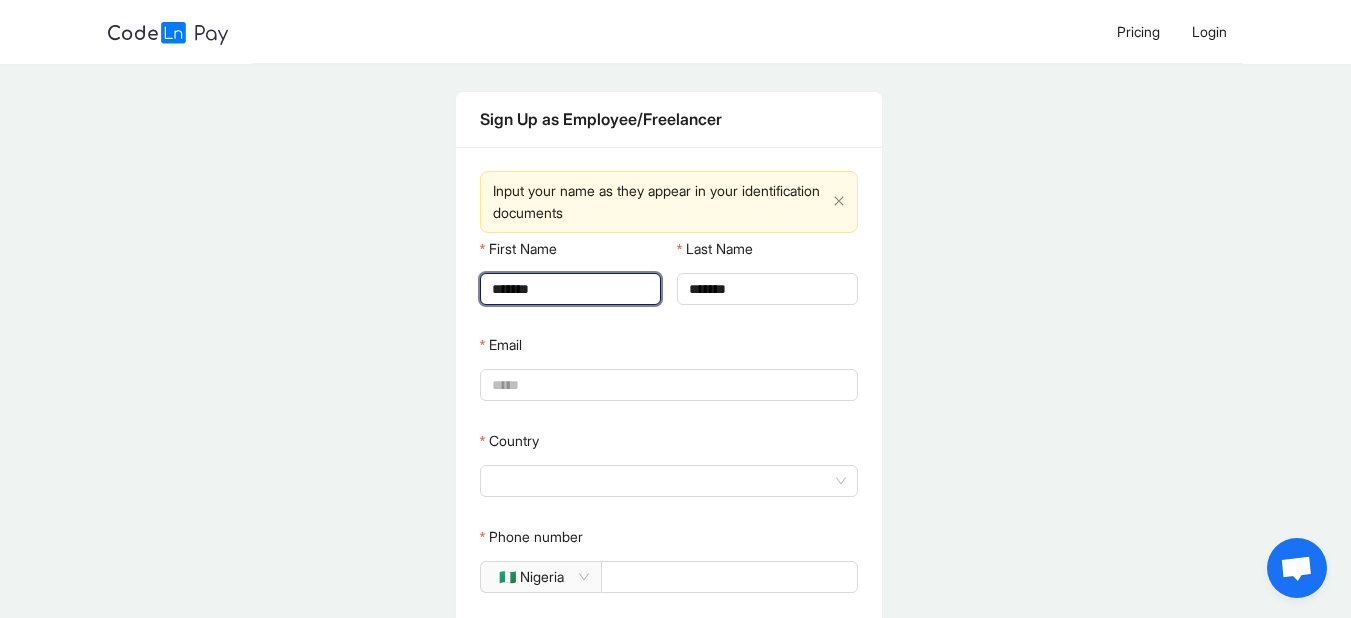 type on "*****" 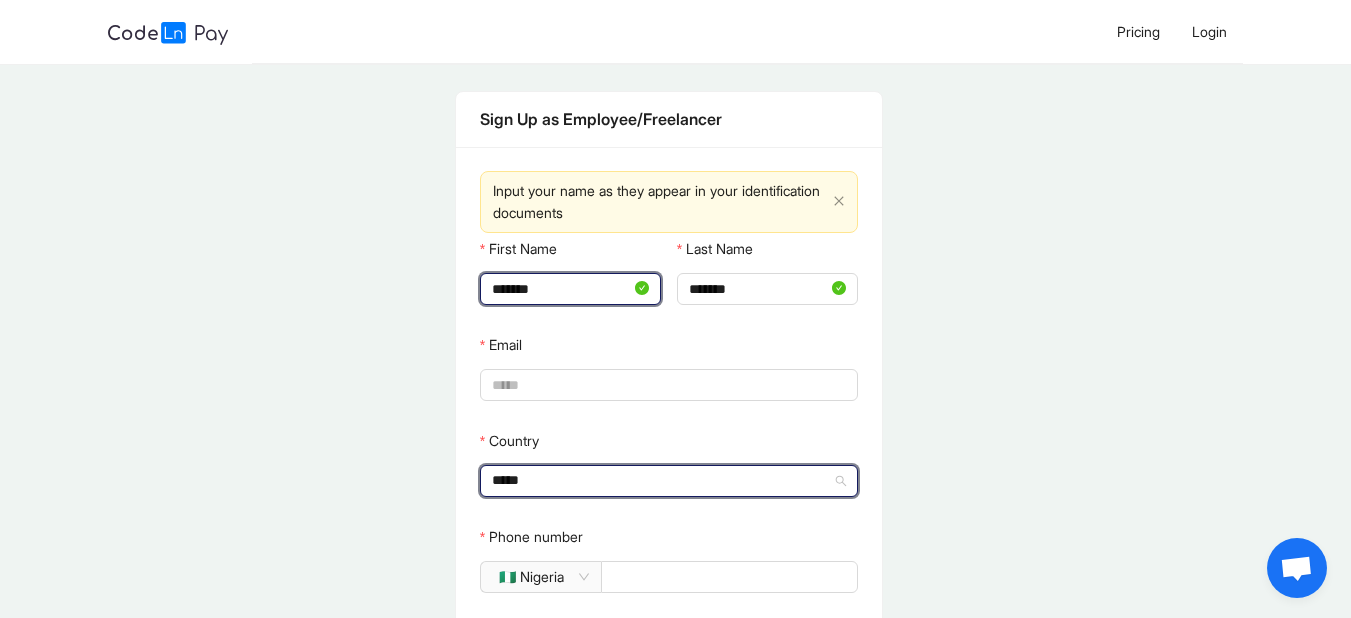 type 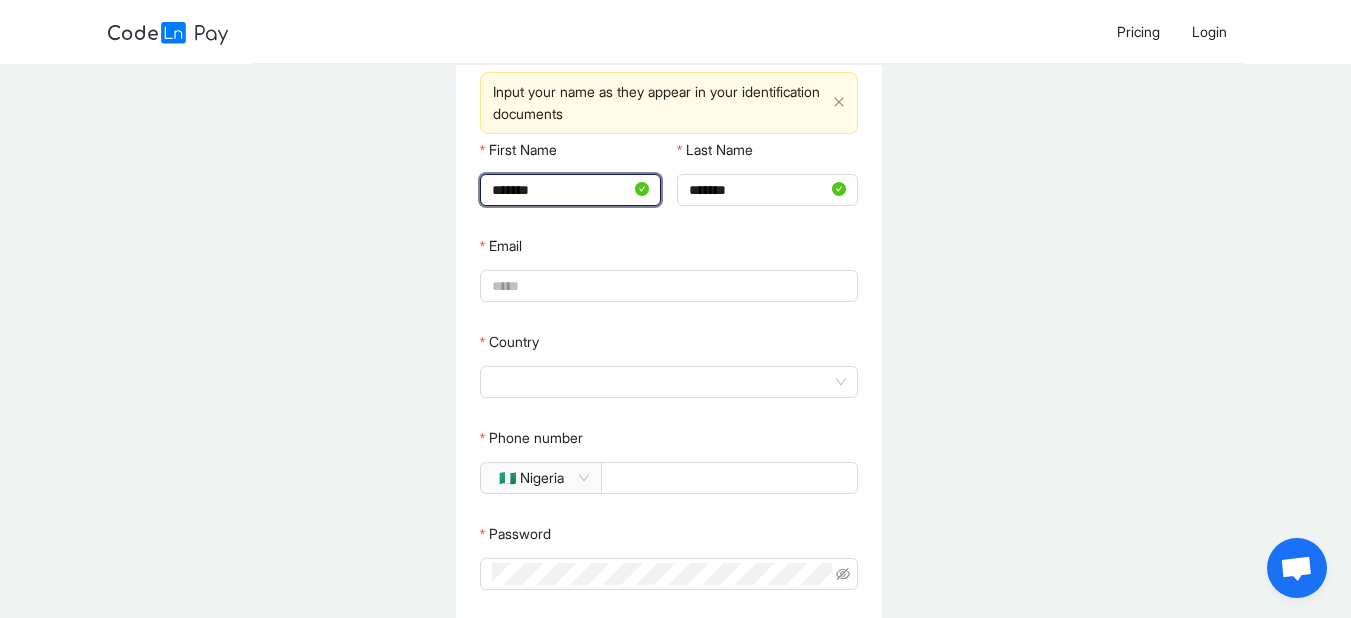 scroll, scrollTop: 100, scrollLeft: 0, axis: vertical 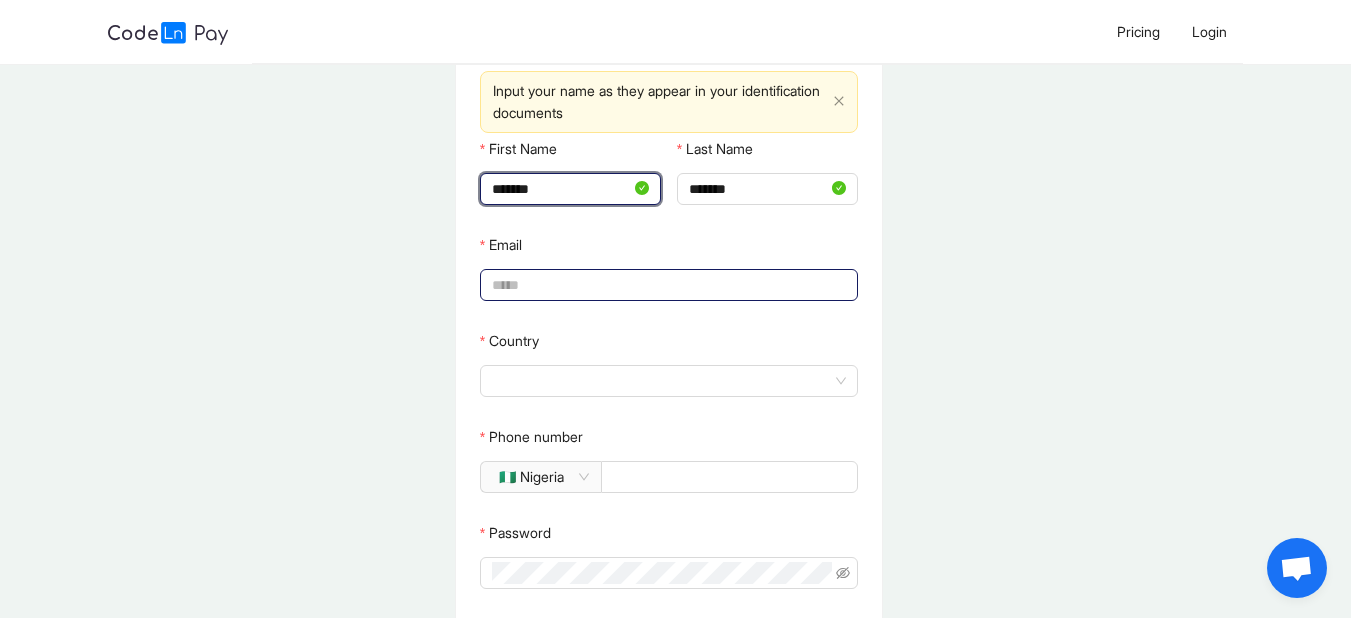 click on "Email" at bounding box center (667, 285) 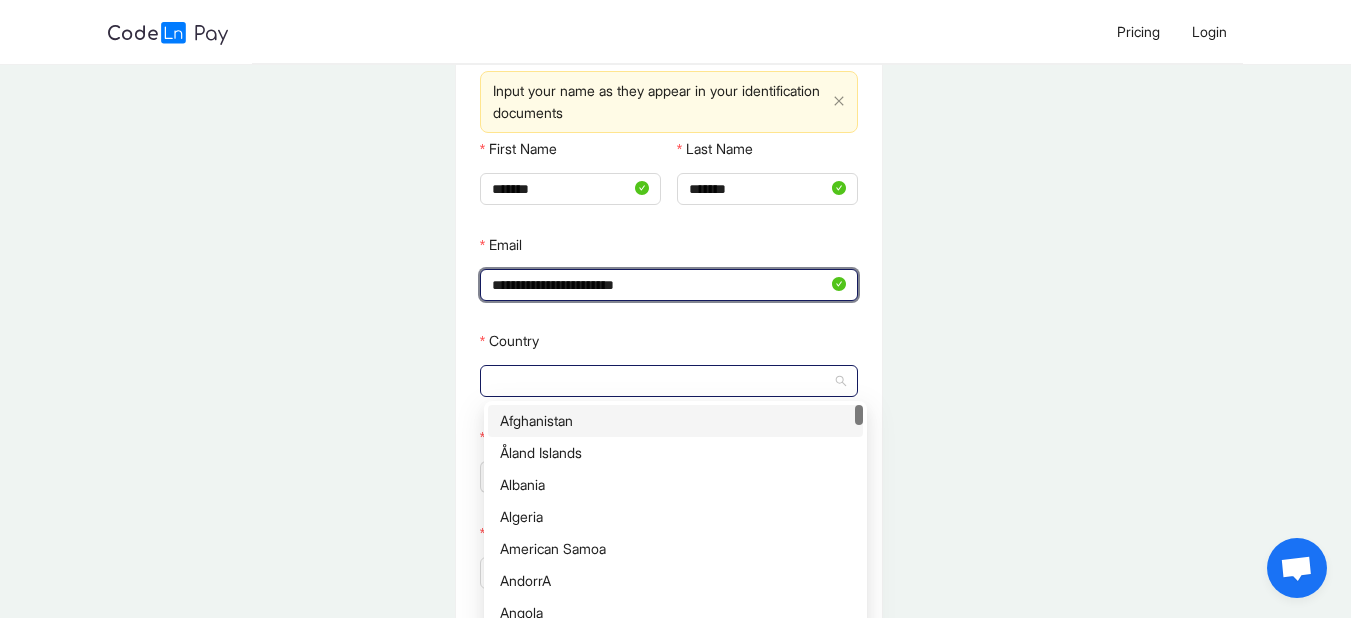 click 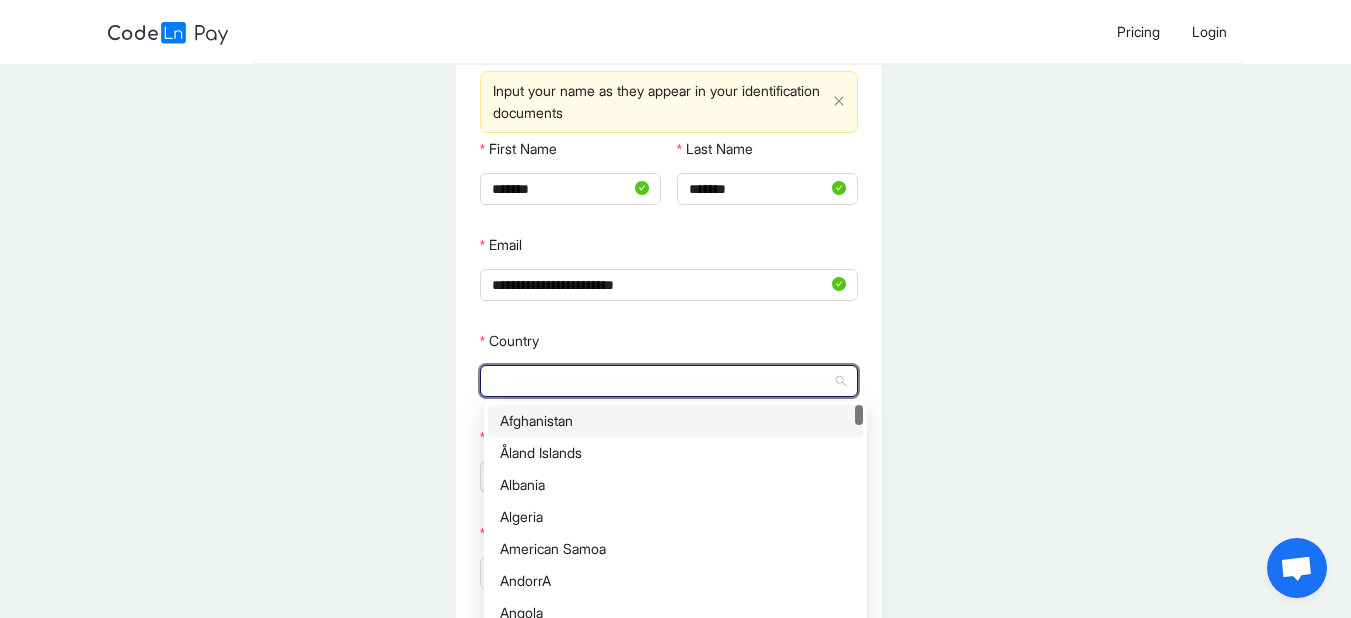 type on "*****" 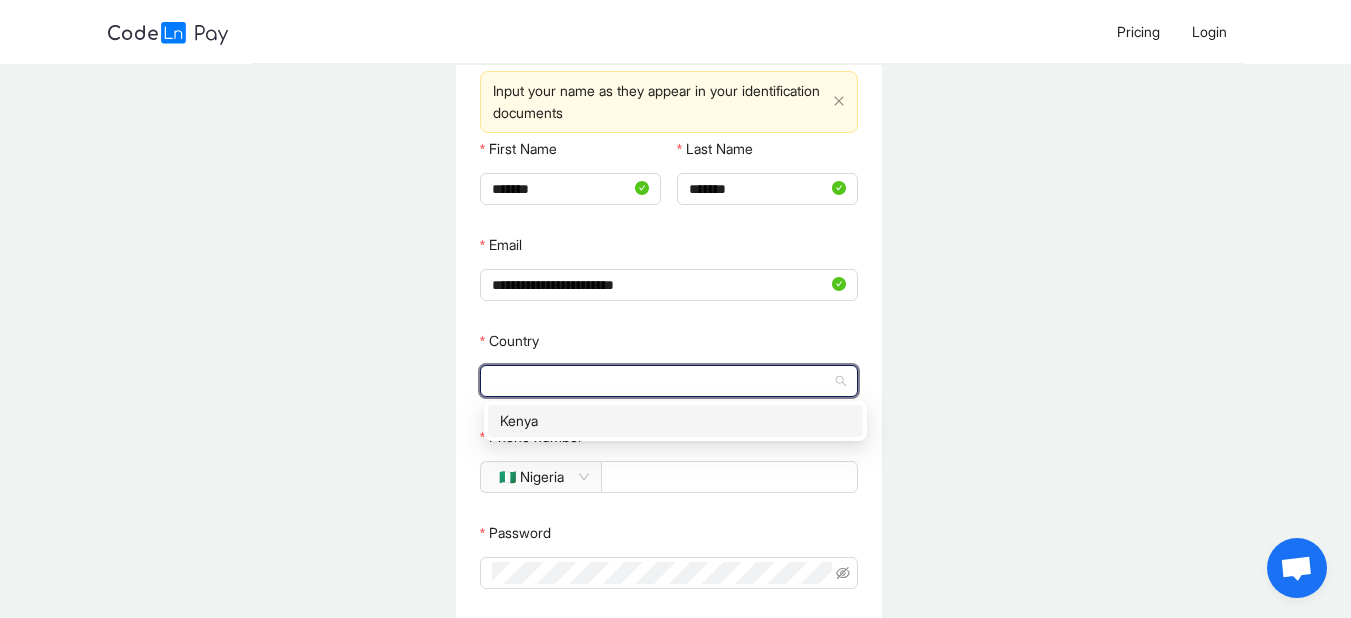 click on "**********" at bounding box center [668, 426] 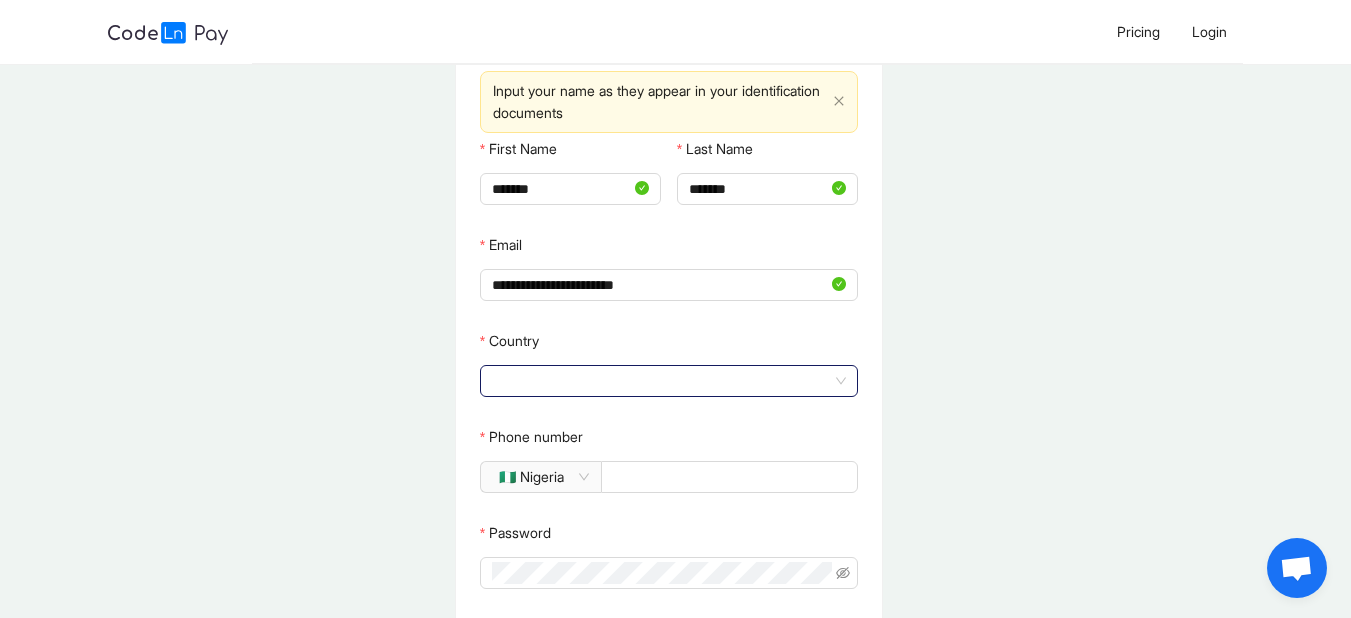 click 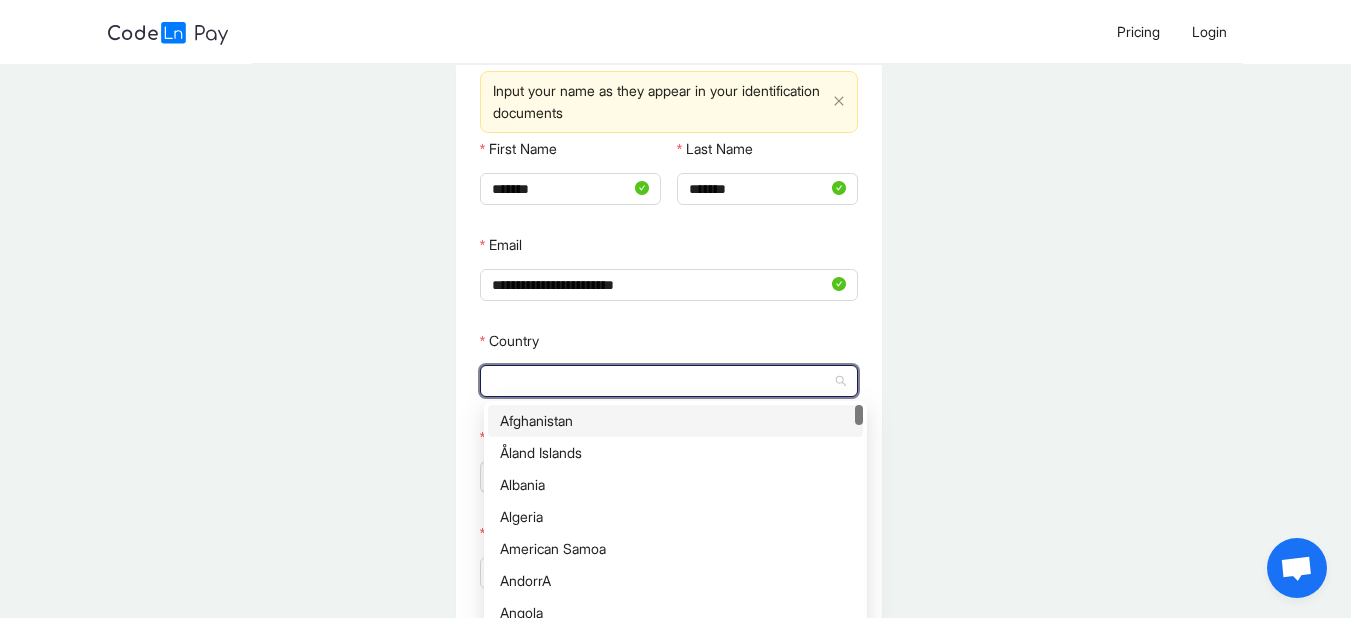 type on "*****" 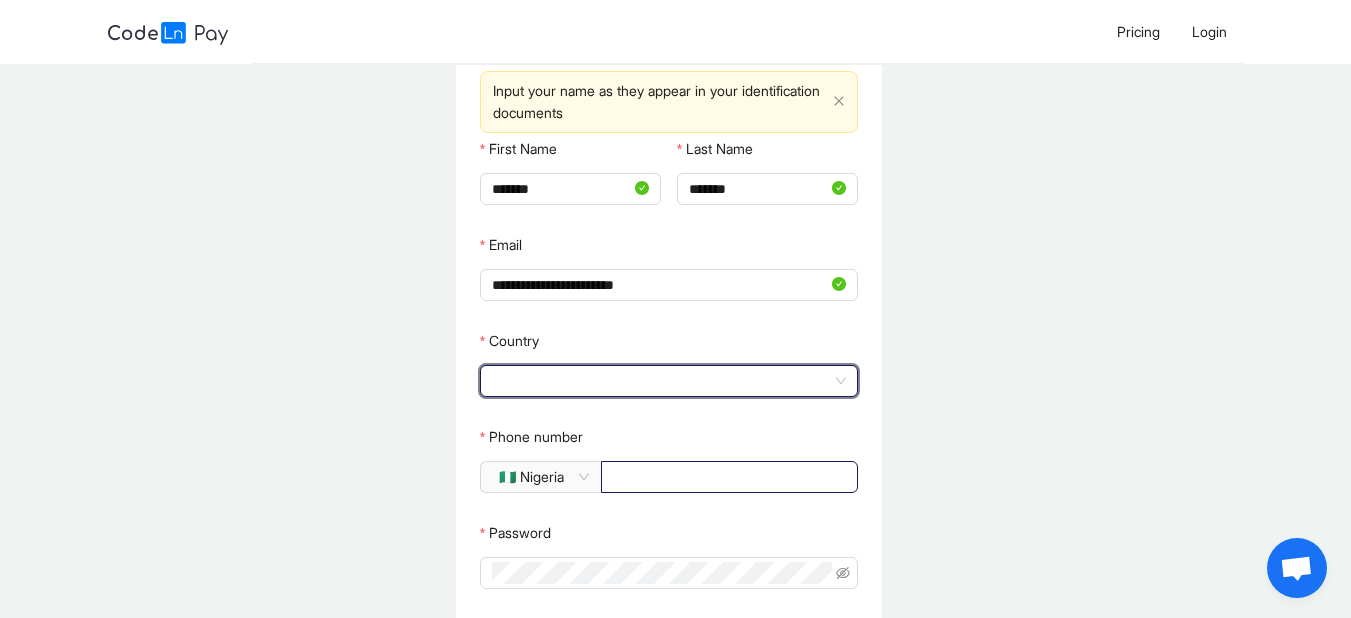 click at bounding box center [729, 477] 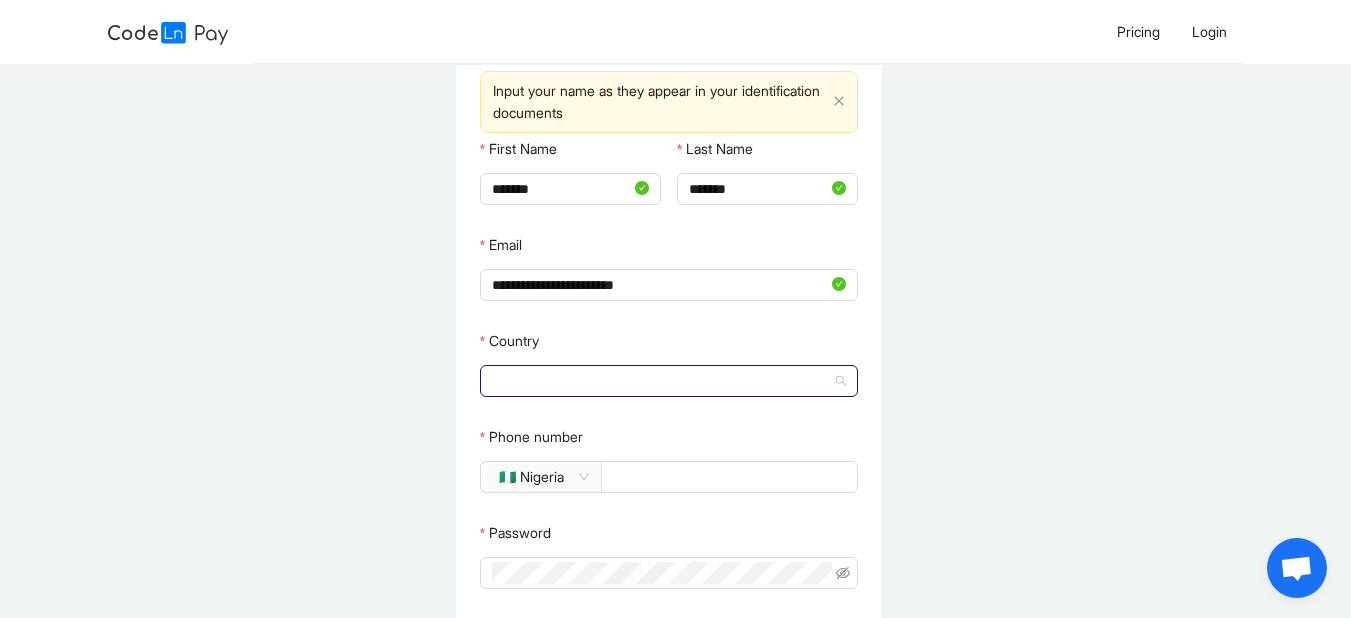 click 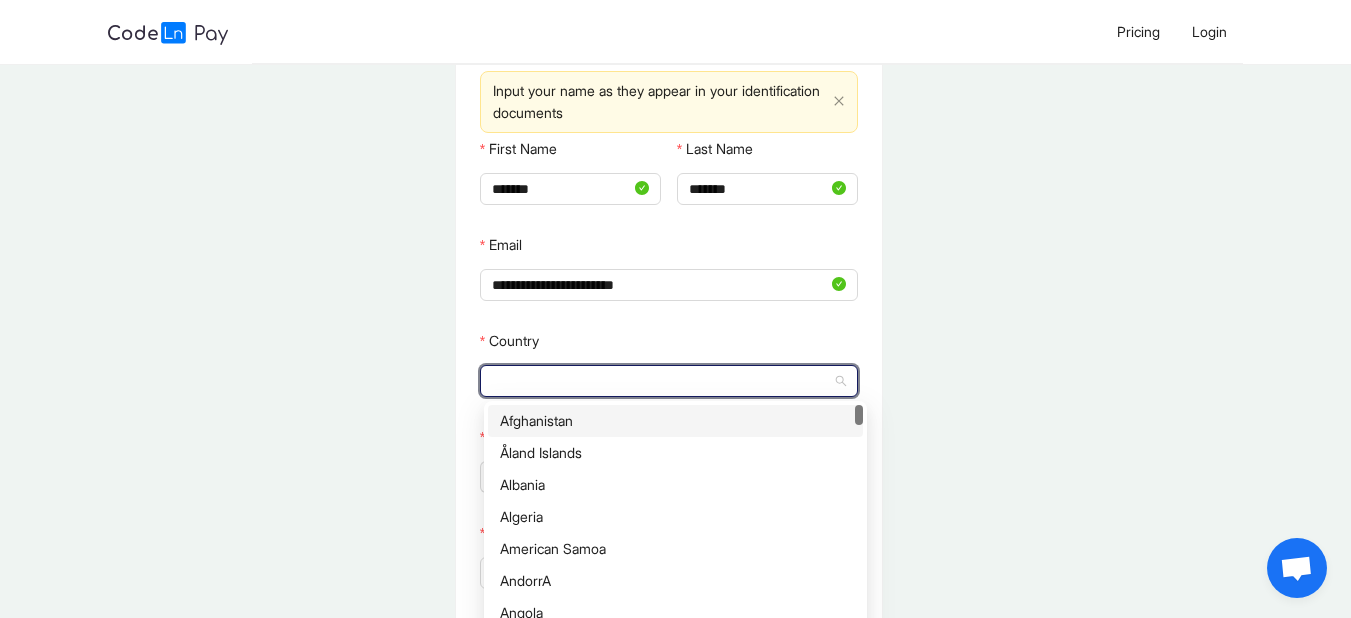 type on "*****" 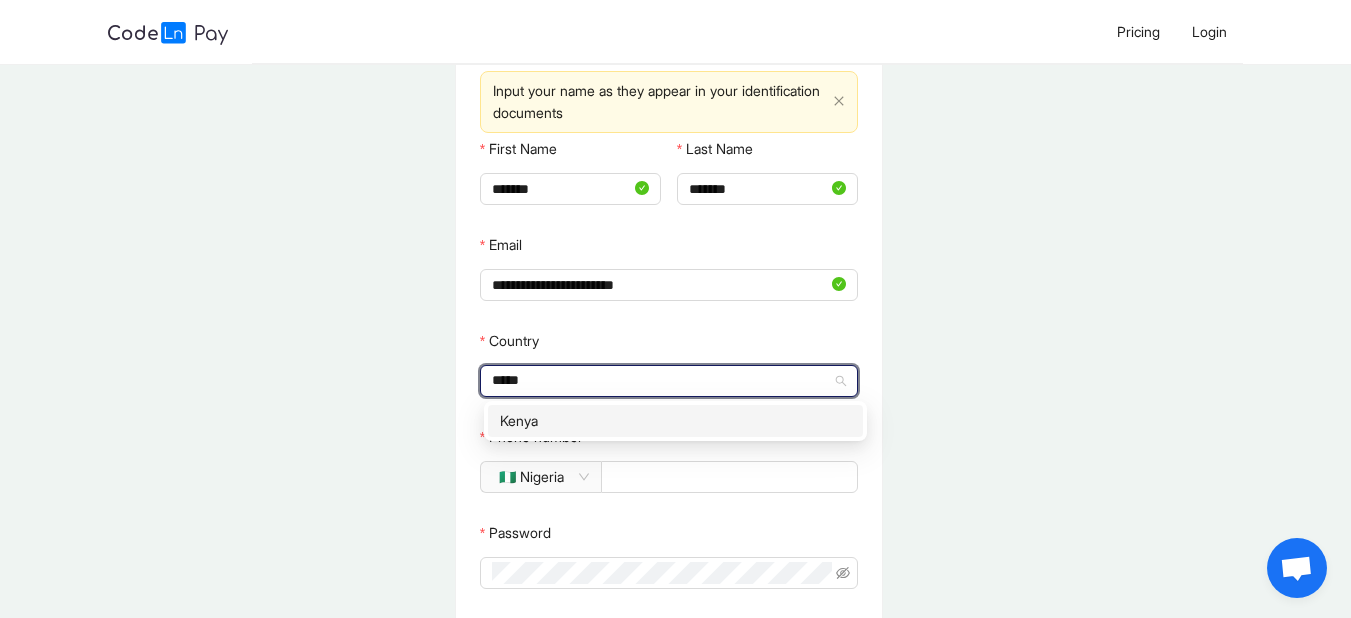 click on "*****" at bounding box center (669, 381) 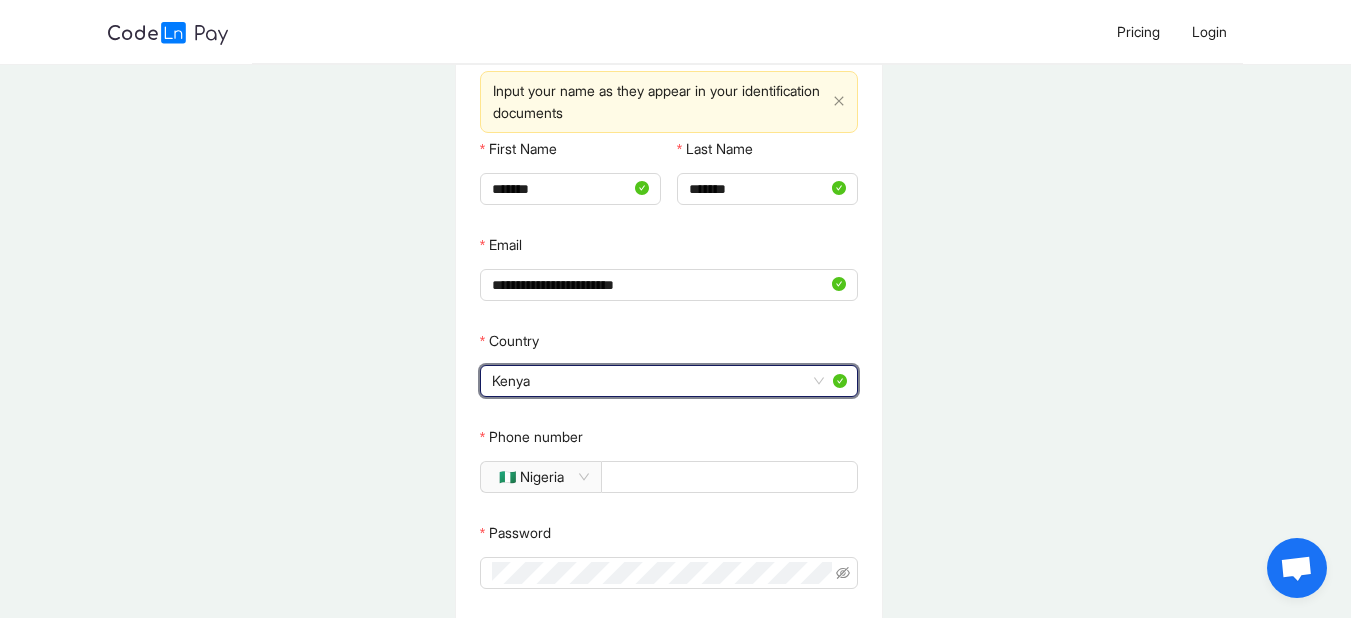 click on "Phone number" 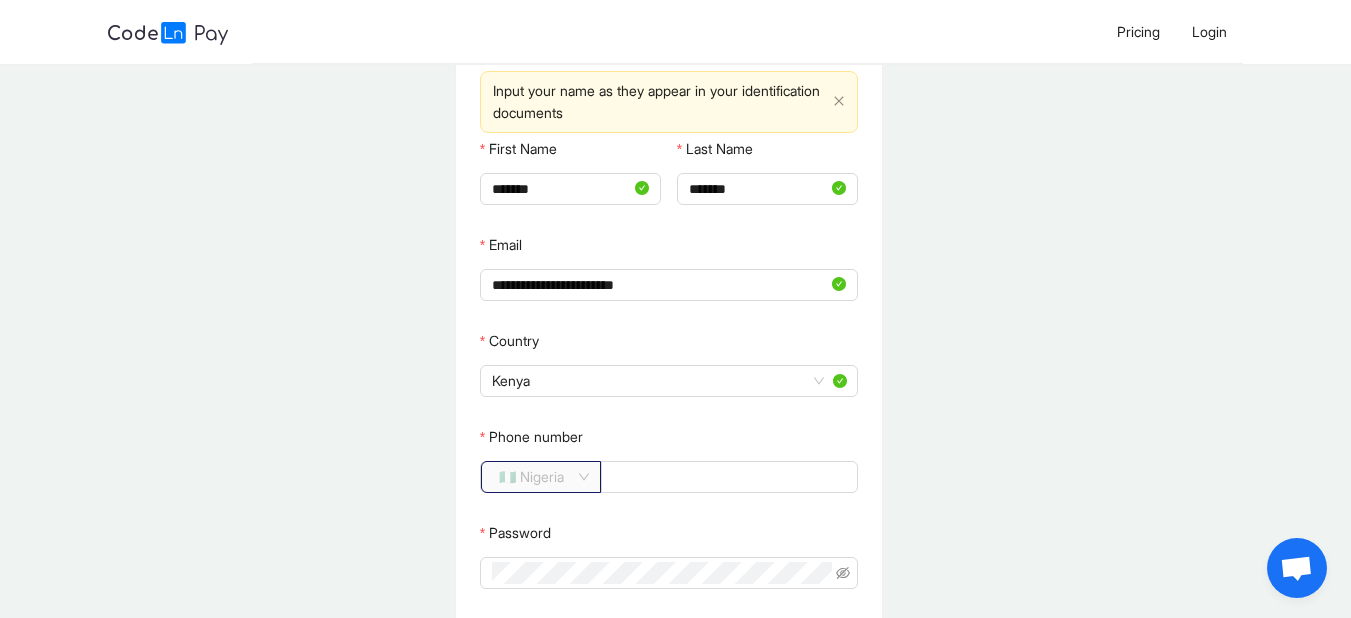 click on "🇳🇬 Nigeria" 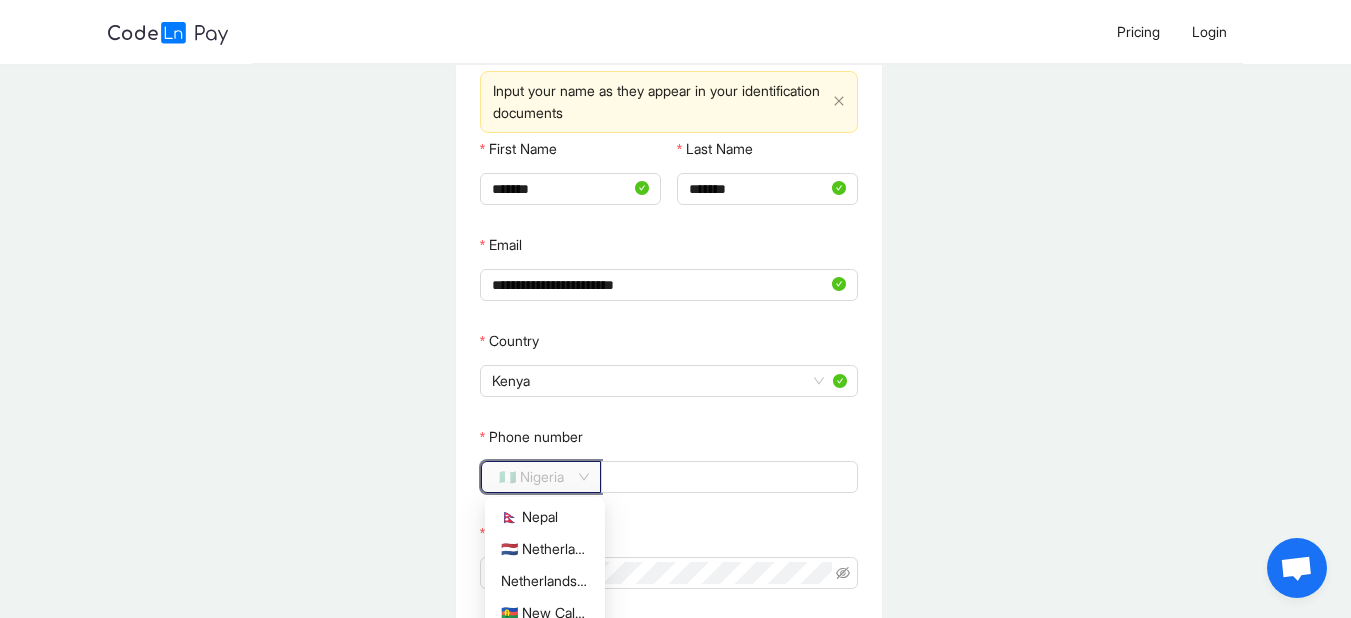 click on "🇳🇬 Nigeria" 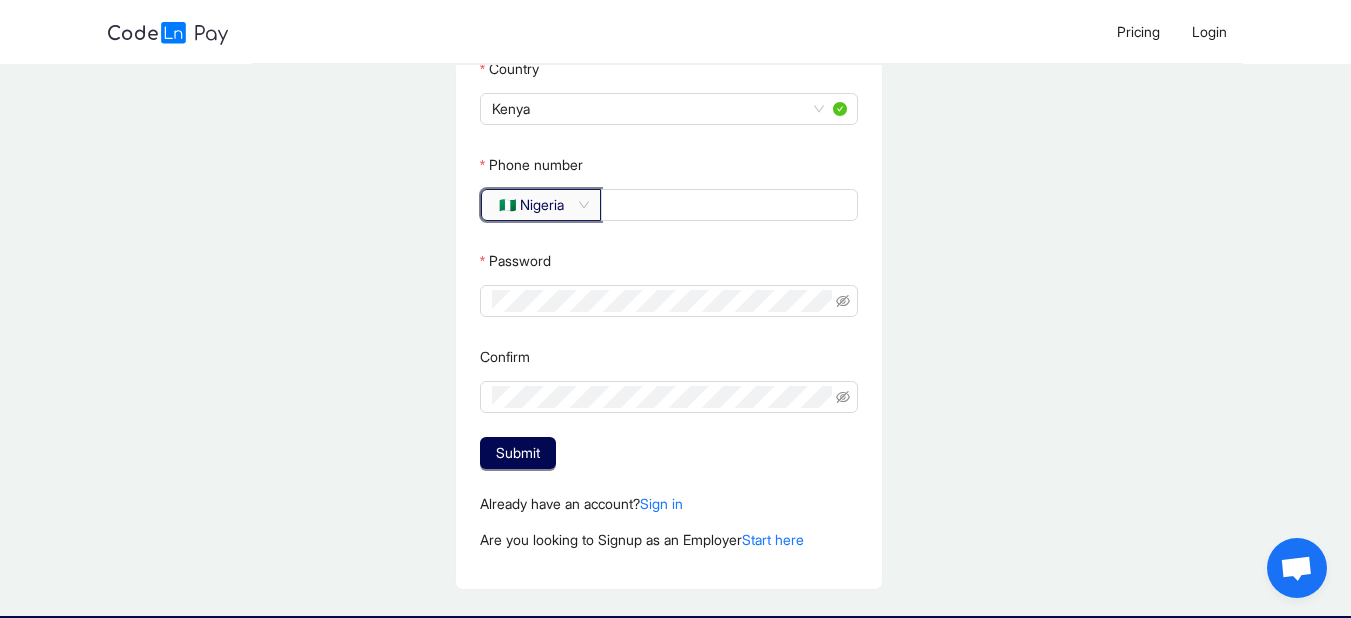 scroll, scrollTop: 400, scrollLeft: 0, axis: vertical 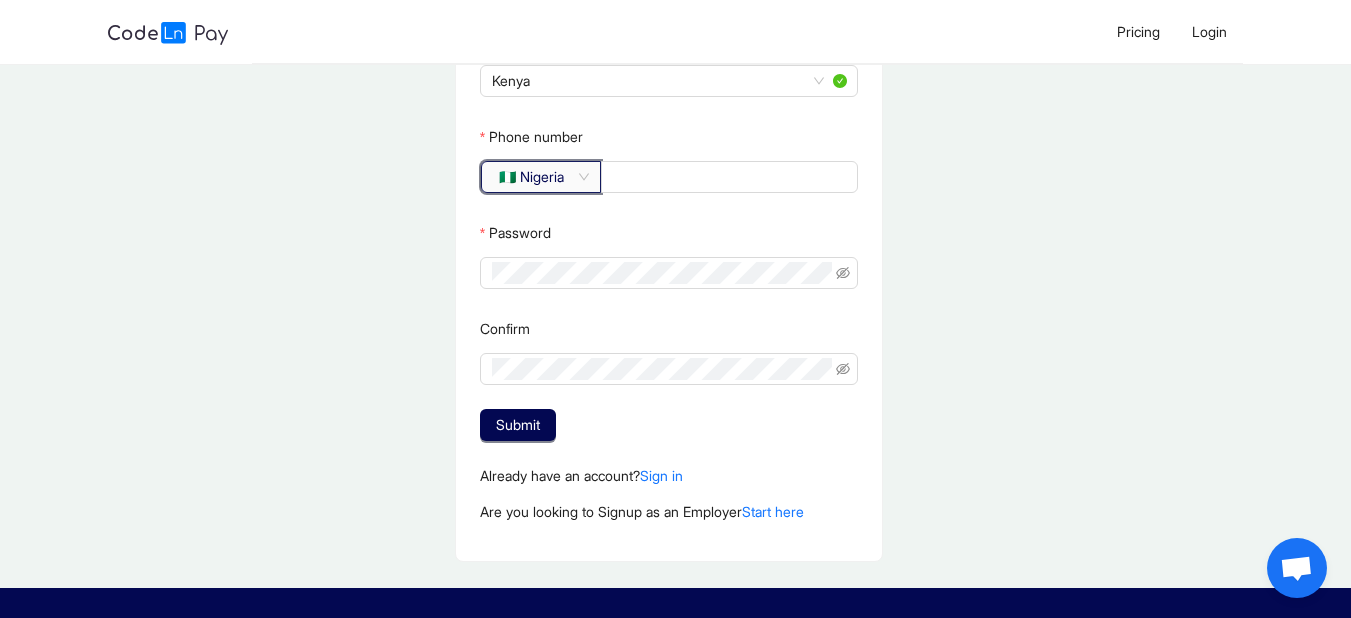 click on "Phone number" 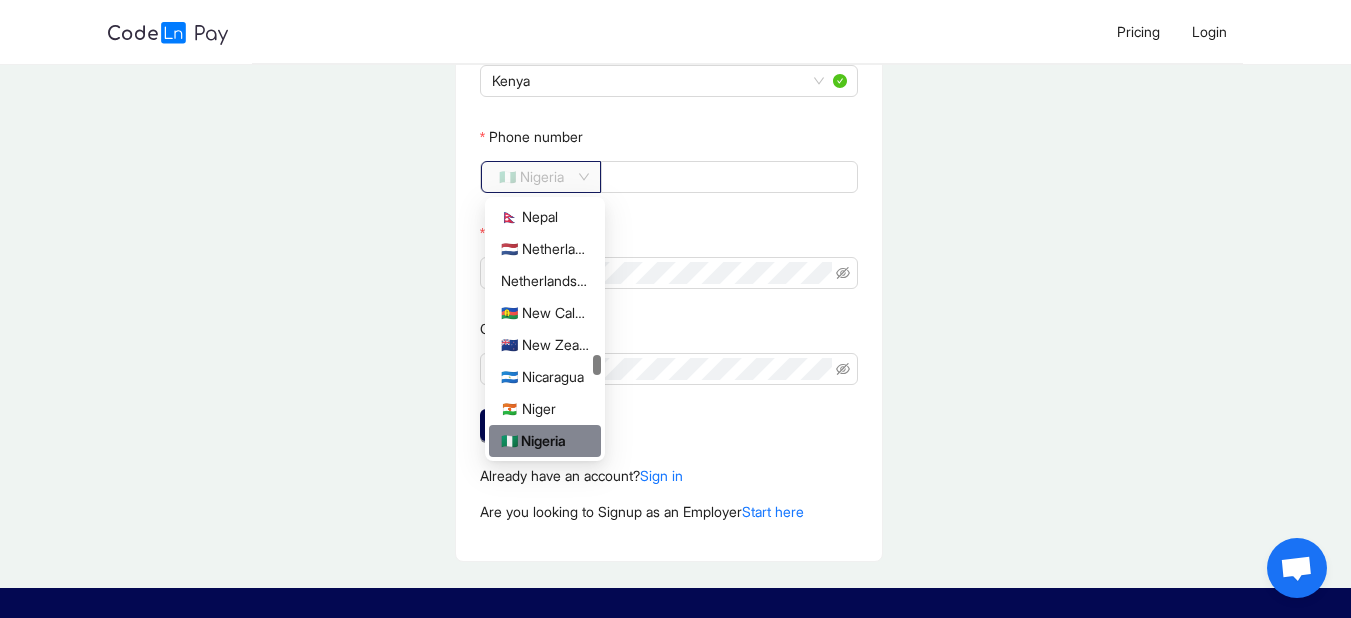 click on "🇳🇬 Nigeria" 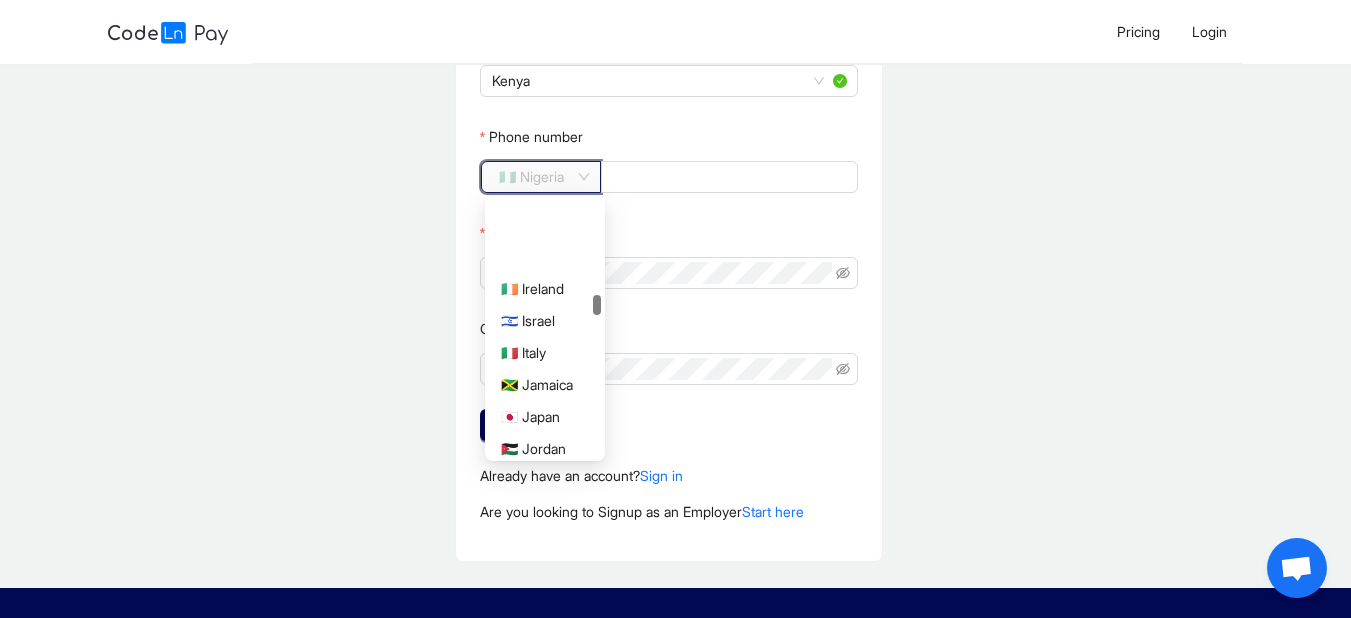 scroll, scrollTop: 2428, scrollLeft: 0, axis: vertical 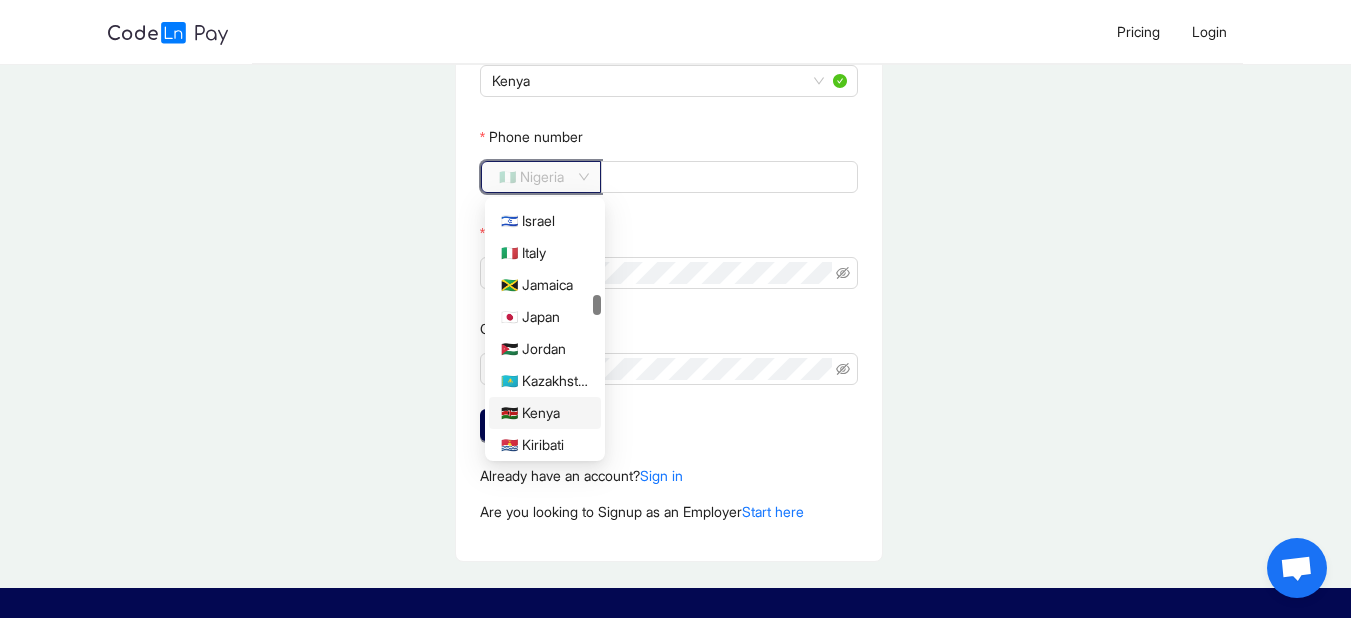 click on "🇰🇪 Kenya" at bounding box center [545, 413] 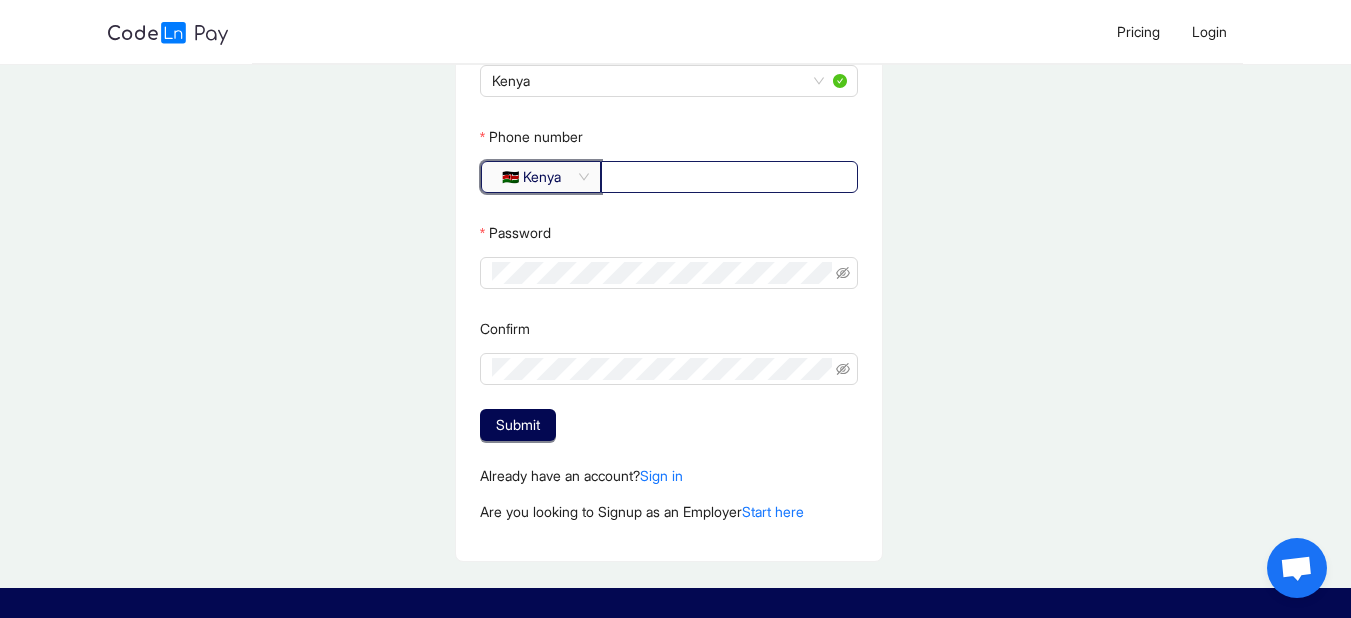 click on "Phone number" at bounding box center (727, 177) 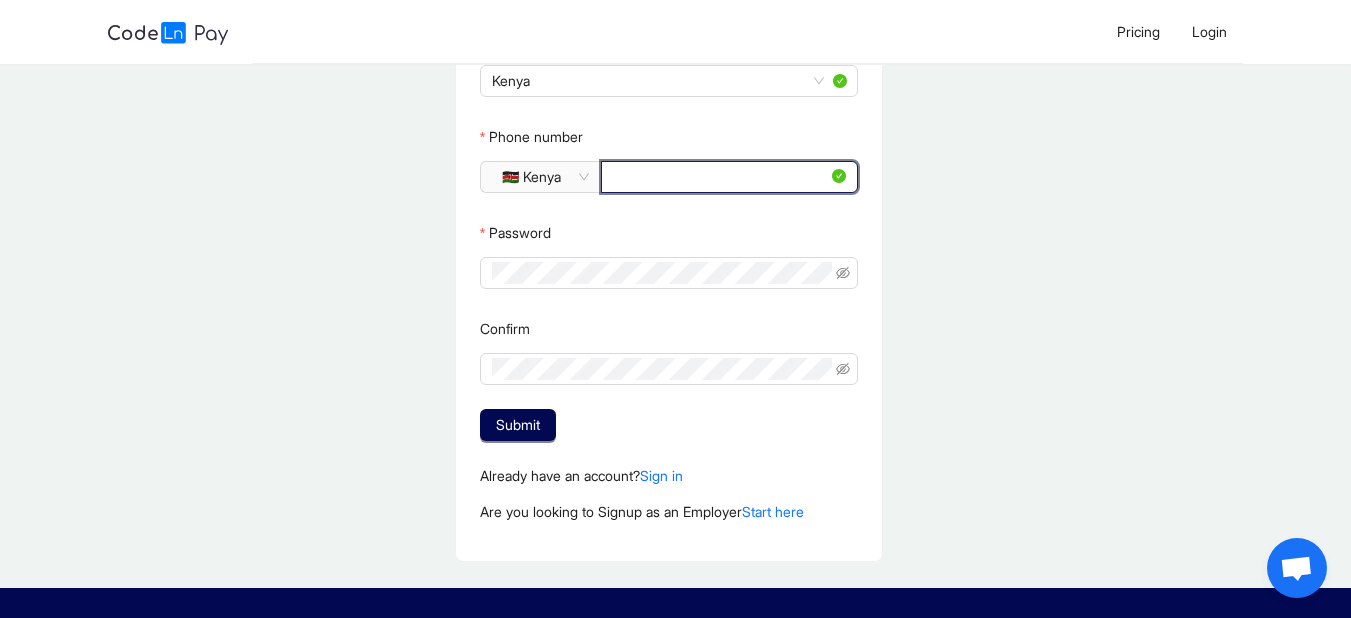 type on "*********" 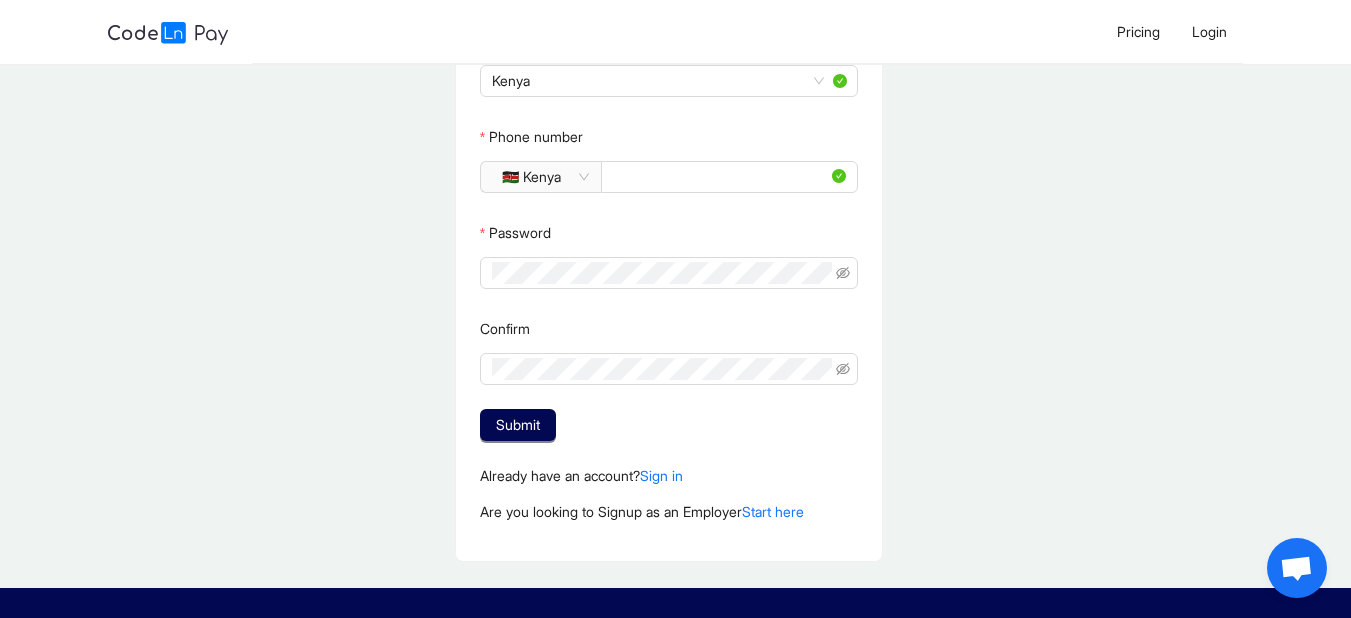 click on "**********" 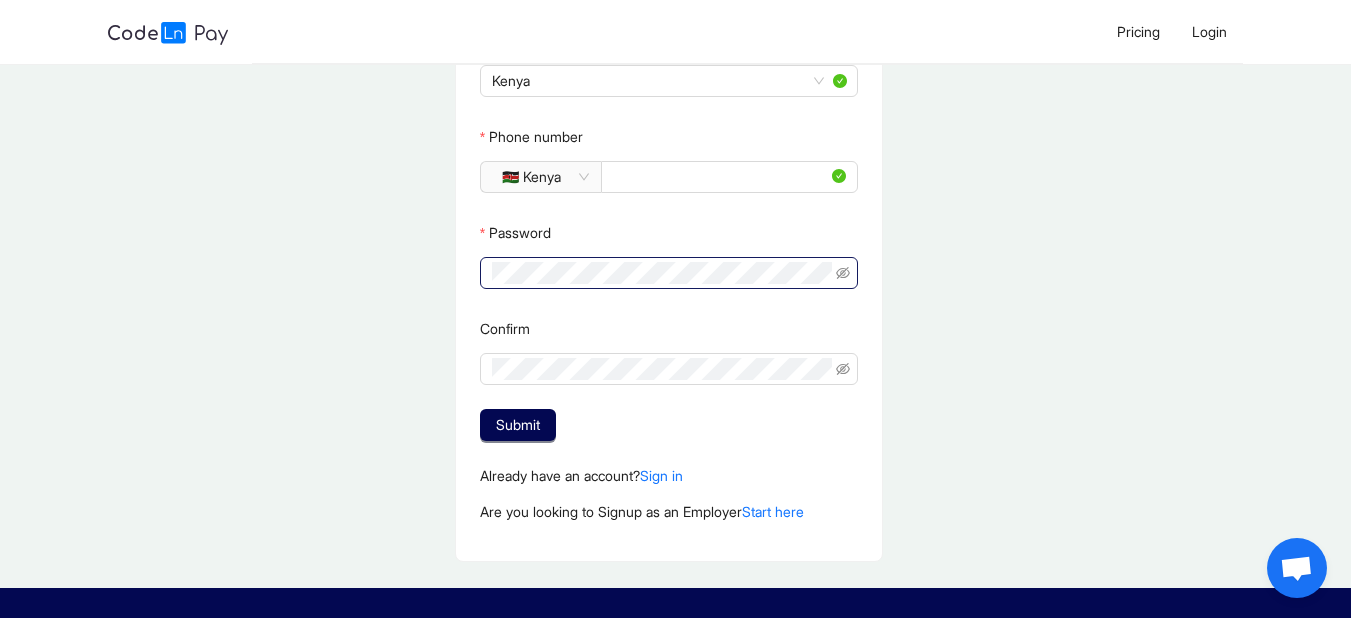 click 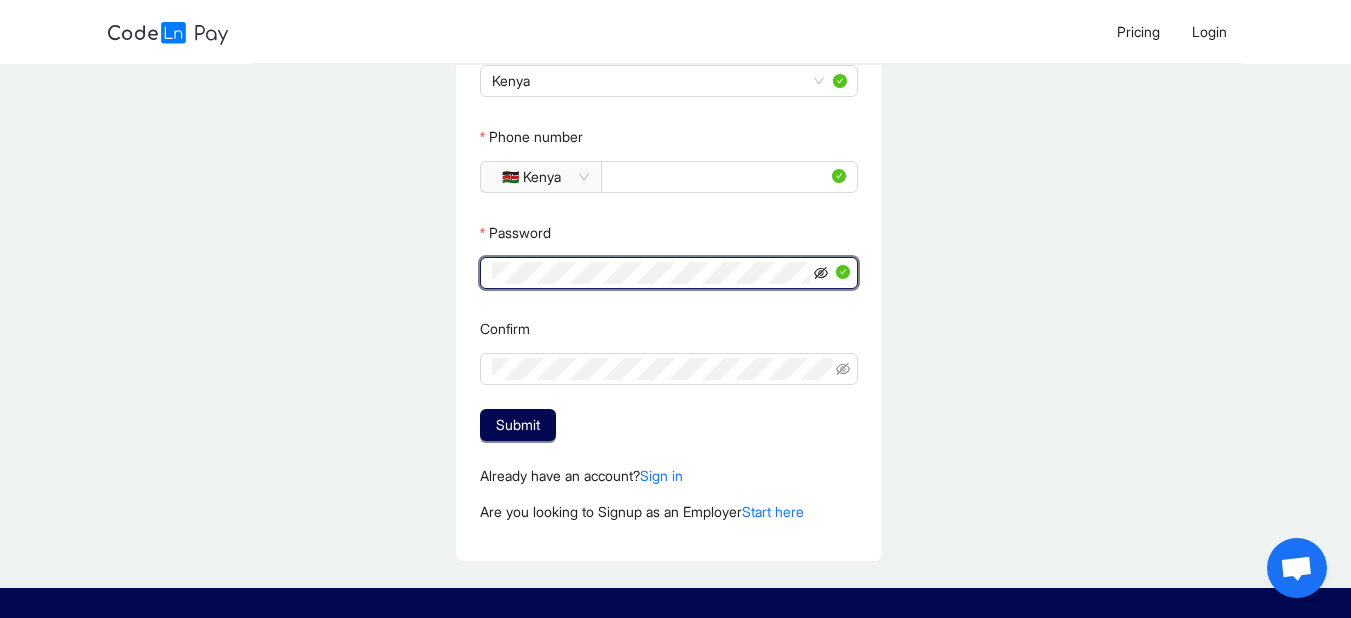 click 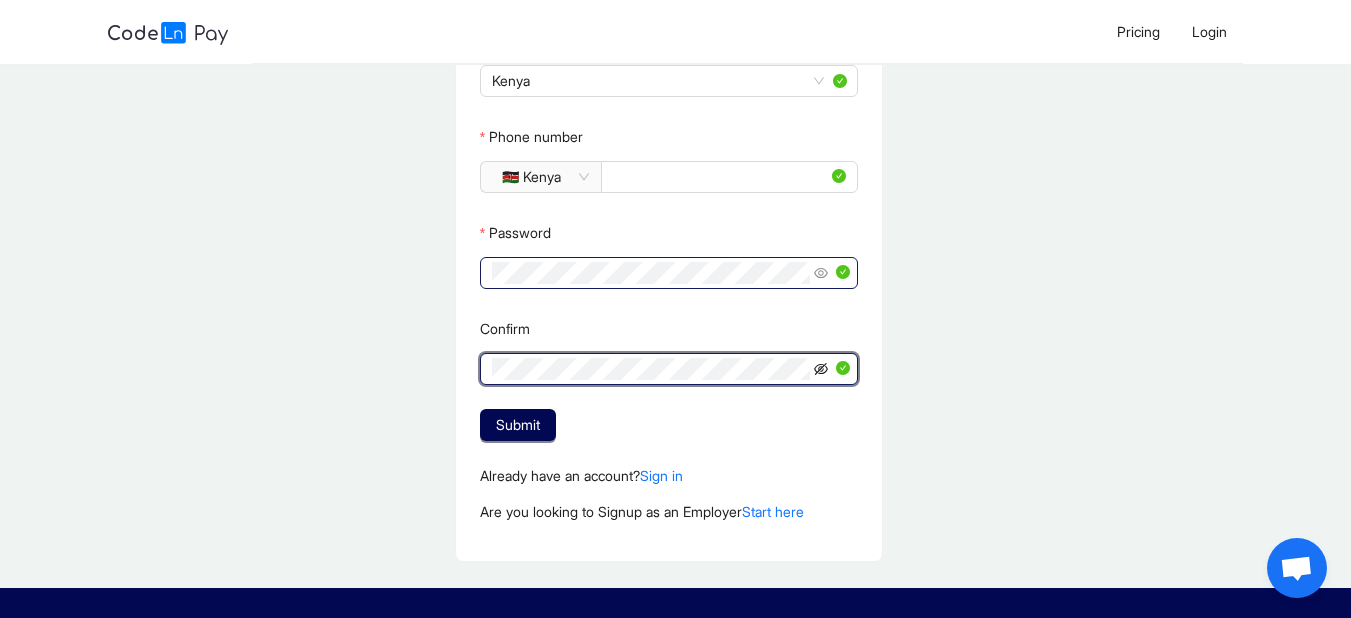 click 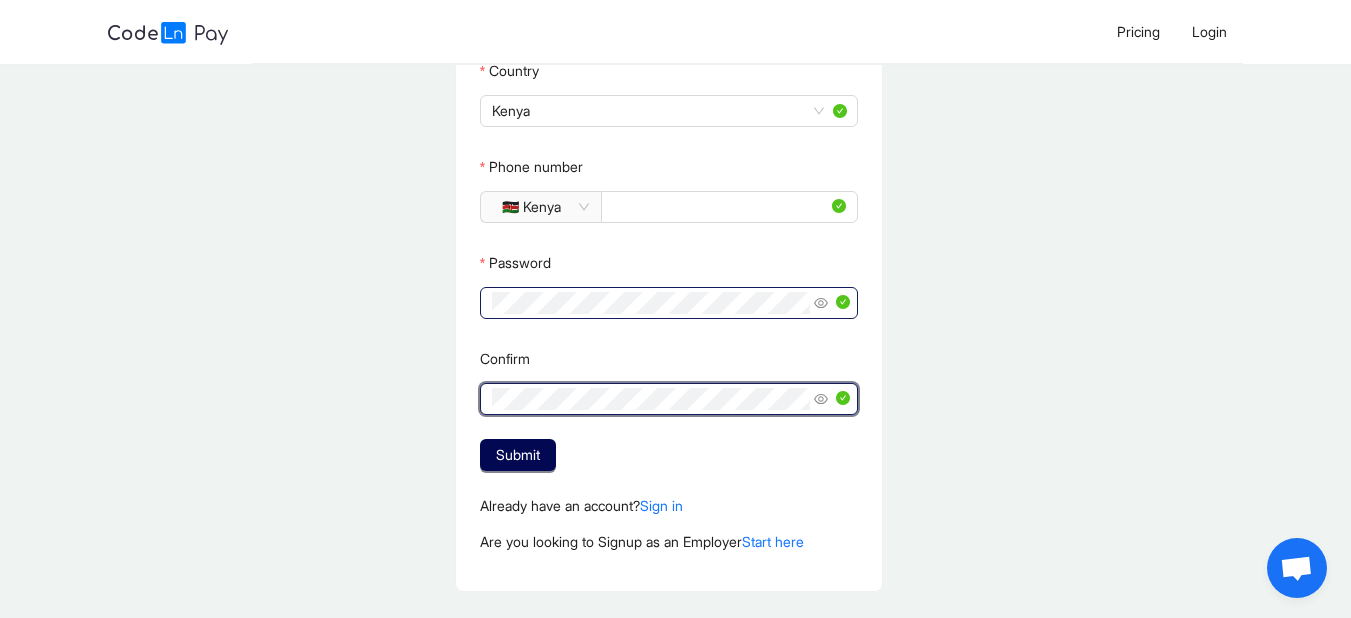 scroll, scrollTop: 500, scrollLeft: 0, axis: vertical 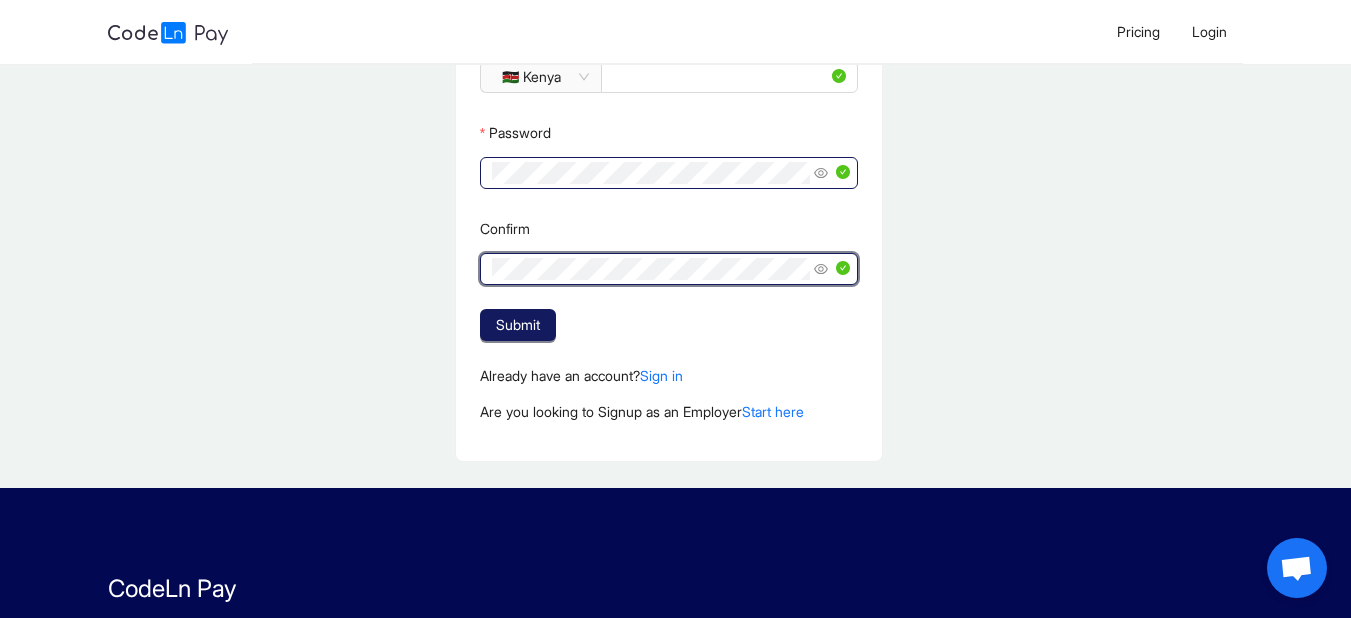 click on "Submit" 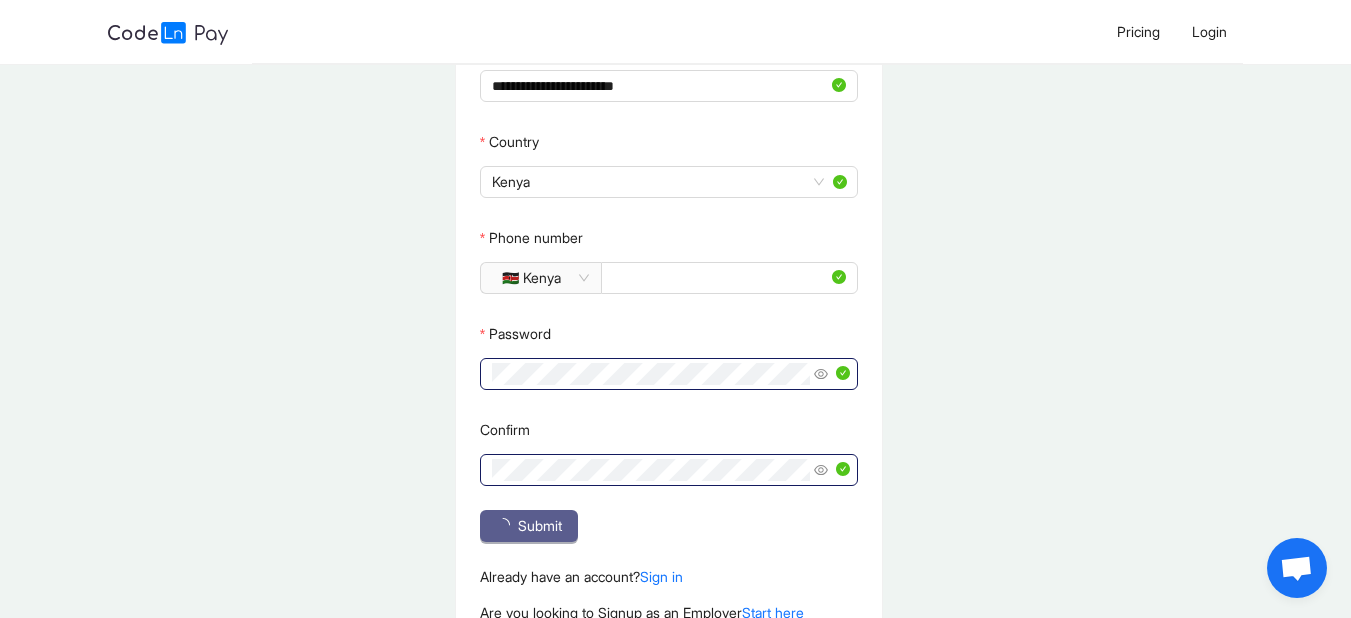 scroll, scrollTop: 200, scrollLeft: 0, axis: vertical 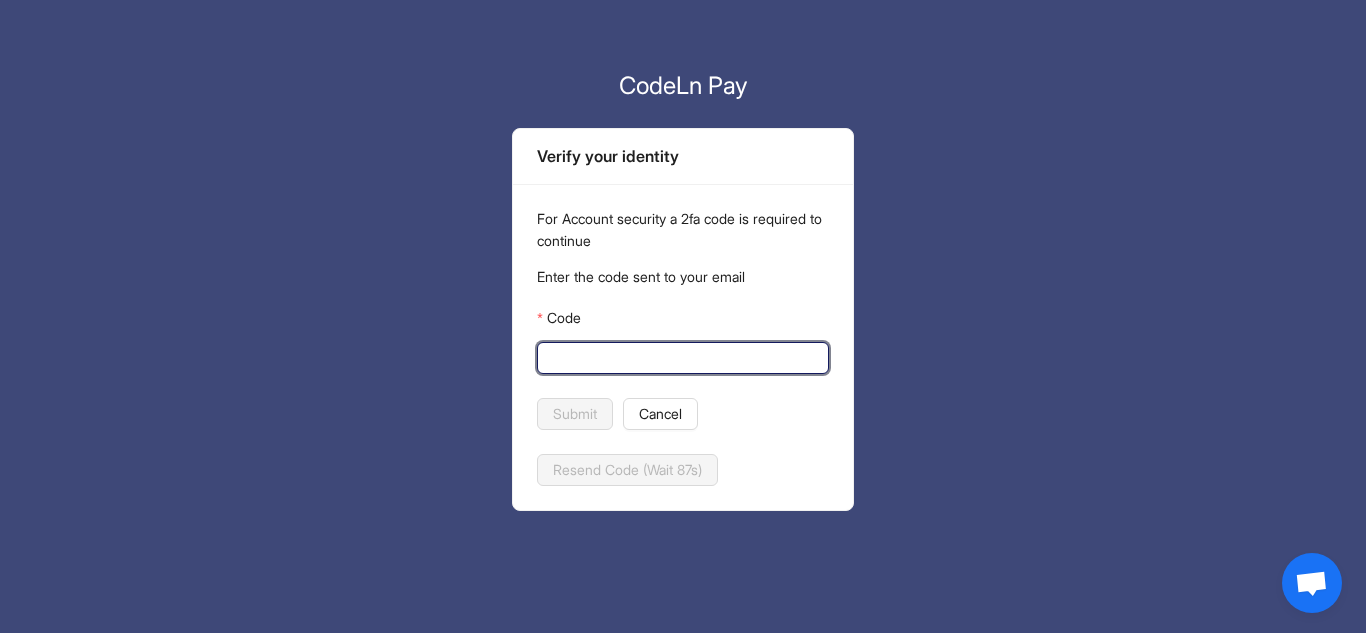 click on "Code" at bounding box center [681, 358] 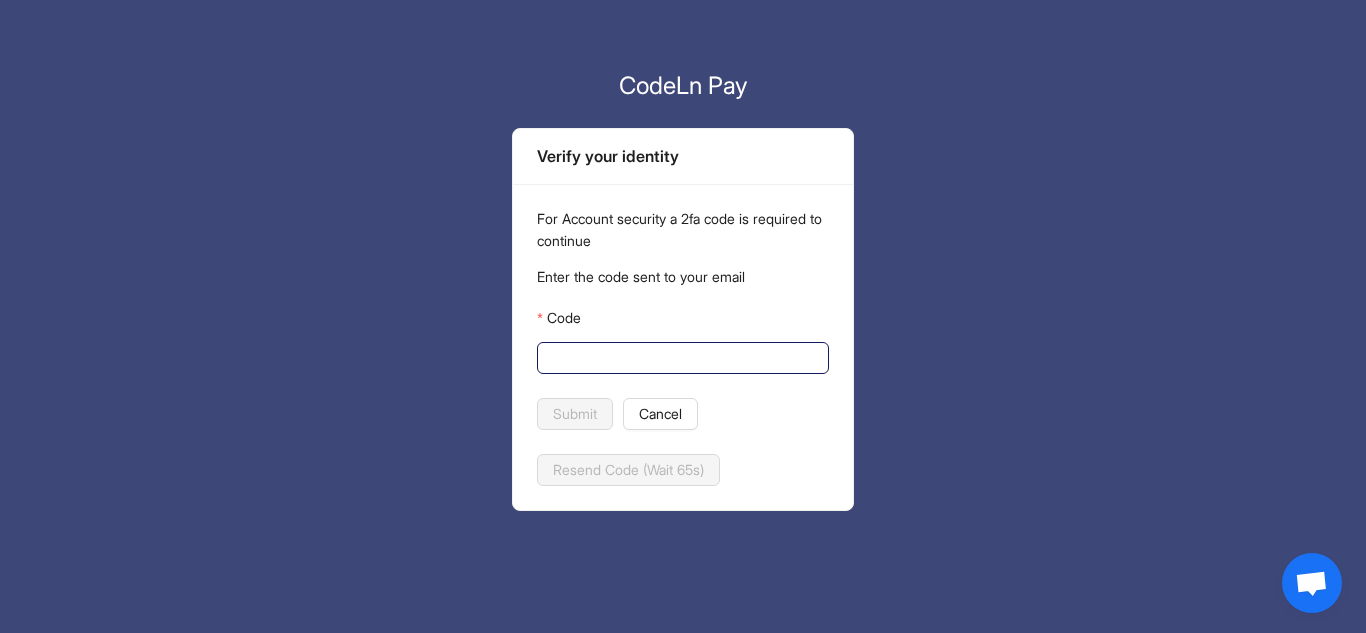 drag, startPoint x: 600, startPoint y: 343, endPoint x: 555, endPoint y: 362, distance: 48.8467 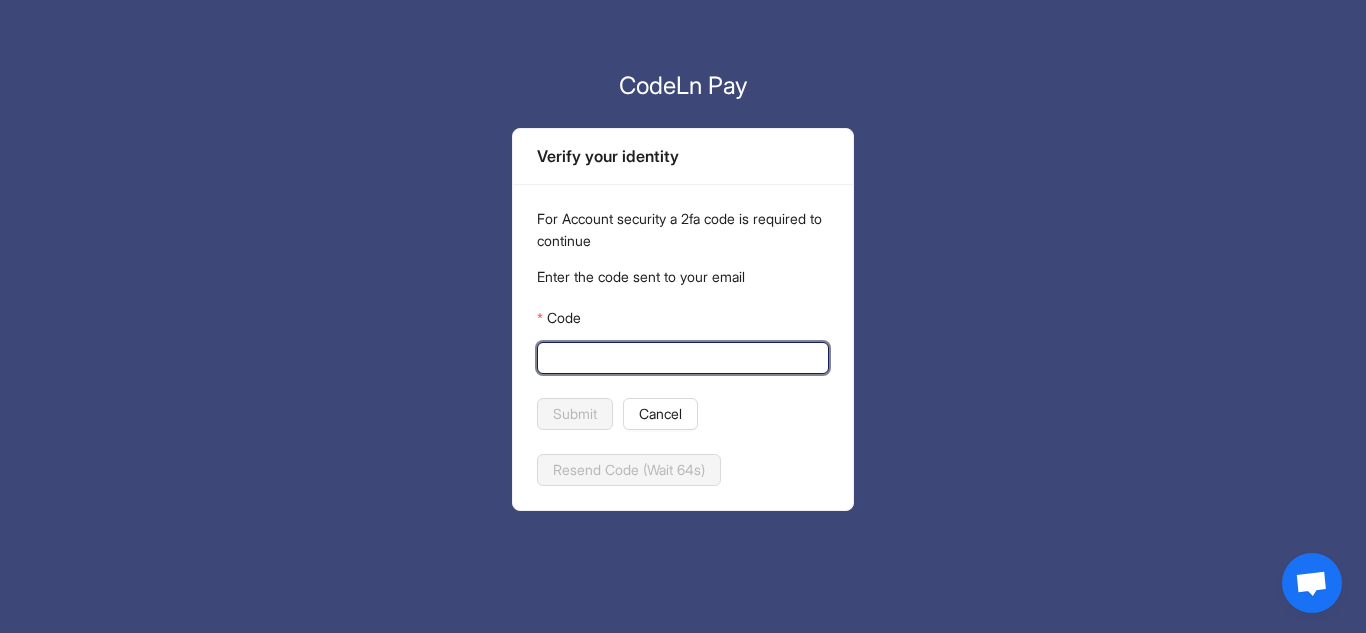 paste on "******" 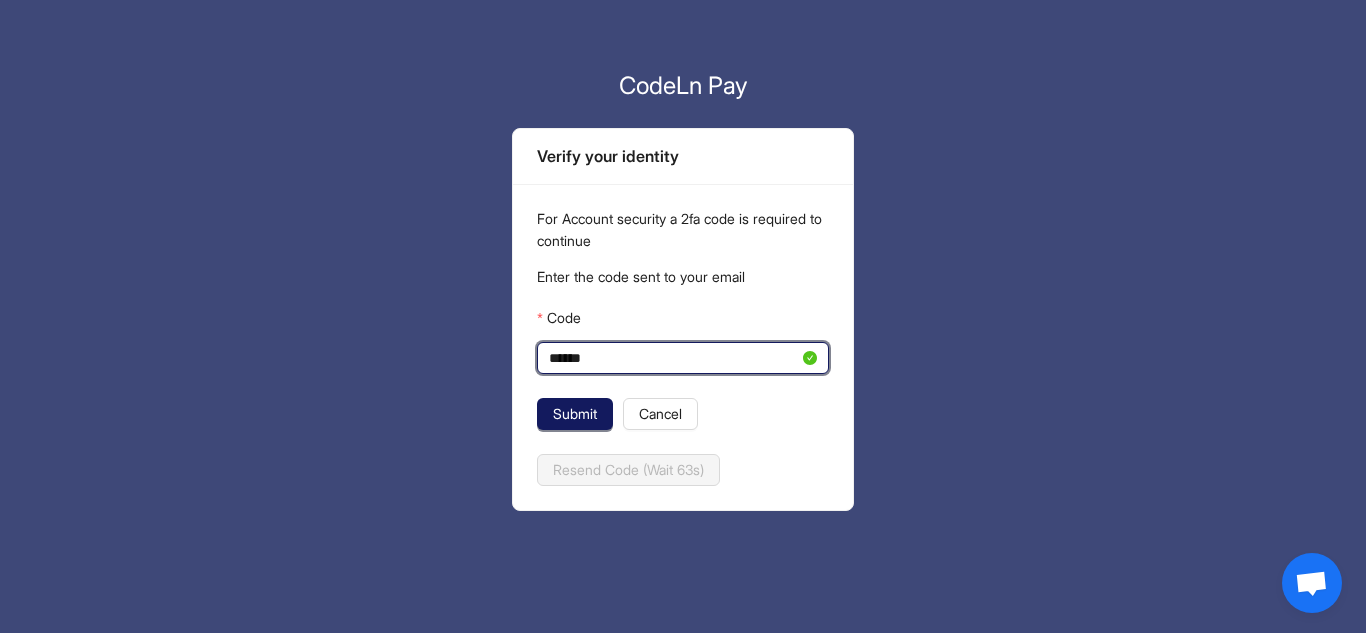 type on "******" 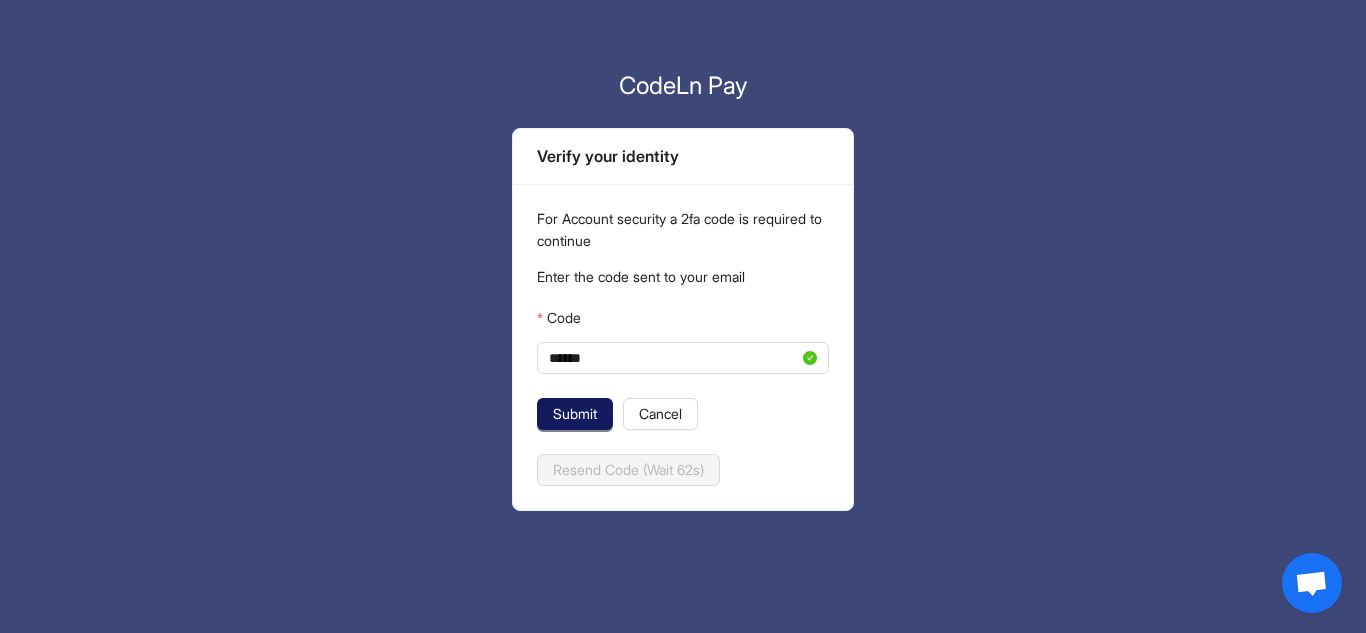 click on "Submit" 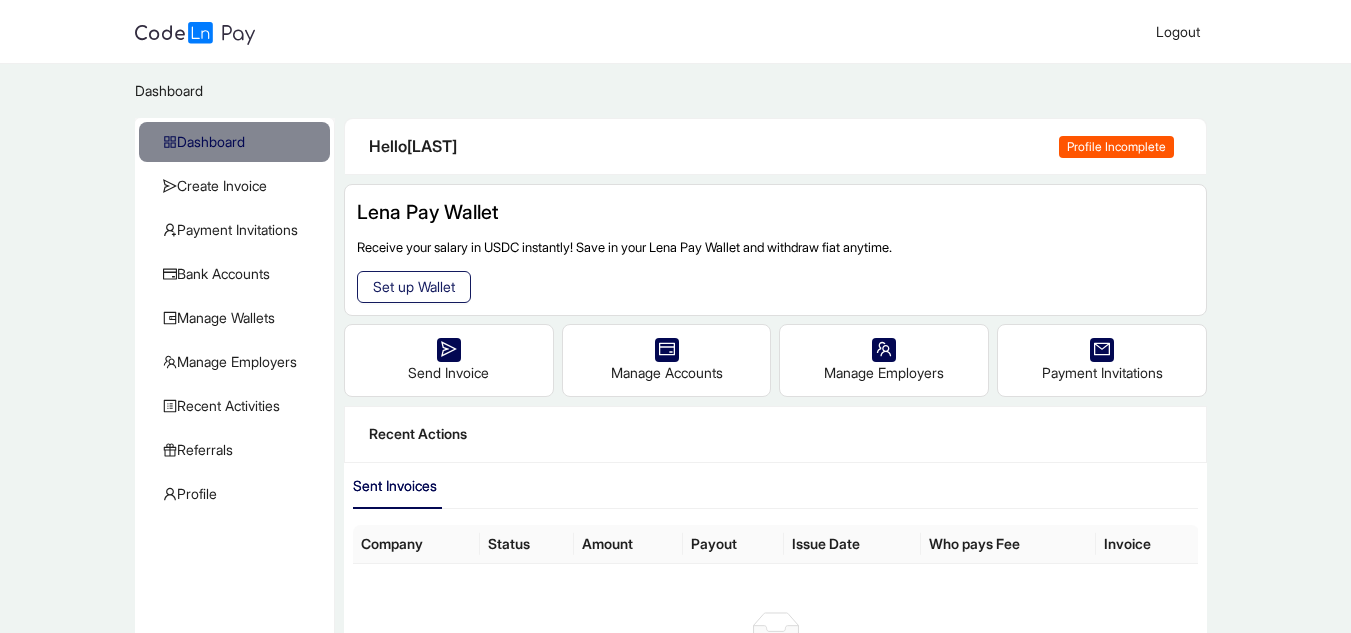 click on "Set up Wallet" 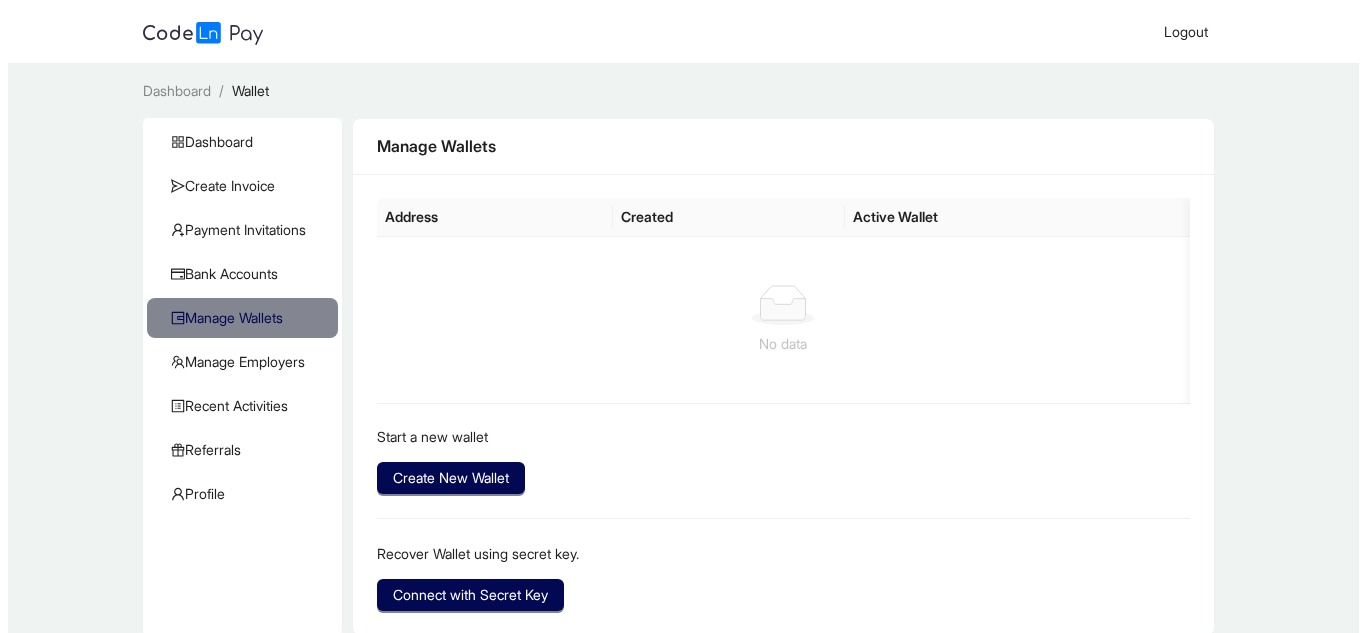 scroll, scrollTop: 72, scrollLeft: 0, axis: vertical 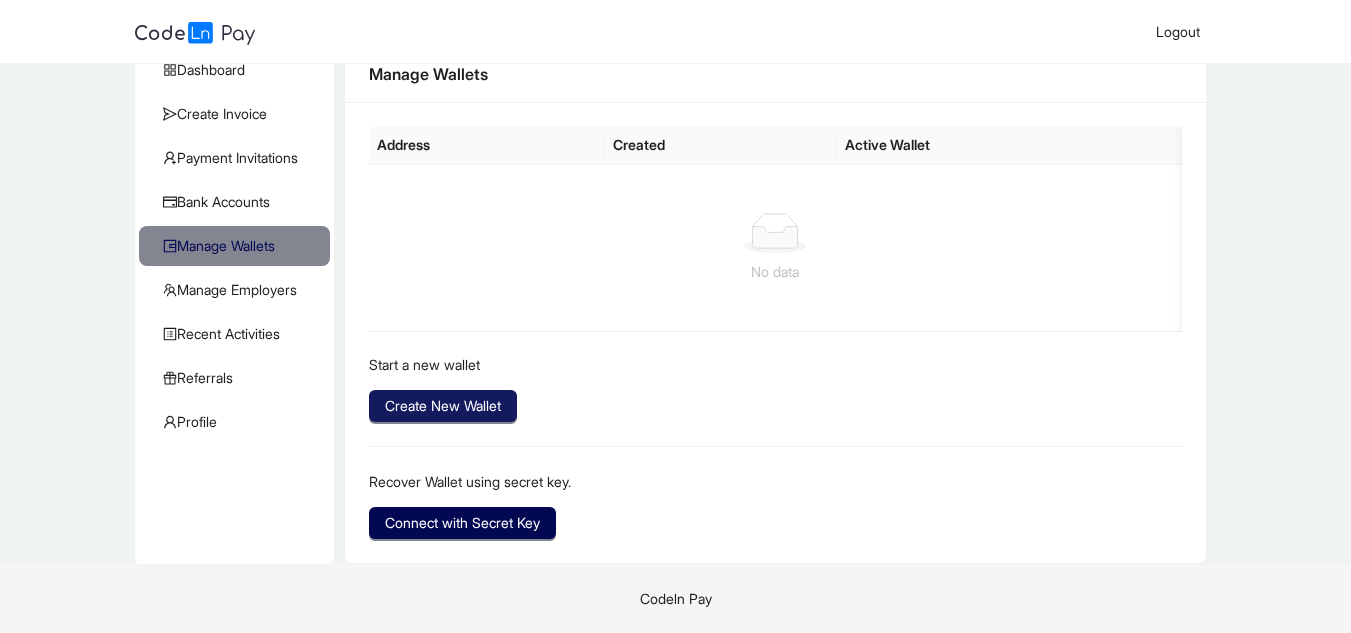 click on "Create New Wallet" 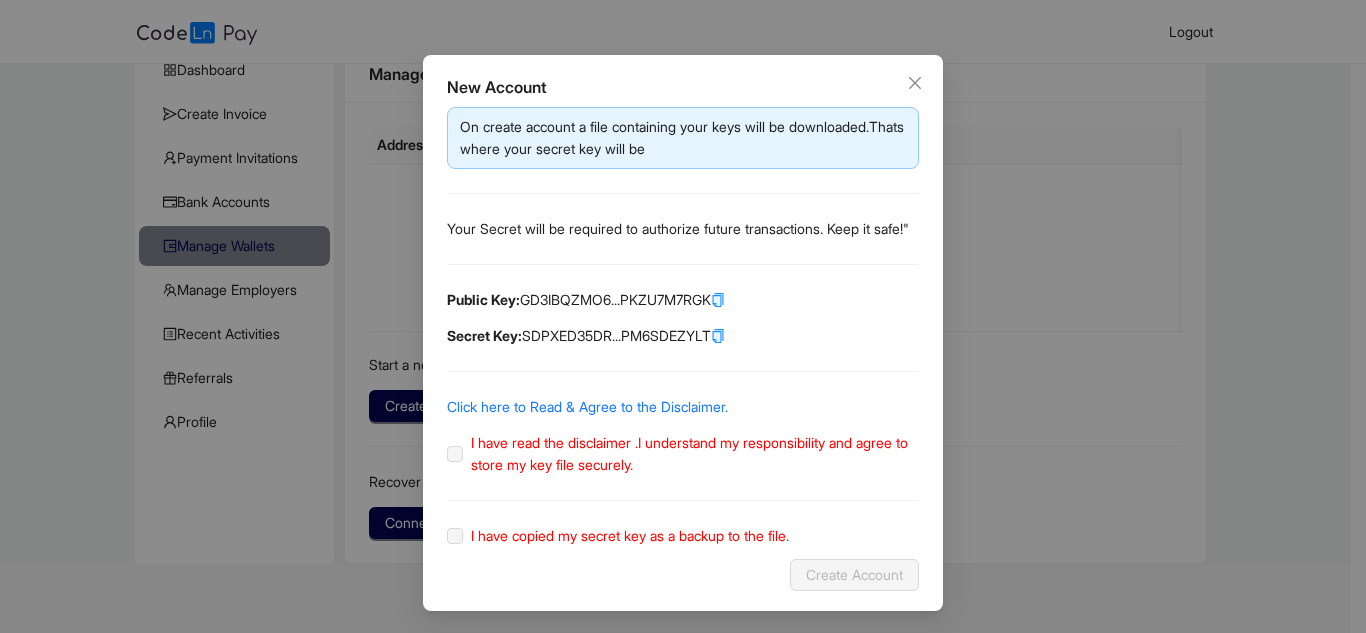 scroll, scrollTop: 69, scrollLeft: 0, axis: vertical 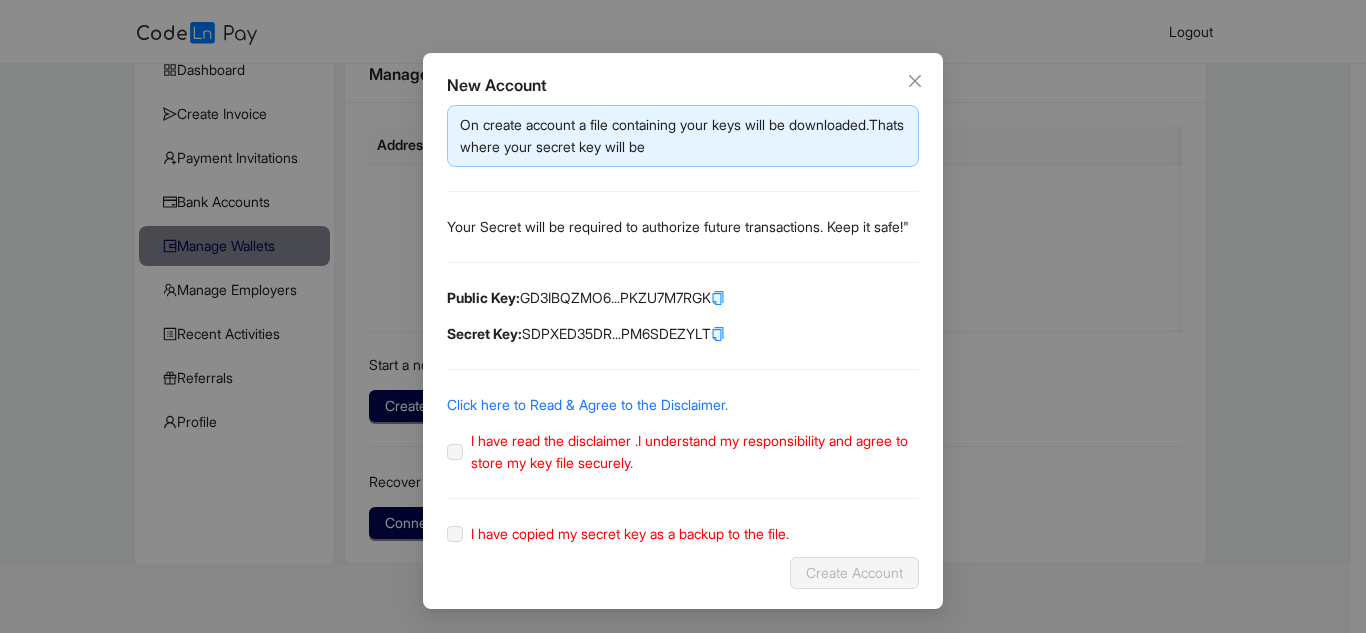 click on "I have read the disclaimer .I understand my responsibility and agree to store my key file securely." 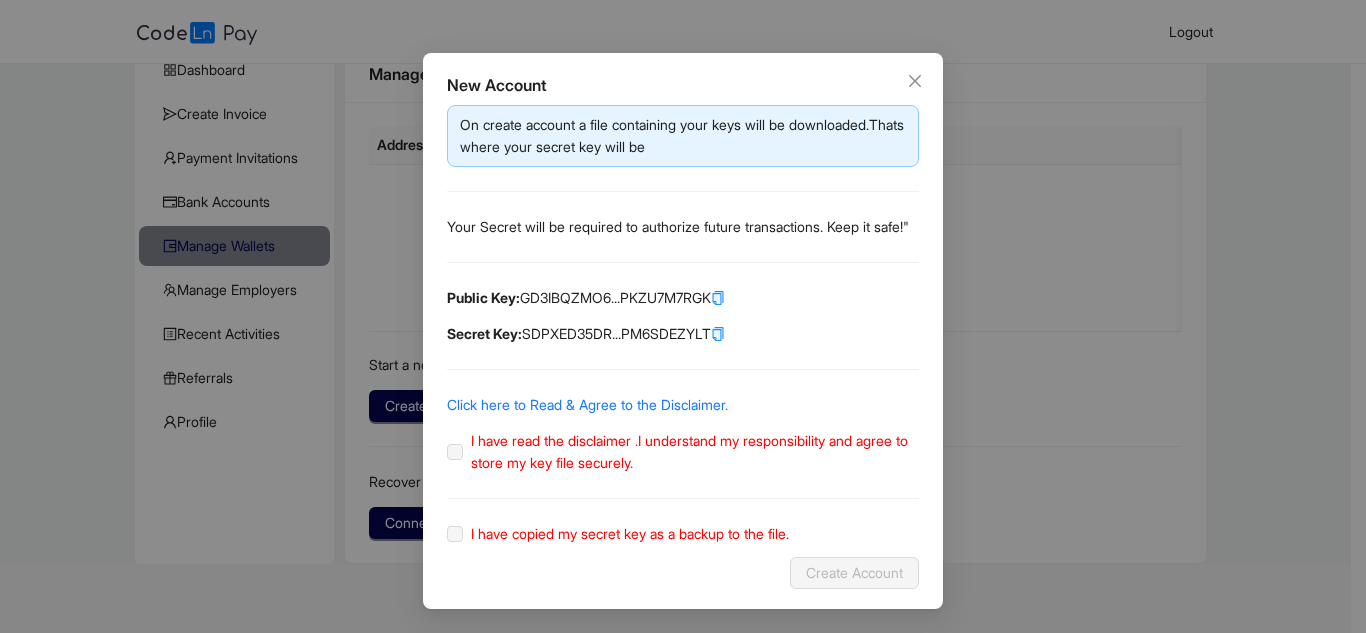 scroll, scrollTop: 69, scrollLeft: 0, axis: vertical 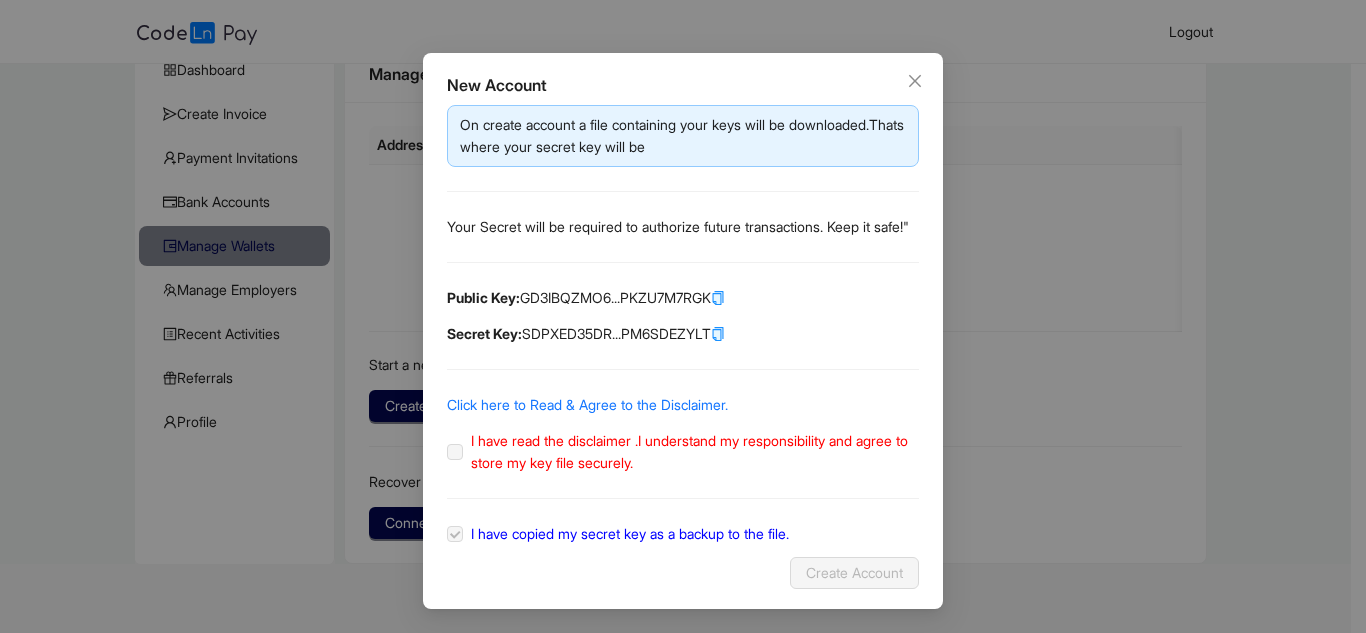 click 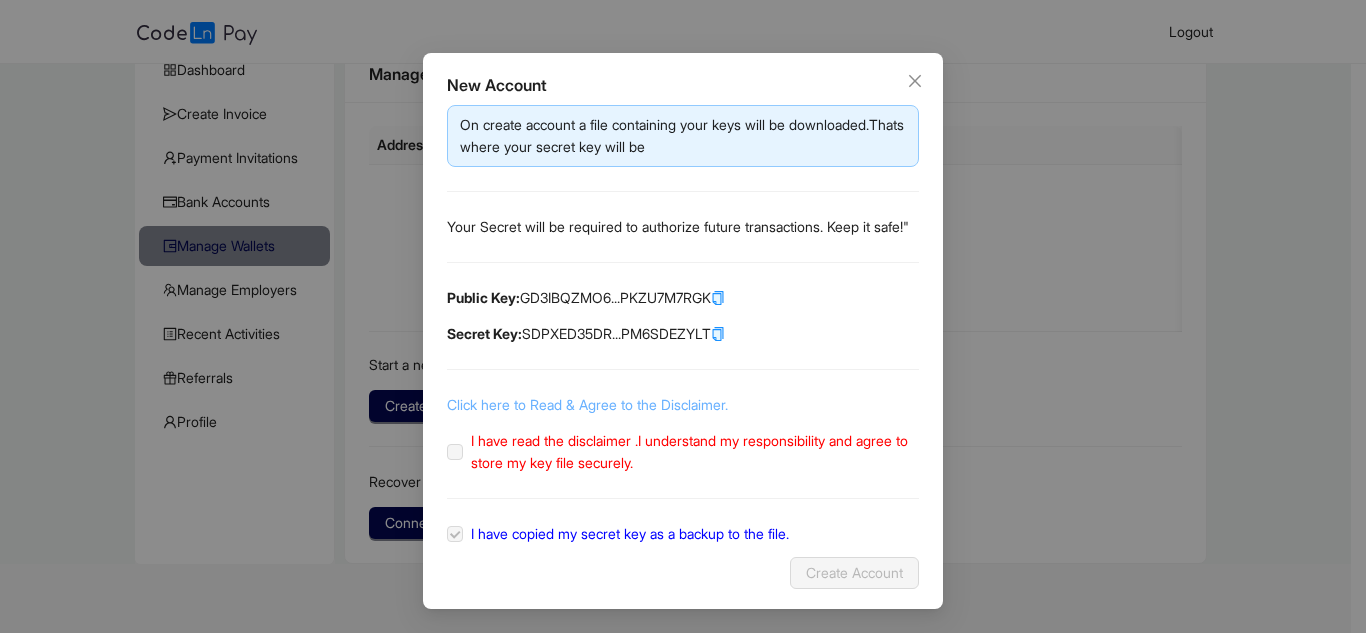 click on "Click here to Read & Agree to the Disclaimer." at bounding box center [587, 404] 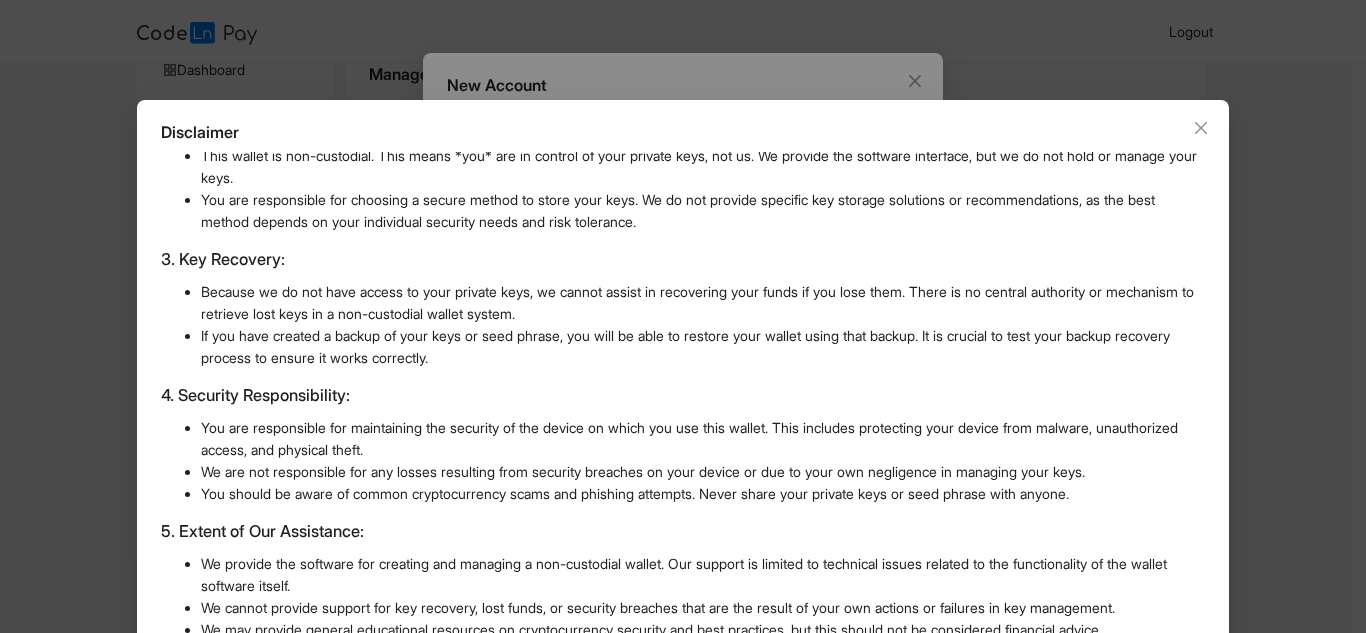 scroll, scrollTop: 487, scrollLeft: 0, axis: vertical 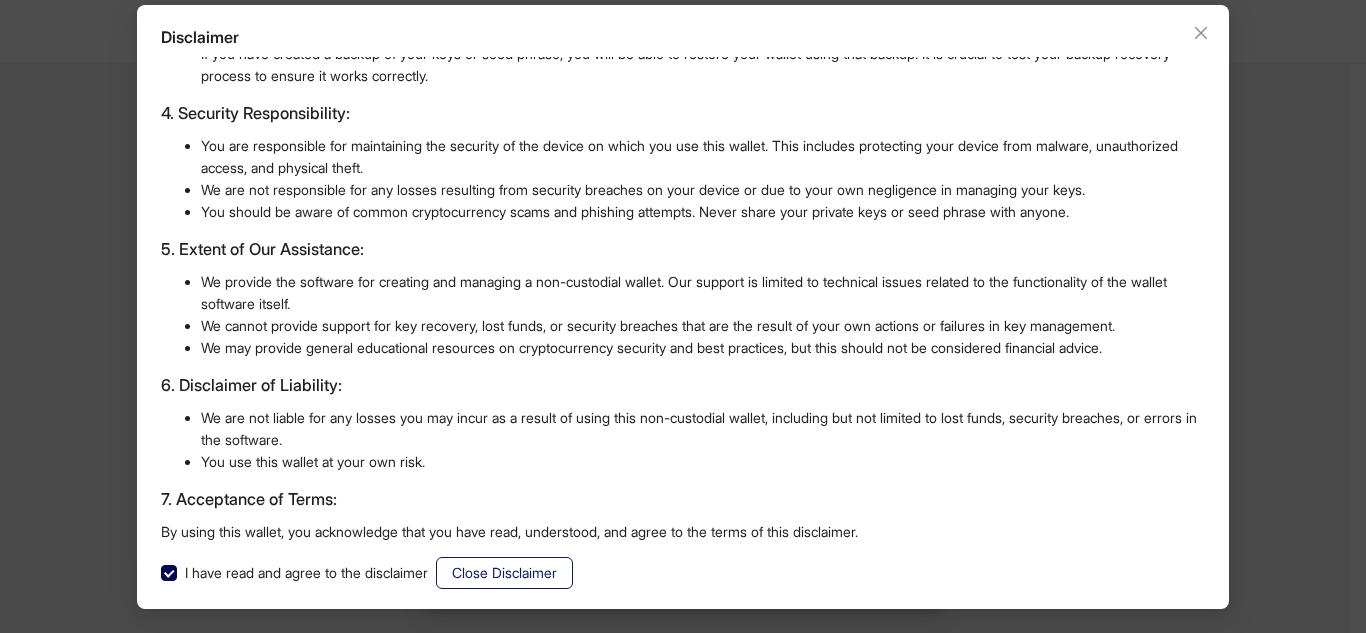 click on "Close Disclaimer" 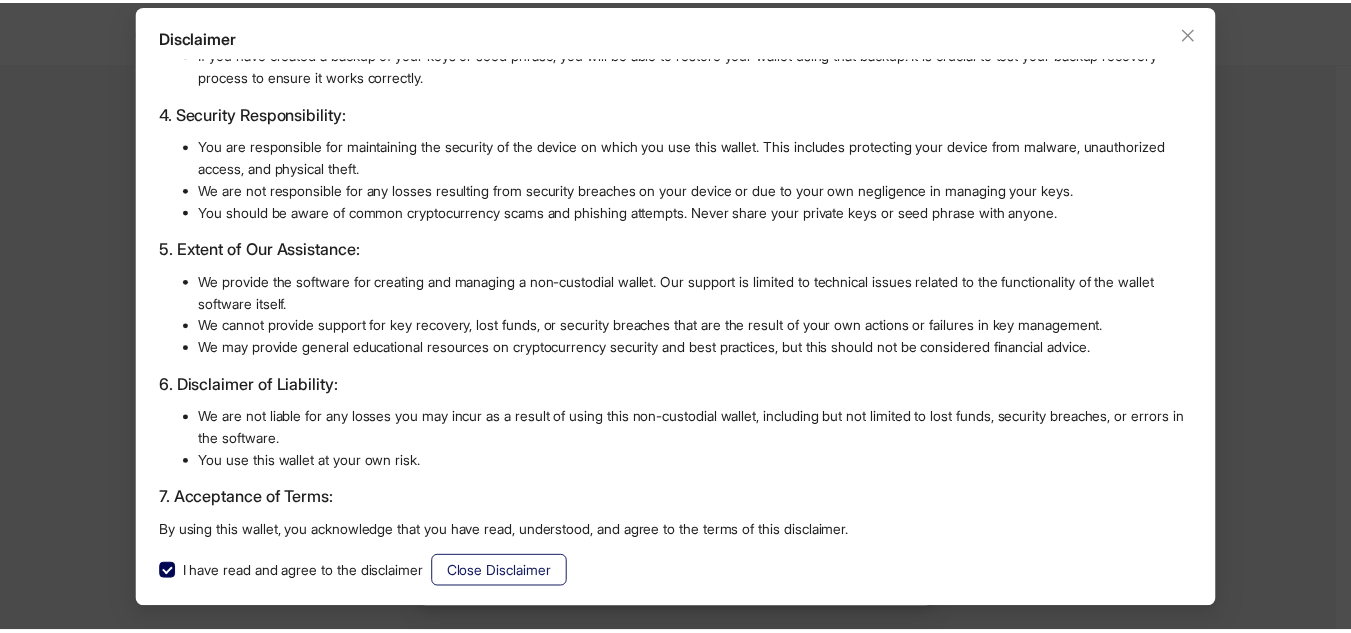 scroll, scrollTop: 0, scrollLeft: 0, axis: both 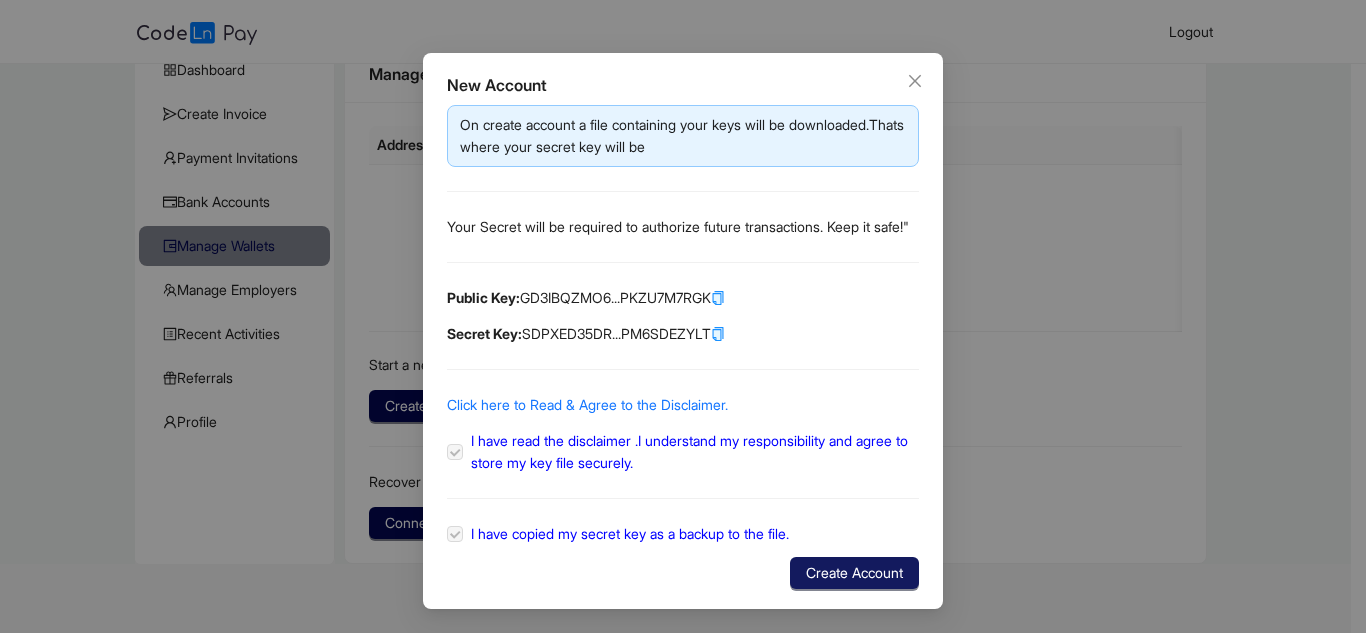 click on "Create Account" 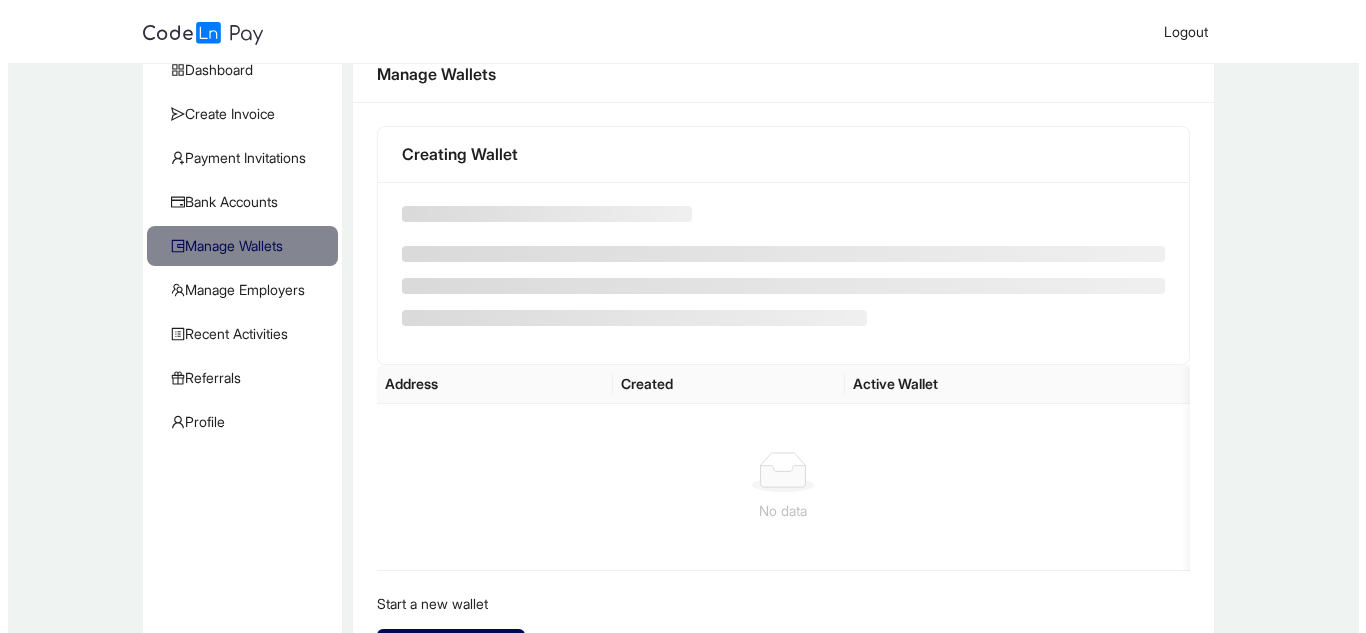 scroll, scrollTop: 0, scrollLeft: 0, axis: both 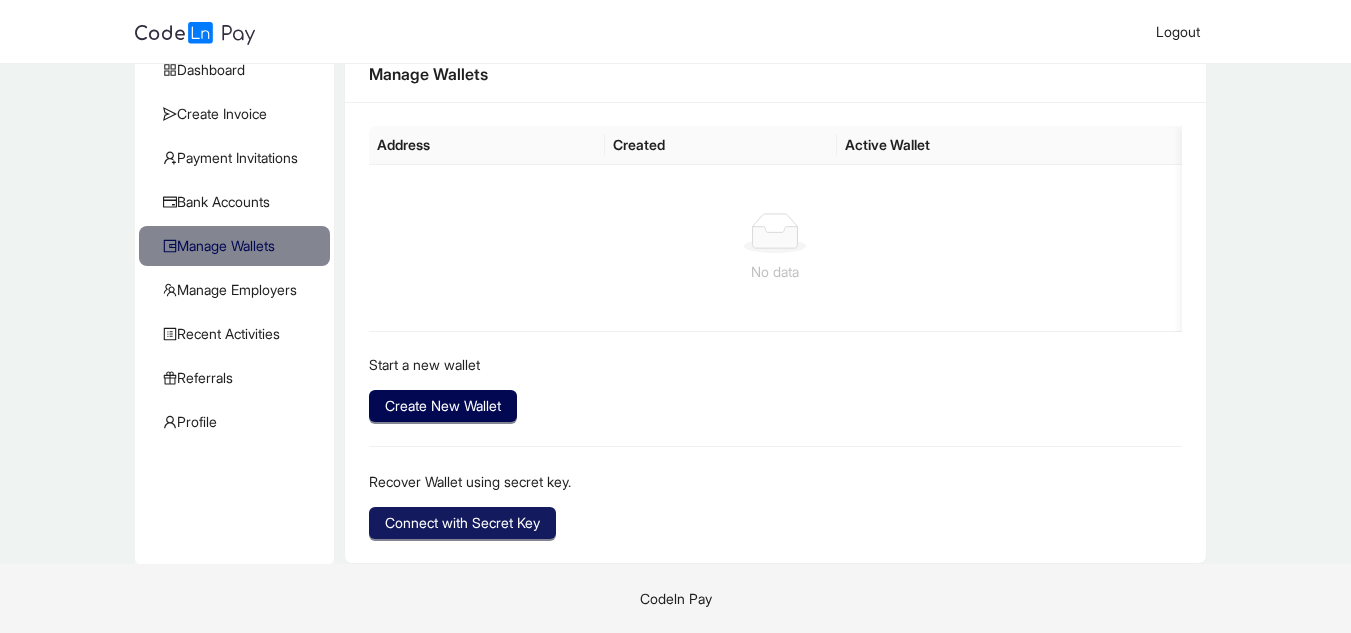 click on "Connect with Secret Key" 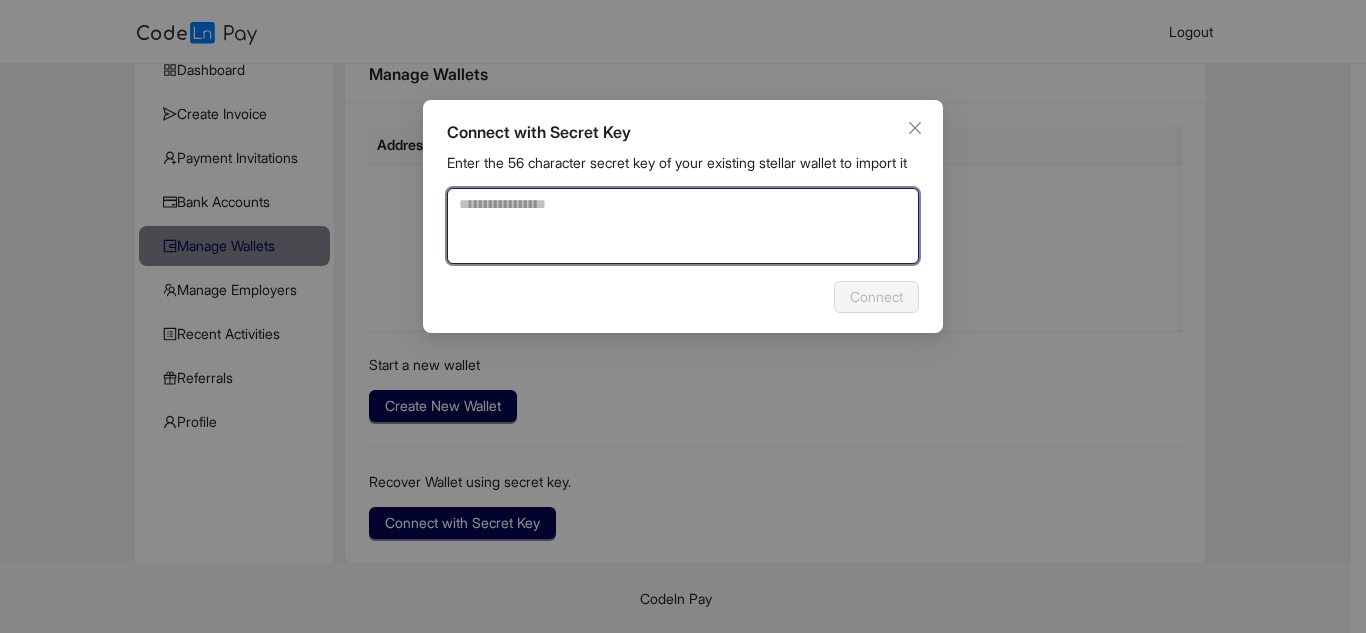click 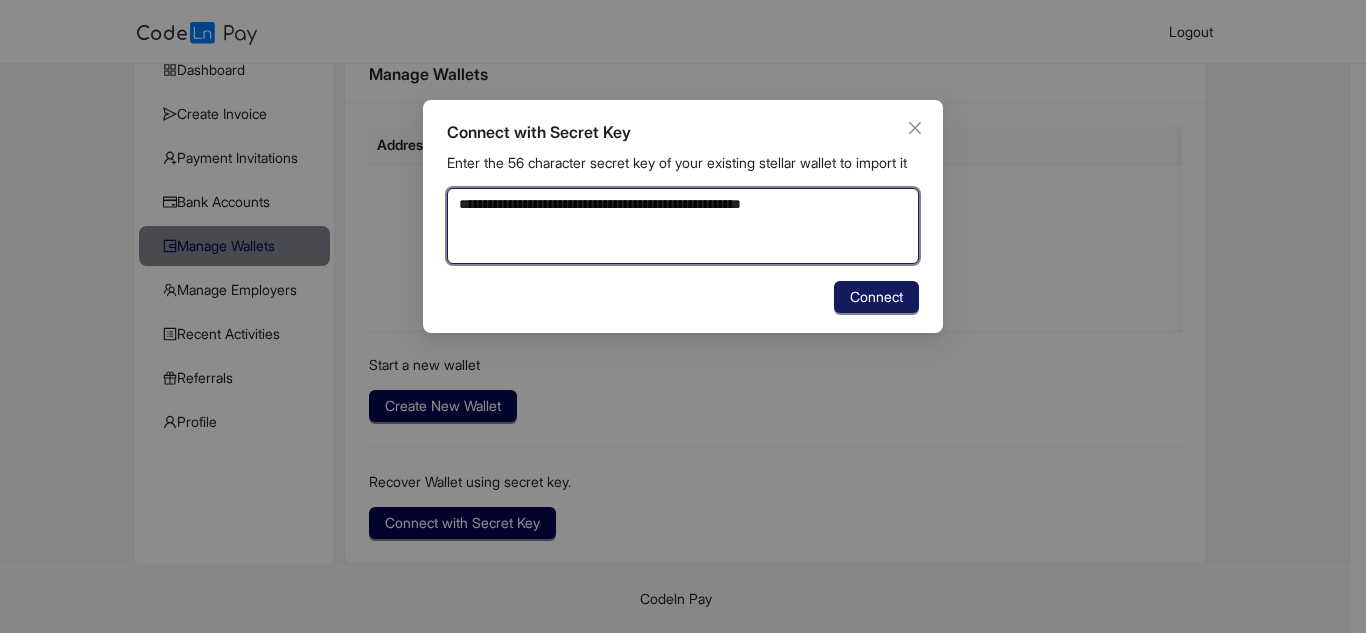 type on "**********" 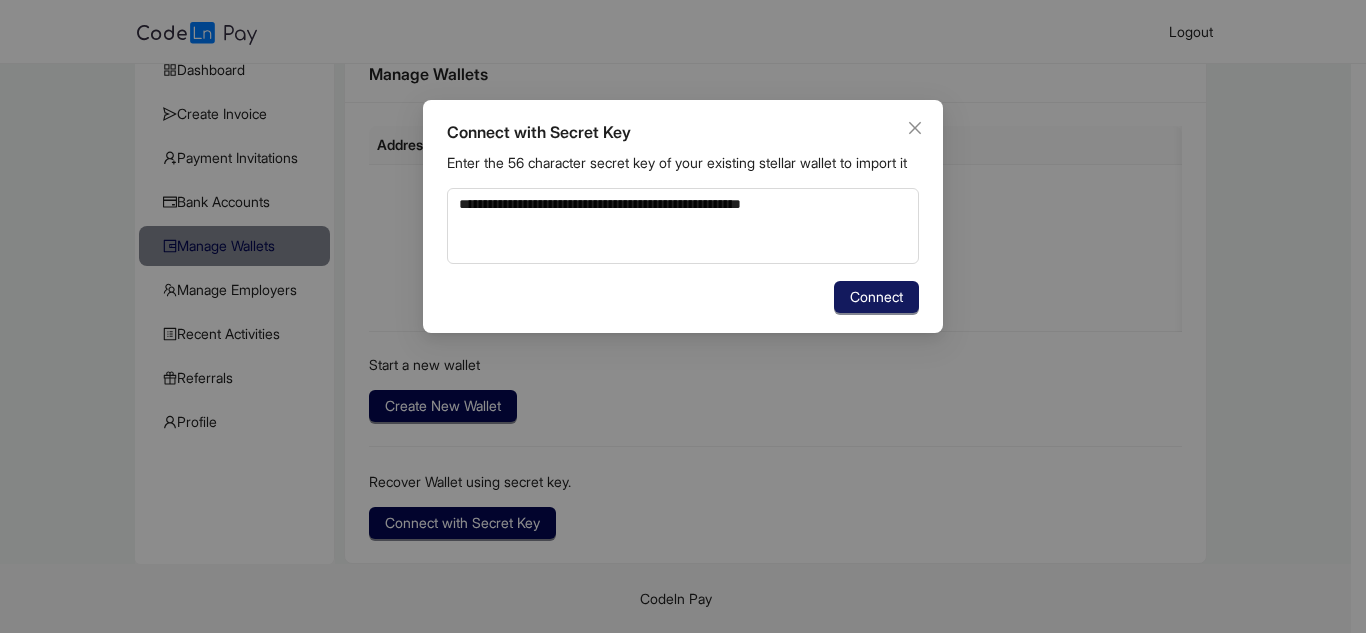 click on "Connect" 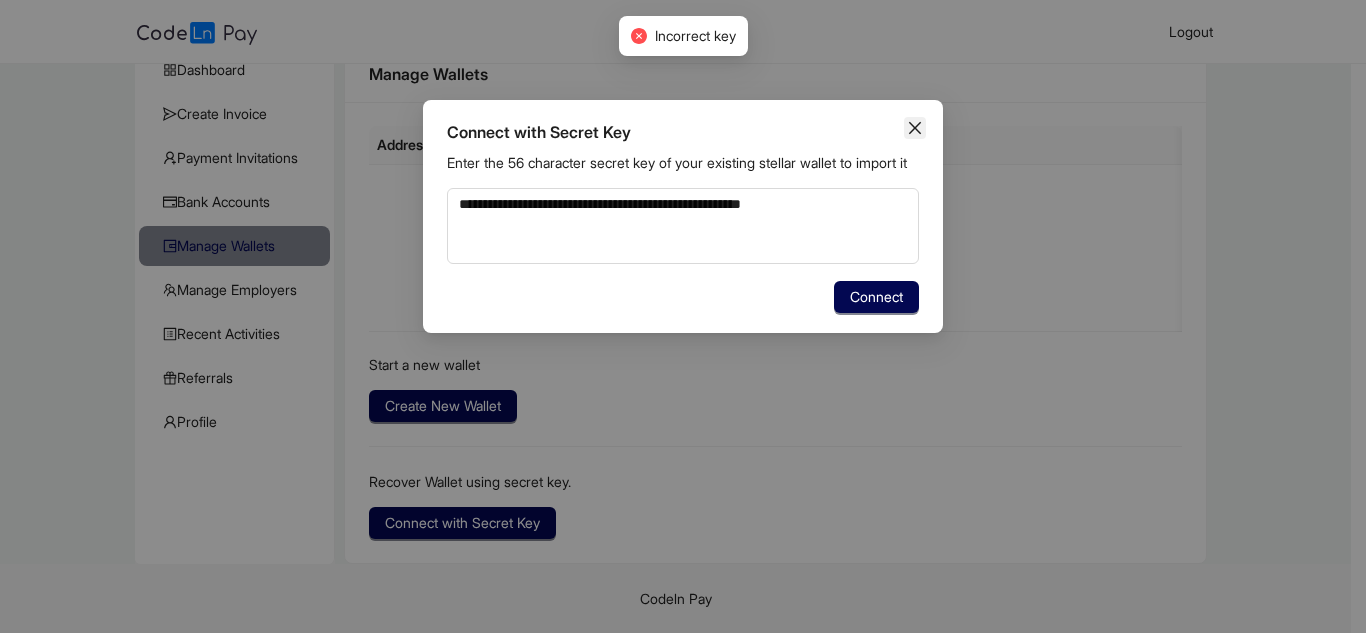 click 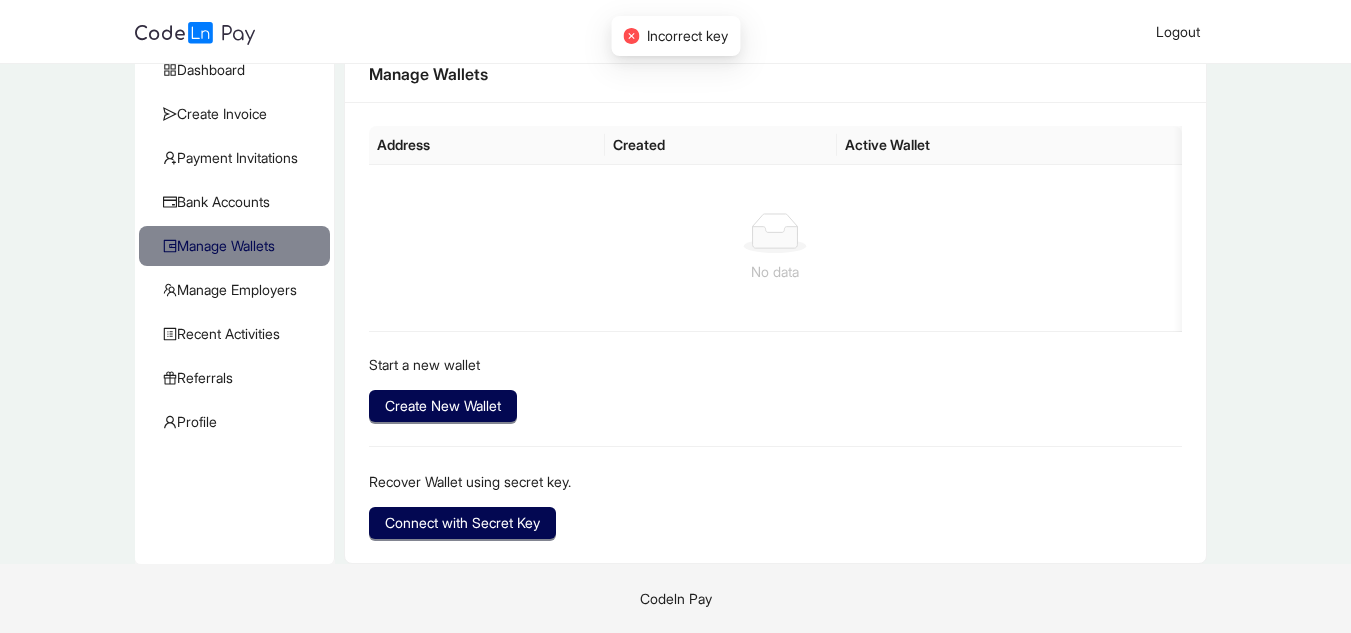 type 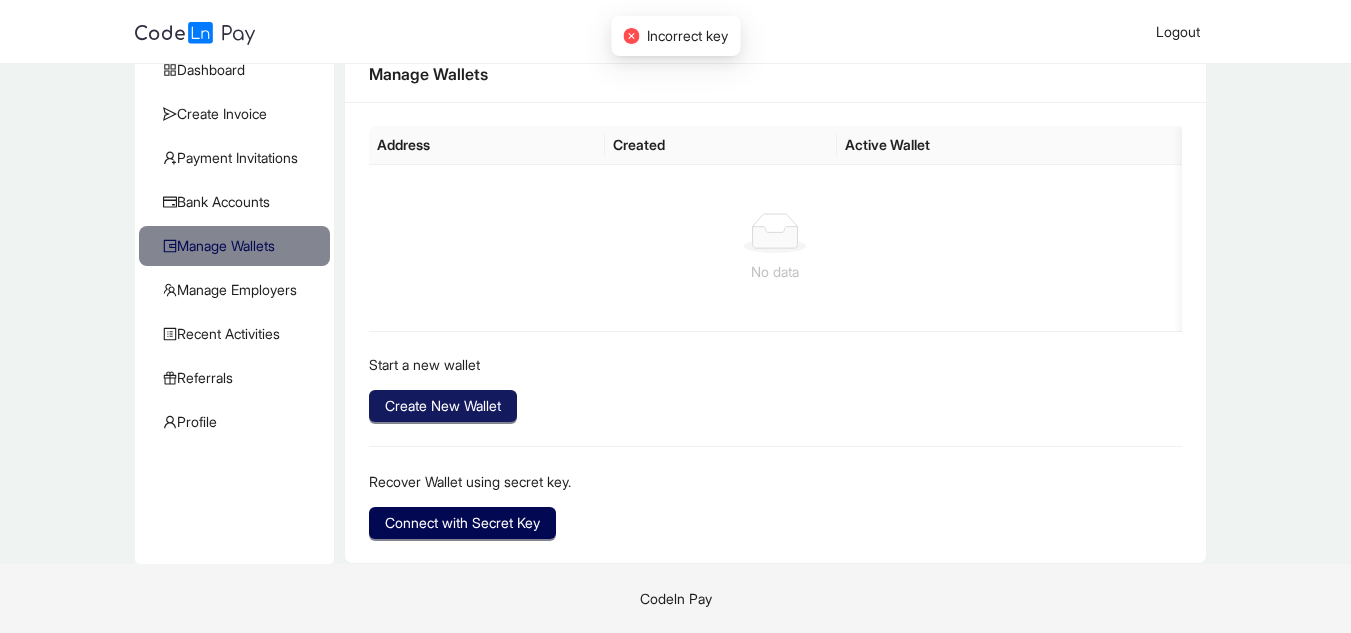 click on "Create New Wallet" 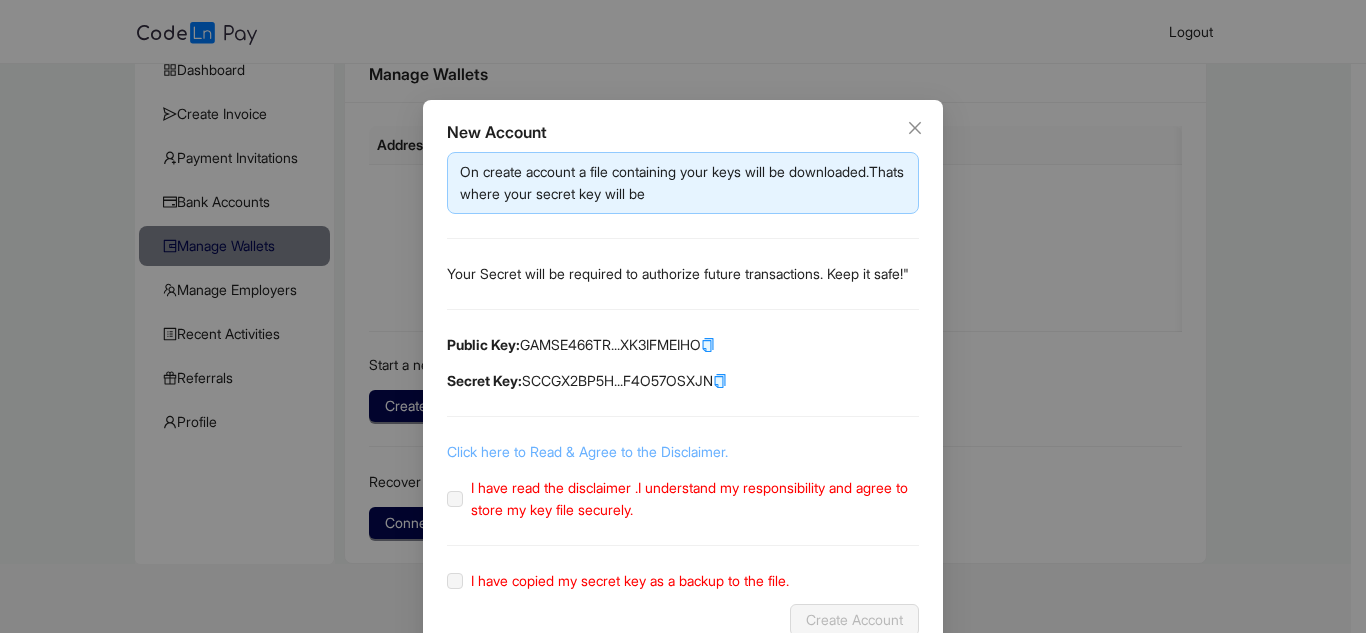 click on "Click here to Read & Agree to the Disclaimer." at bounding box center (587, 451) 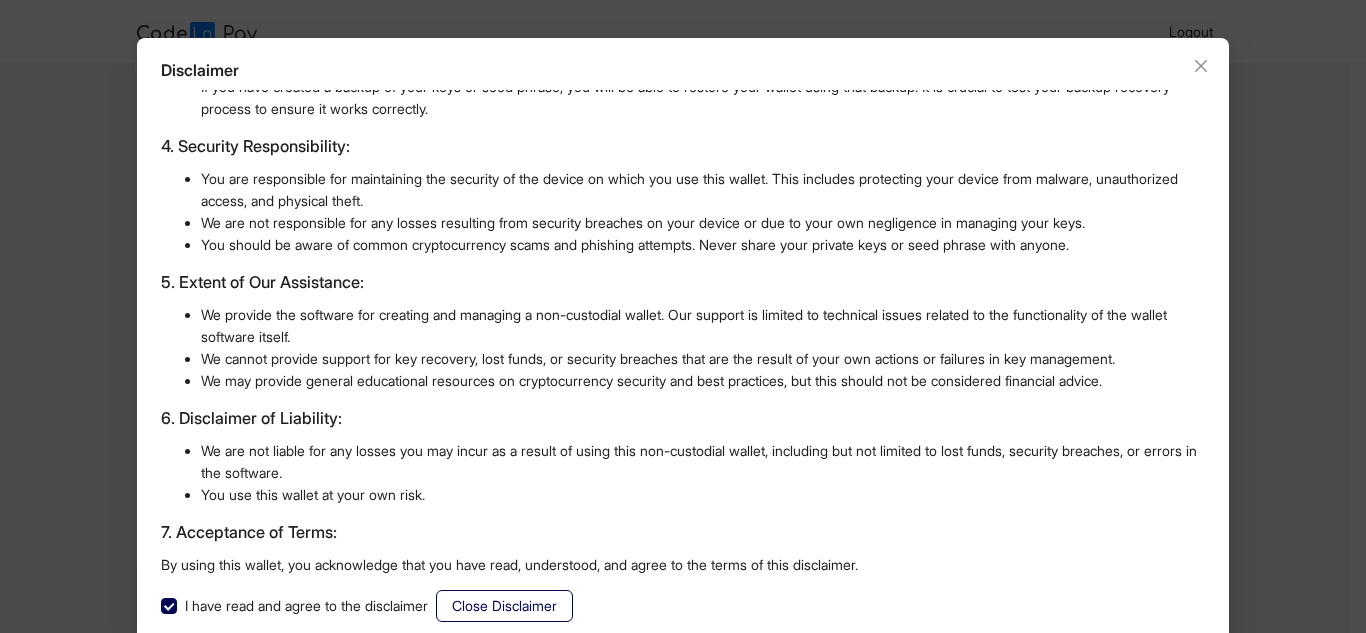 scroll, scrollTop: 95, scrollLeft: 0, axis: vertical 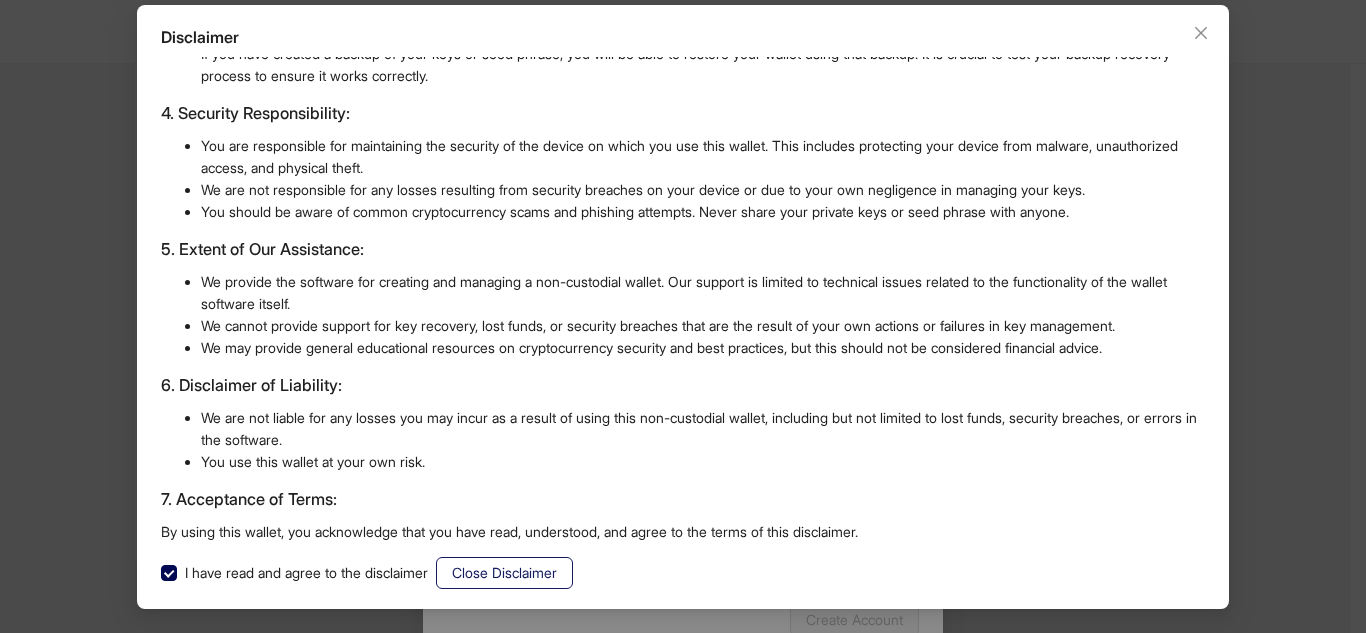 click on "Close Disclaimer" 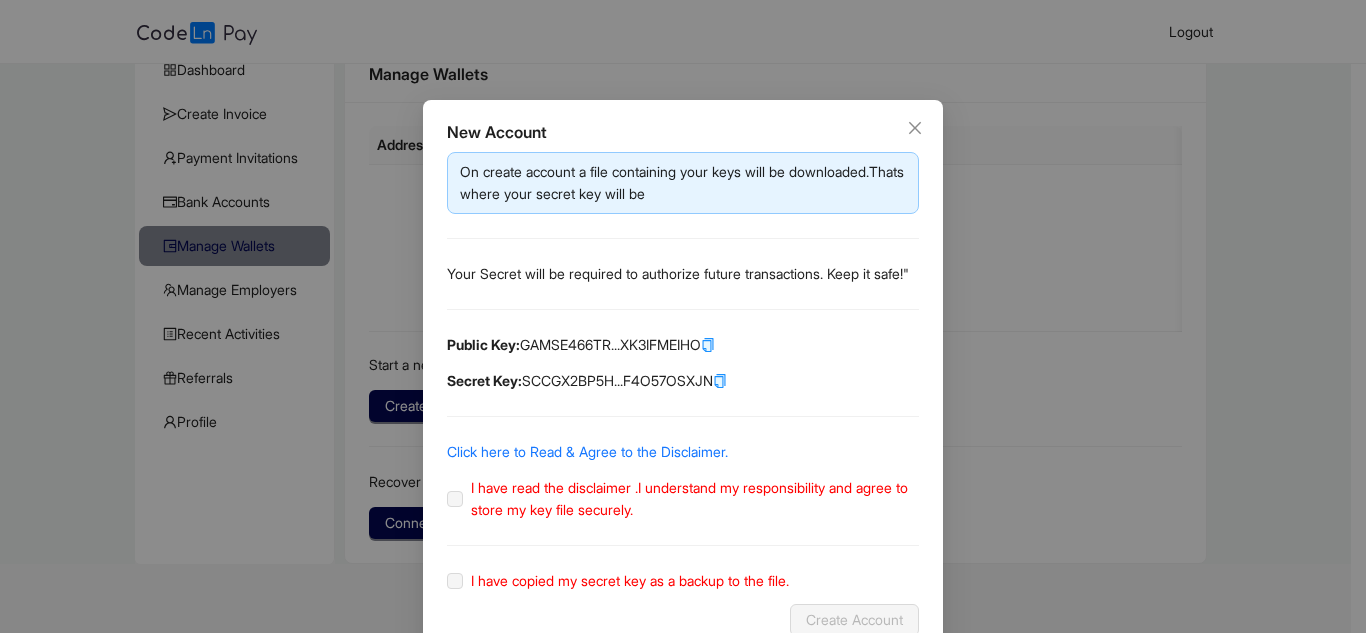 scroll, scrollTop: 0, scrollLeft: 0, axis: both 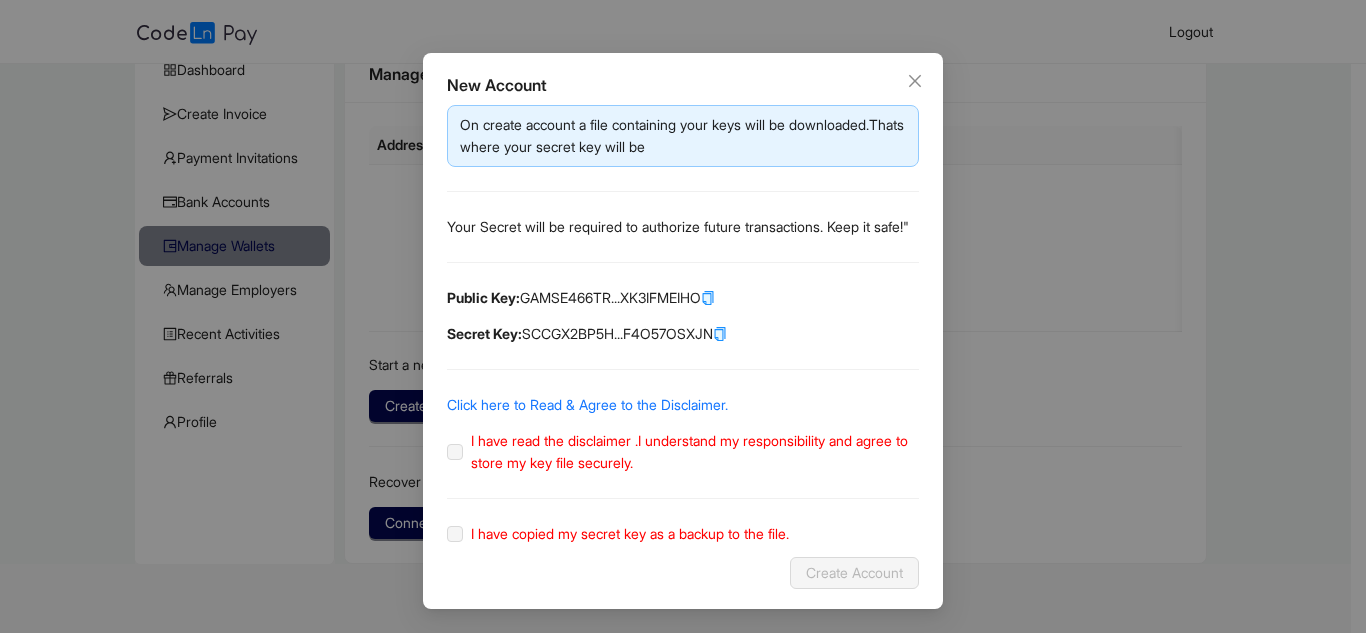 click on "I have read the disclaimer .I understand my responsibility and agree to store my key file securely." at bounding box center (691, 452) 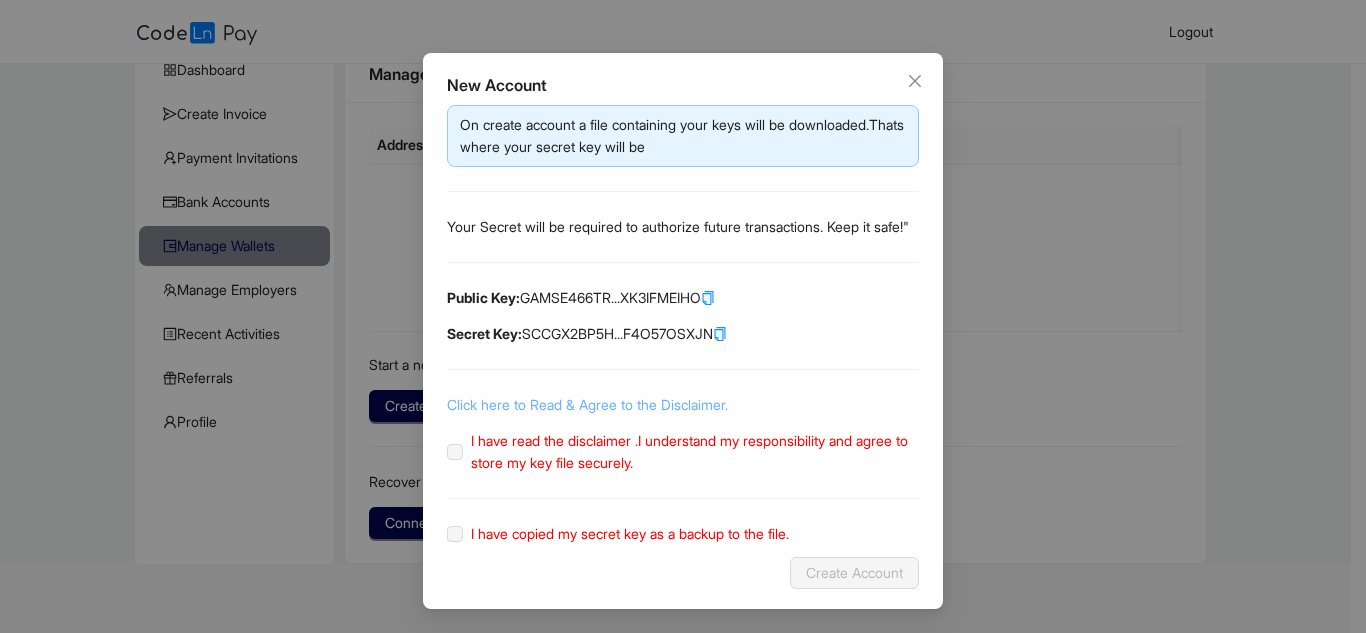 click on "Click here to Read & Agree to the Disclaimer." at bounding box center [587, 404] 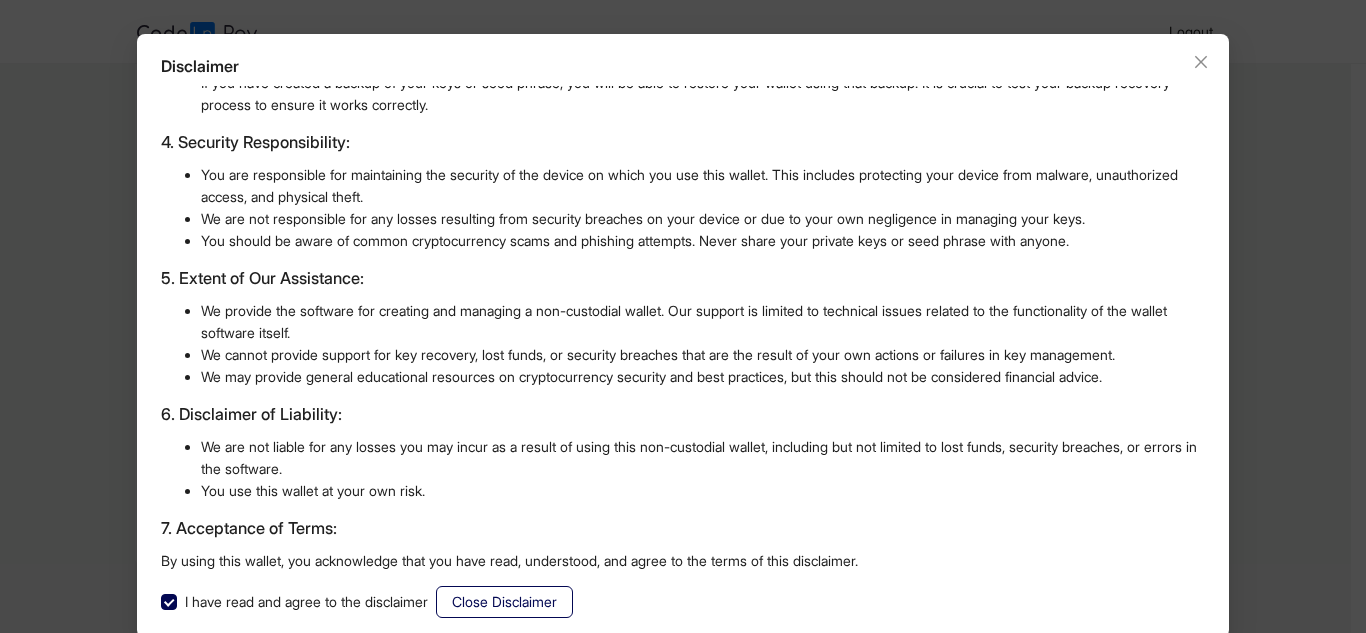 scroll, scrollTop: 95, scrollLeft: 0, axis: vertical 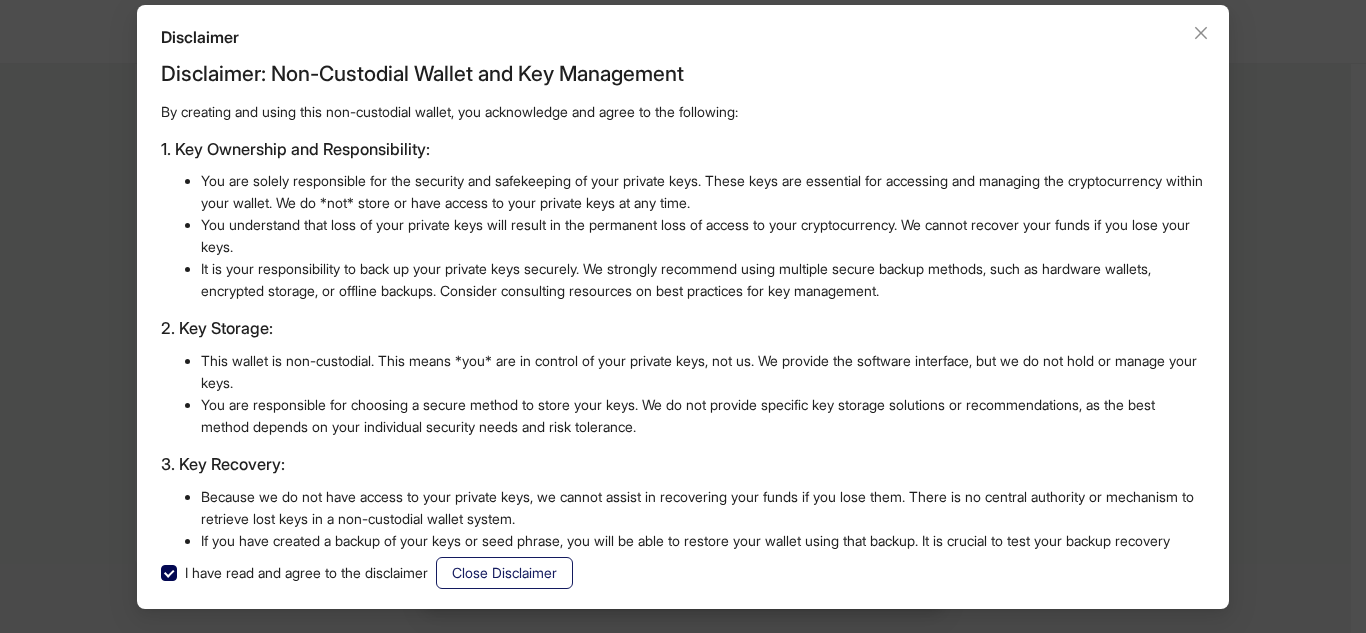 click on "Close Disclaimer" 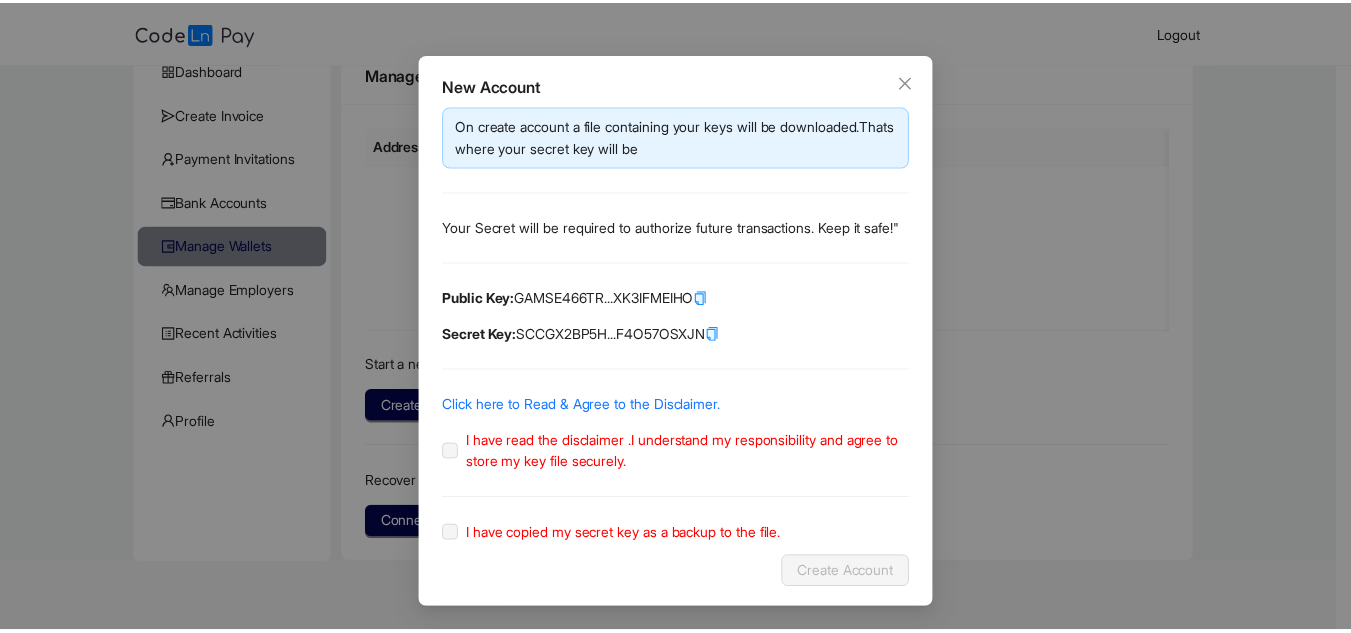 scroll, scrollTop: 0, scrollLeft: 0, axis: both 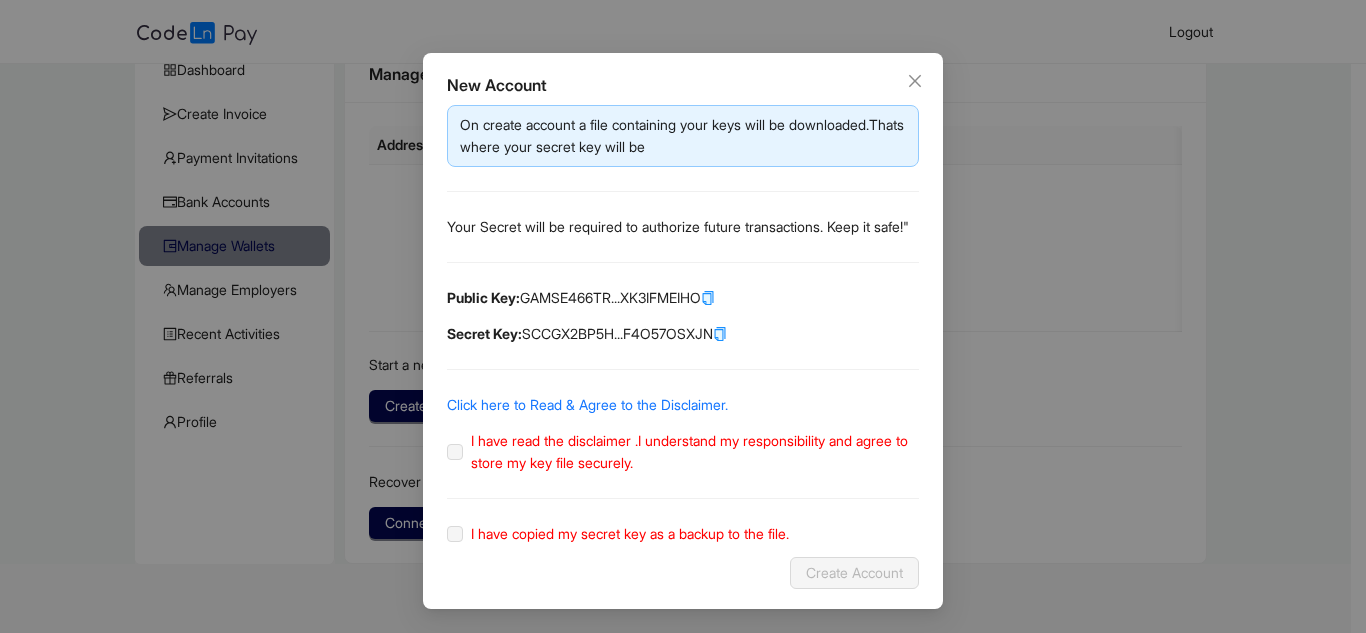 click on "I have copied my secret key as a backup to the file." 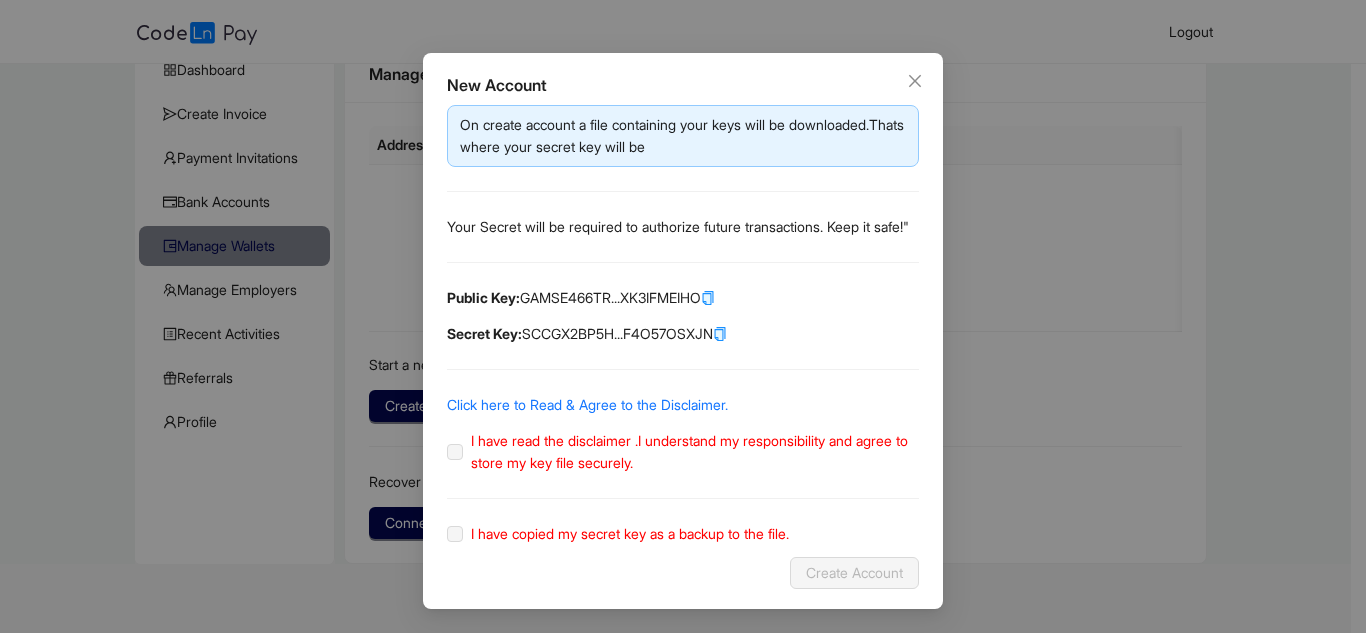 click on "I have read the disclaimer .I understand my responsibility and agree to store my key file securely." 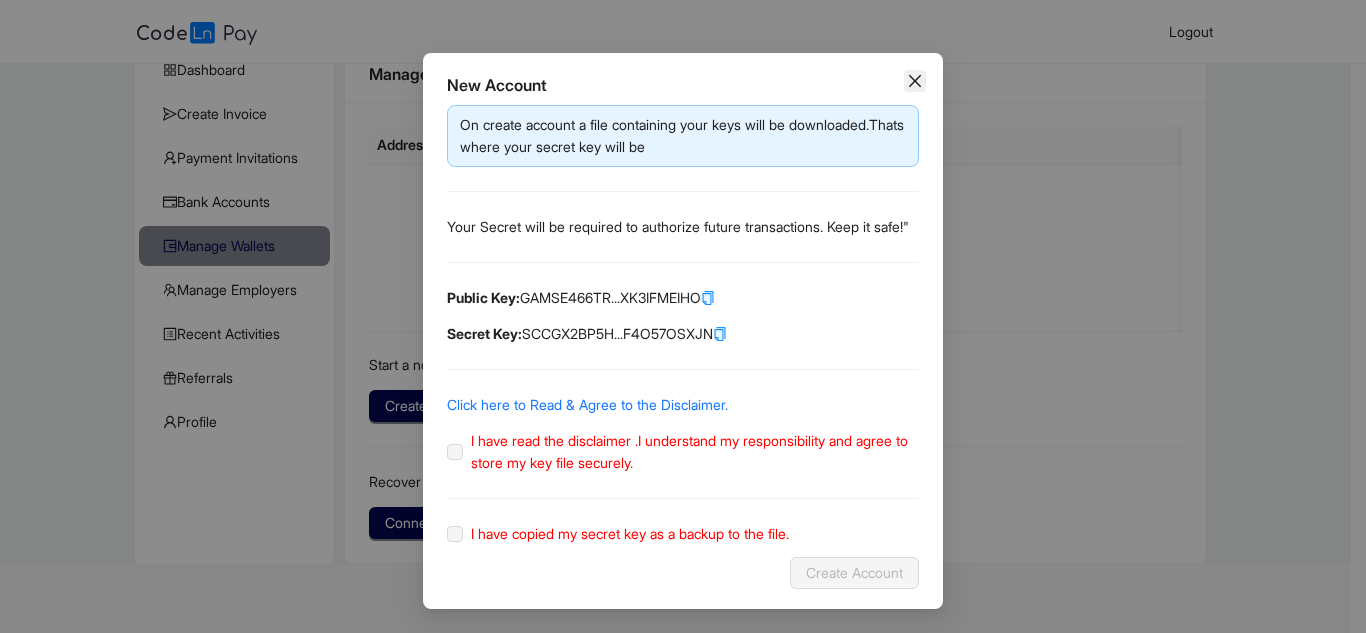 click 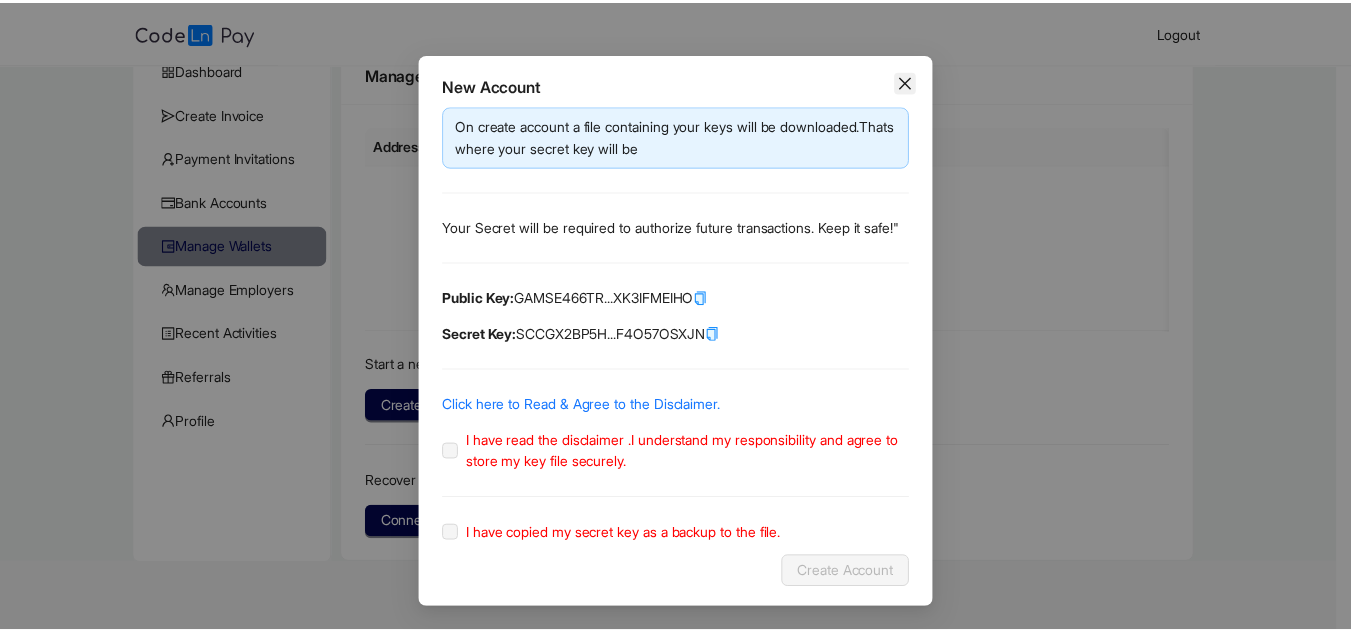 scroll, scrollTop: 0, scrollLeft: 0, axis: both 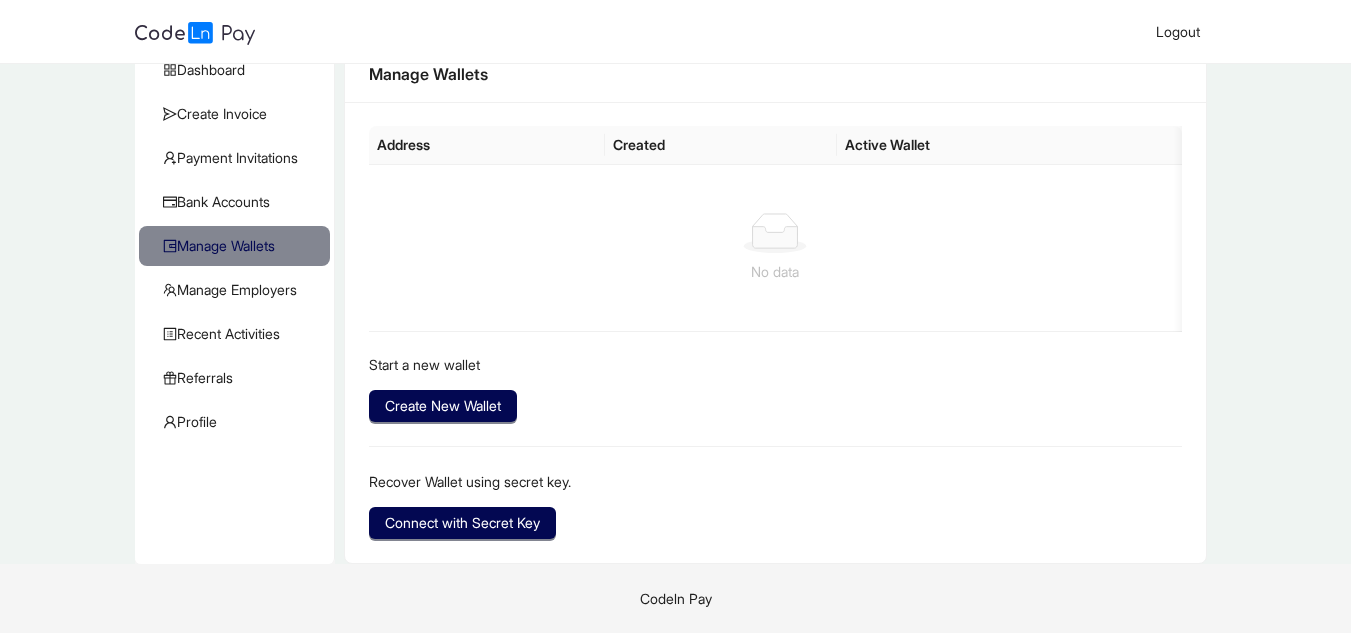 click on "Created" 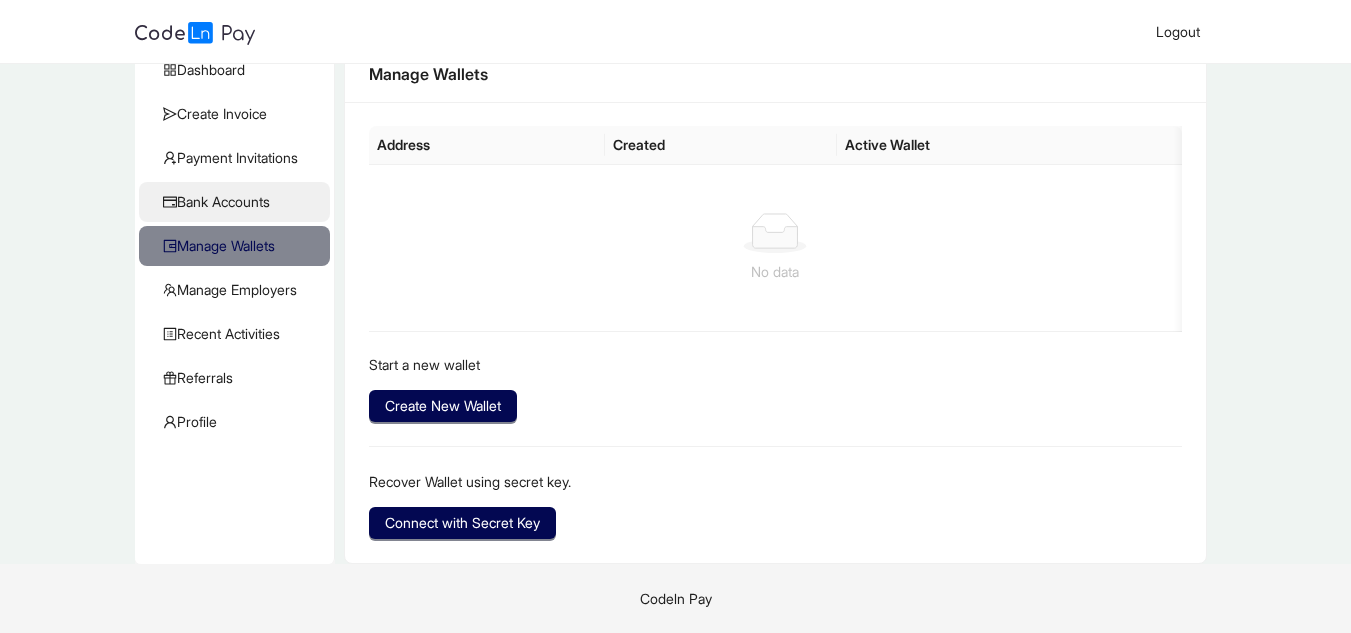 click on "Bank Accounts" 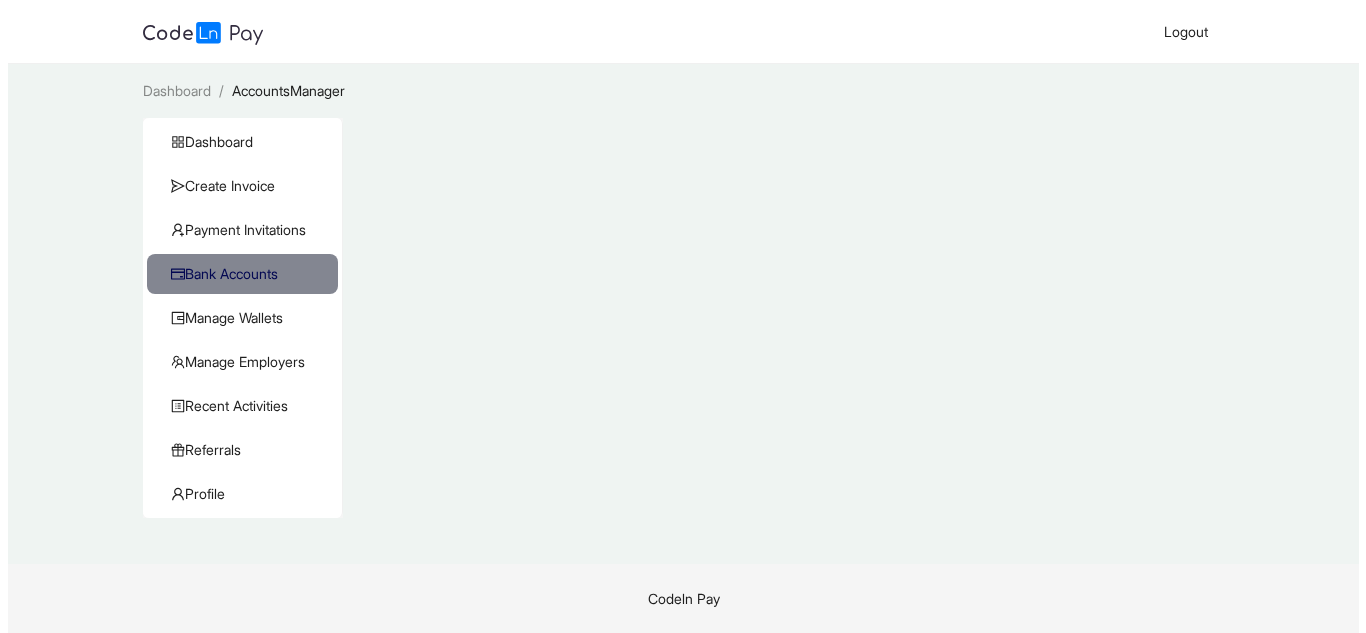 scroll, scrollTop: 0, scrollLeft: 0, axis: both 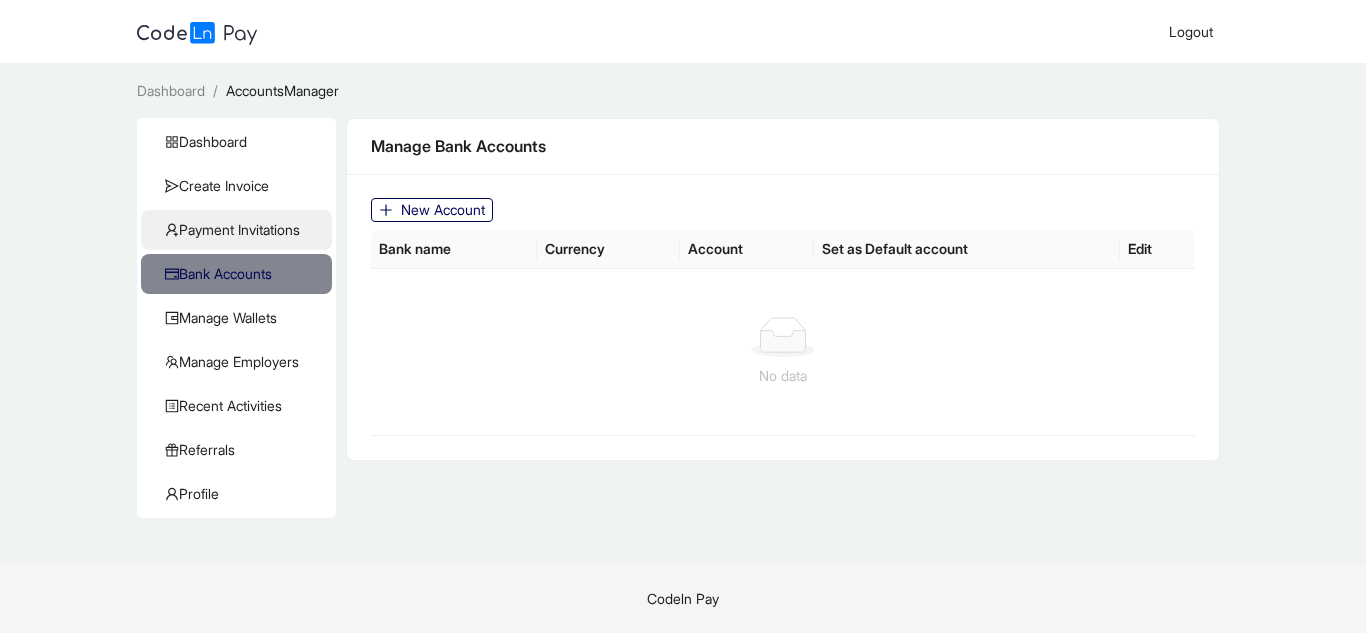click on "Payment Invitations" 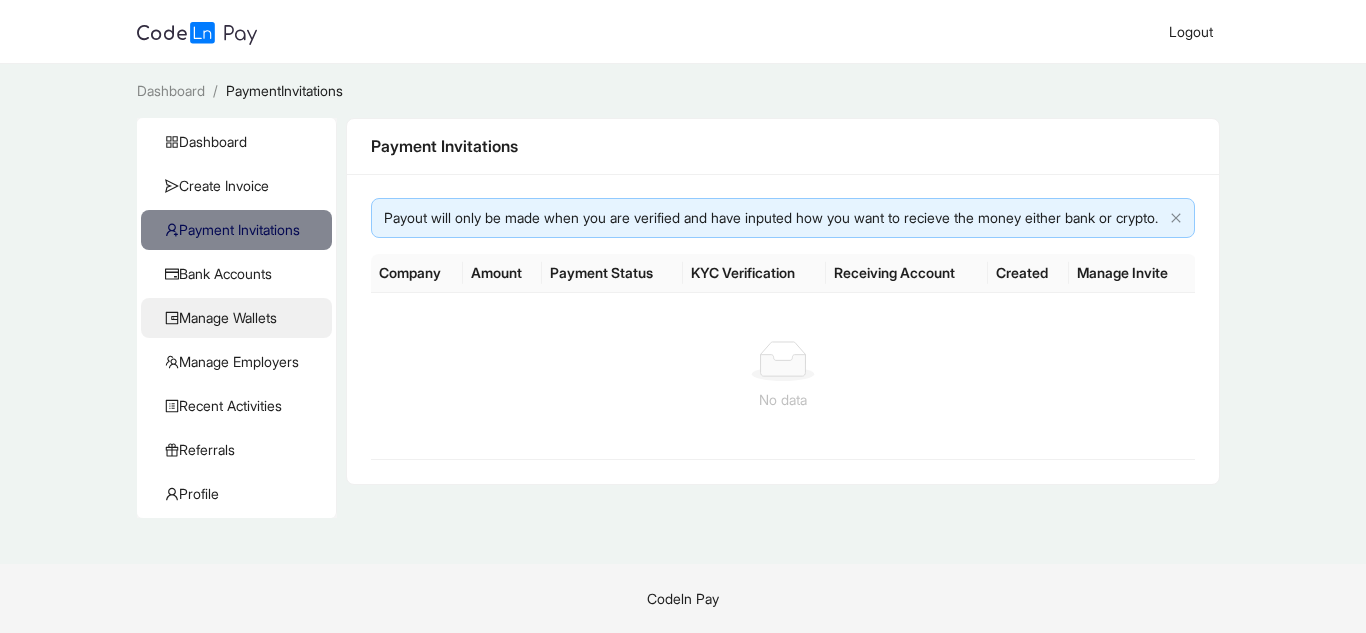 click on "Manage Wallets" 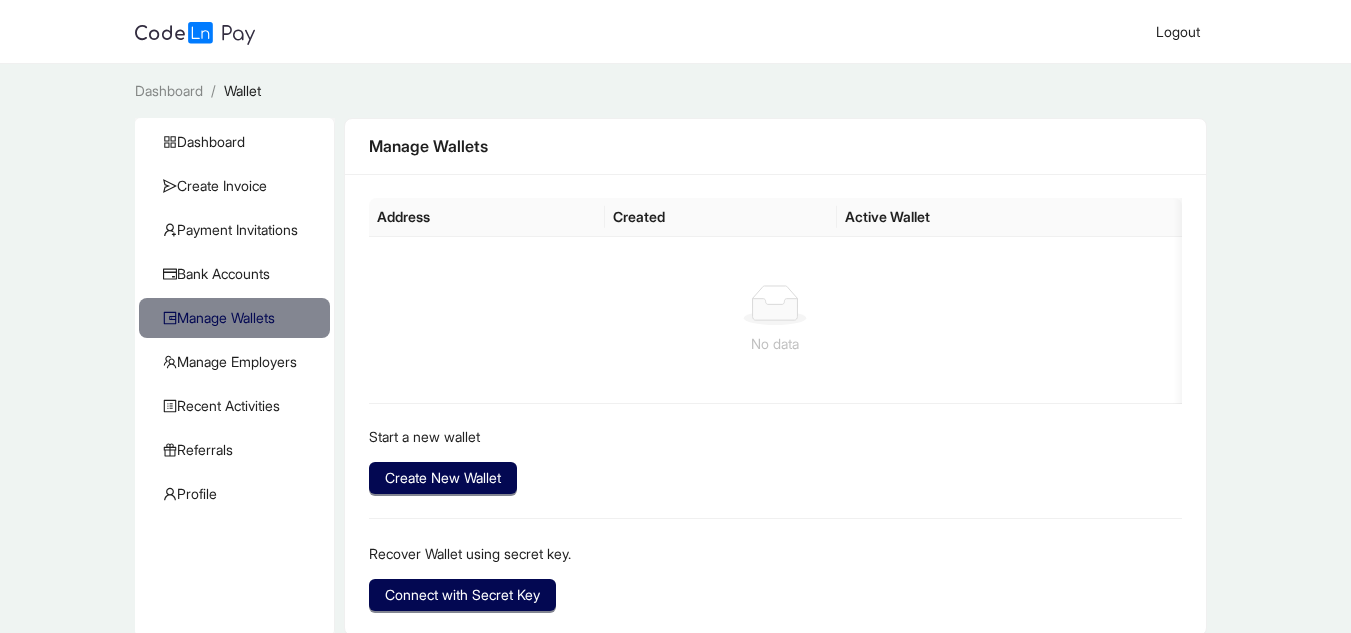 click on "Address" 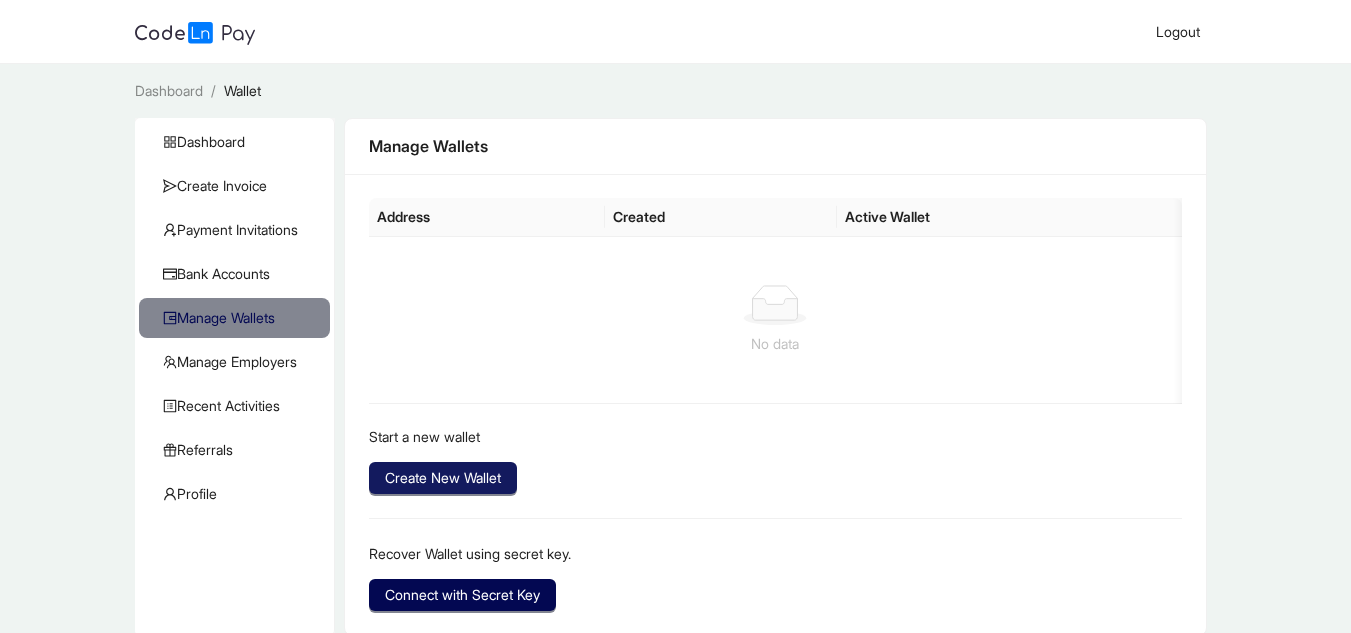 click on "Create New Wallet" 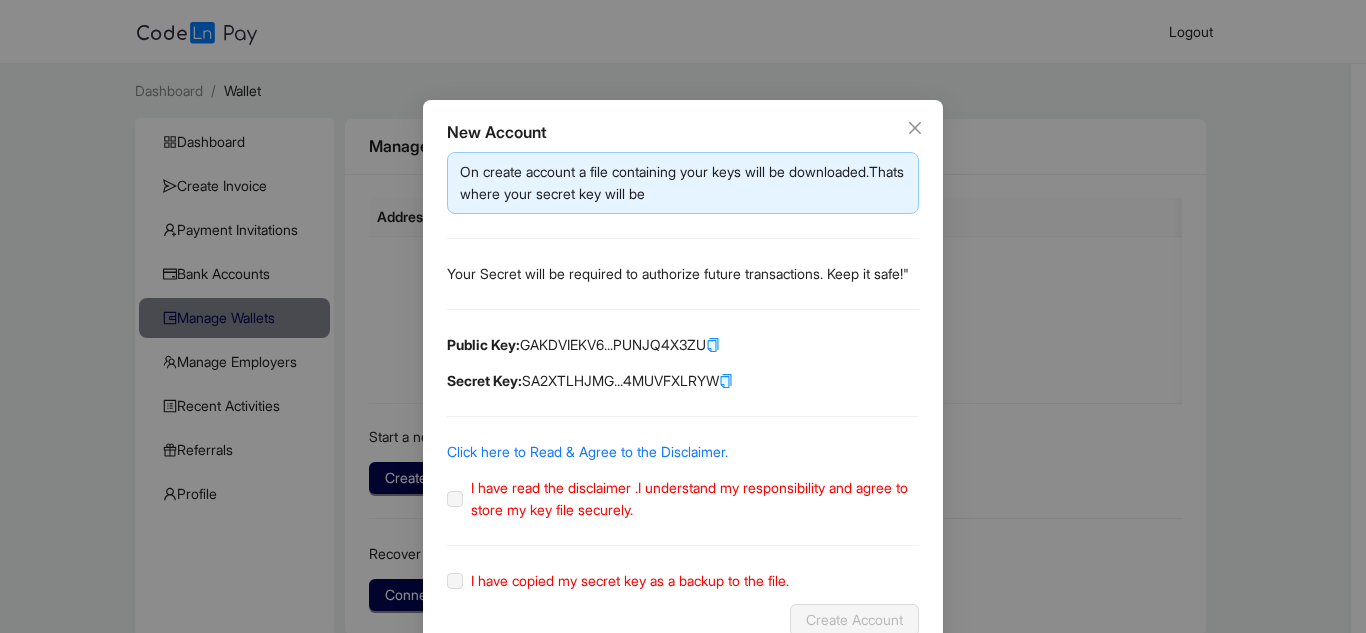 scroll, scrollTop: 69, scrollLeft: 0, axis: vertical 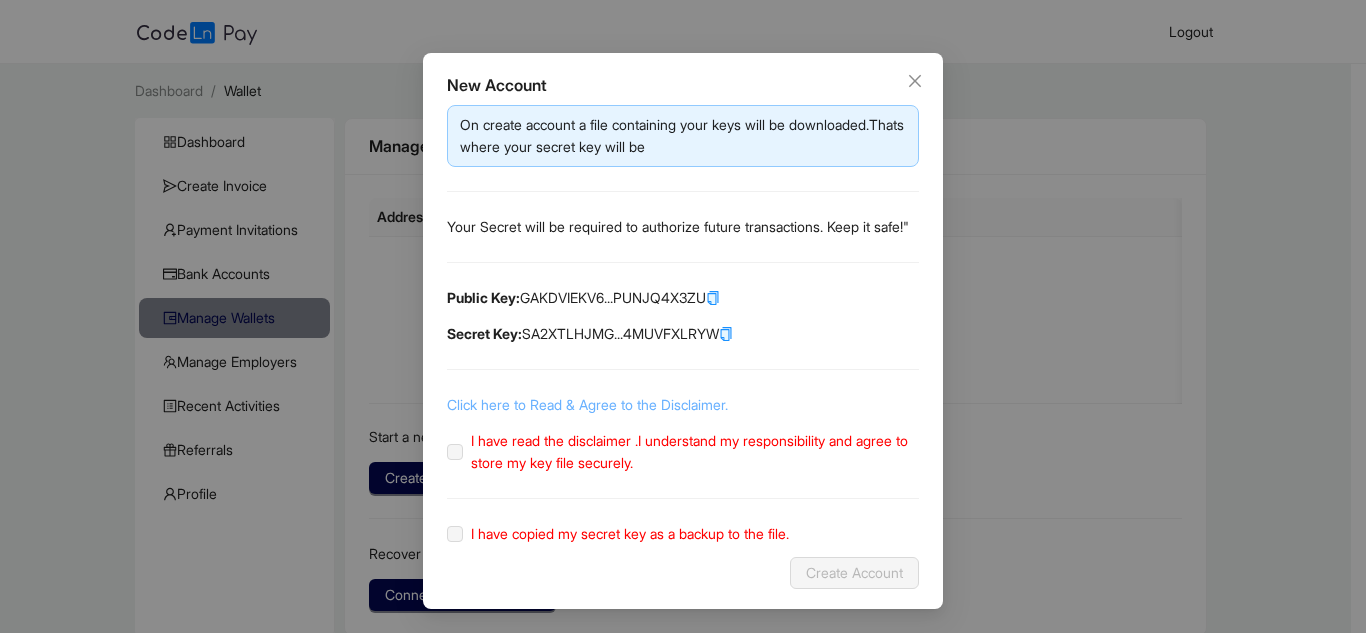click on "Click here to Read & Agree to the Disclaimer." at bounding box center (587, 404) 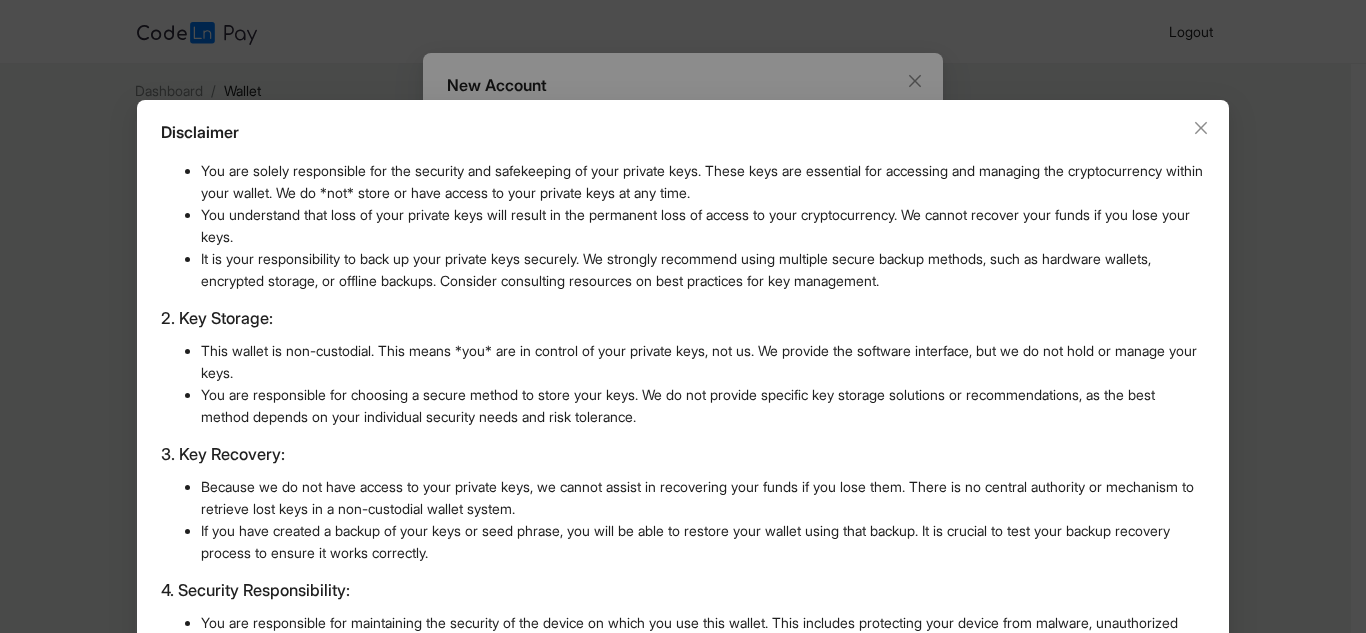 scroll, scrollTop: 487, scrollLeft: 0, axis: vertical 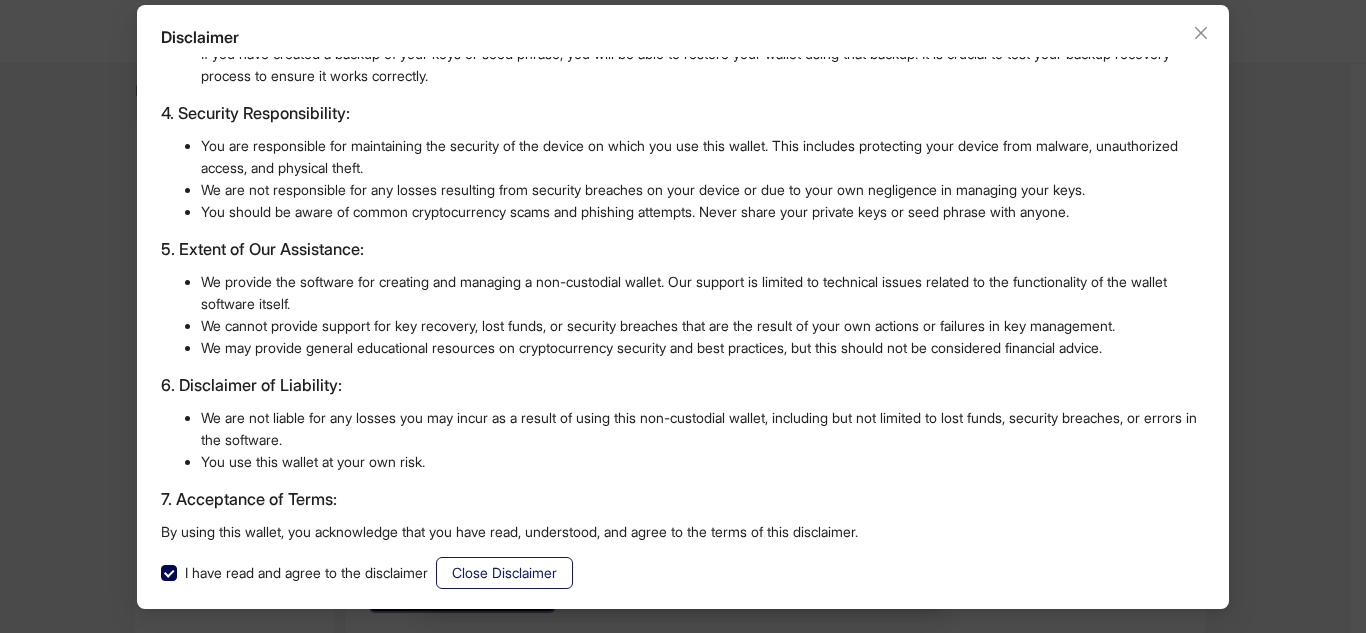 click on "Close Disclaimer" 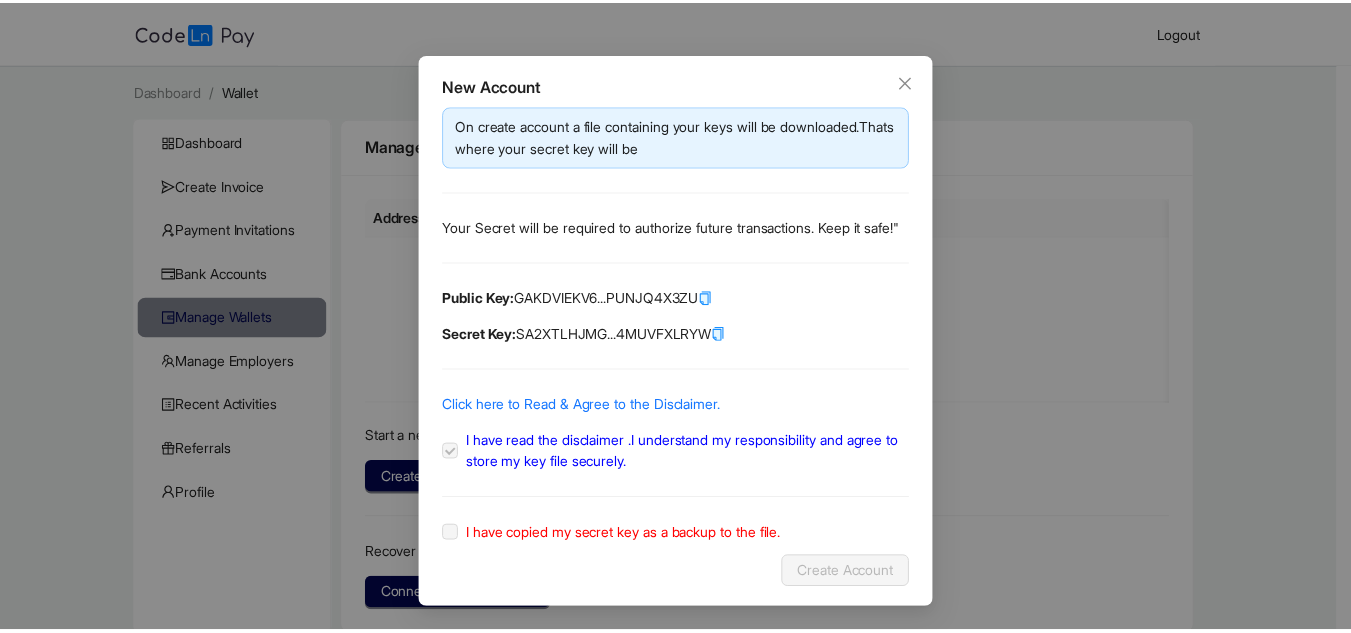 scroll, scrollTop: 0, scrollLeft: 0, axis: both 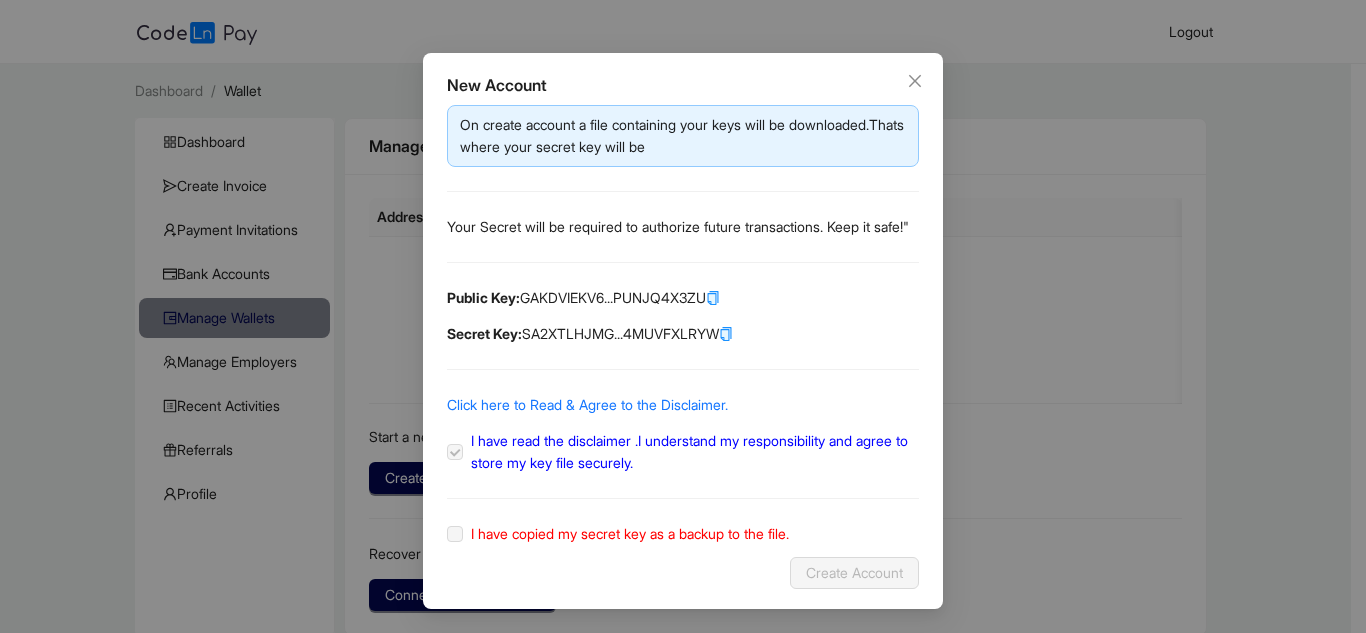 click on "I have copied my secret key as a backup to the file." 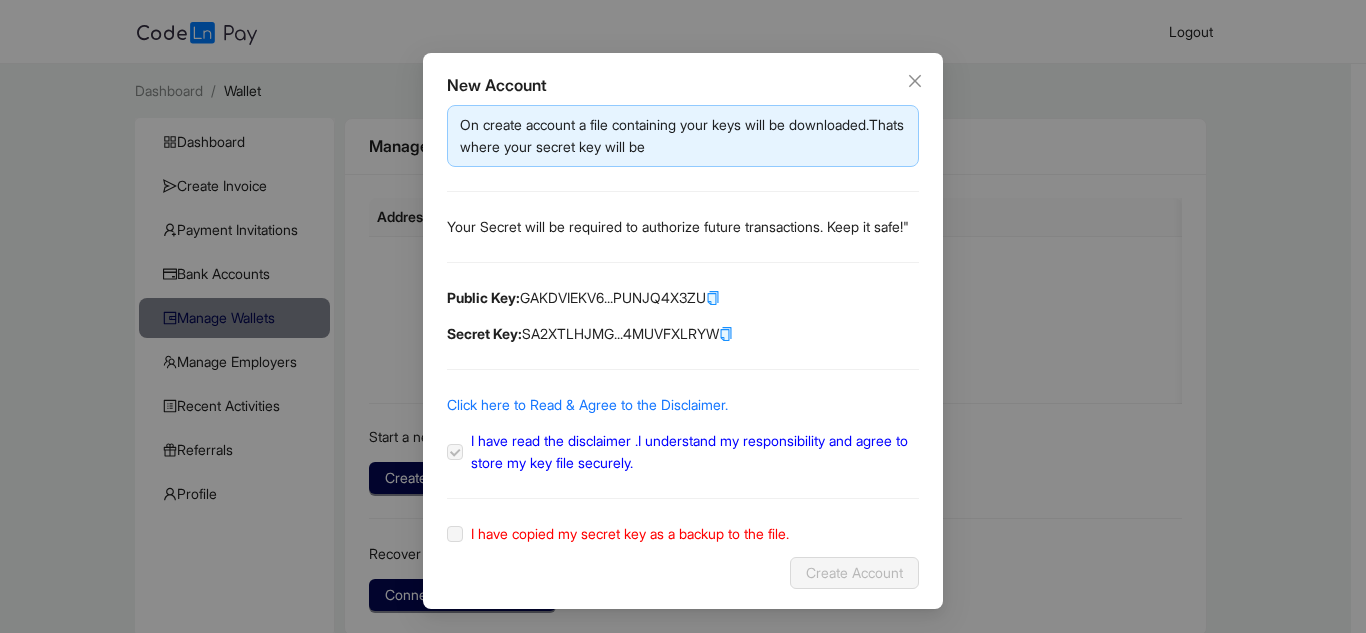 click 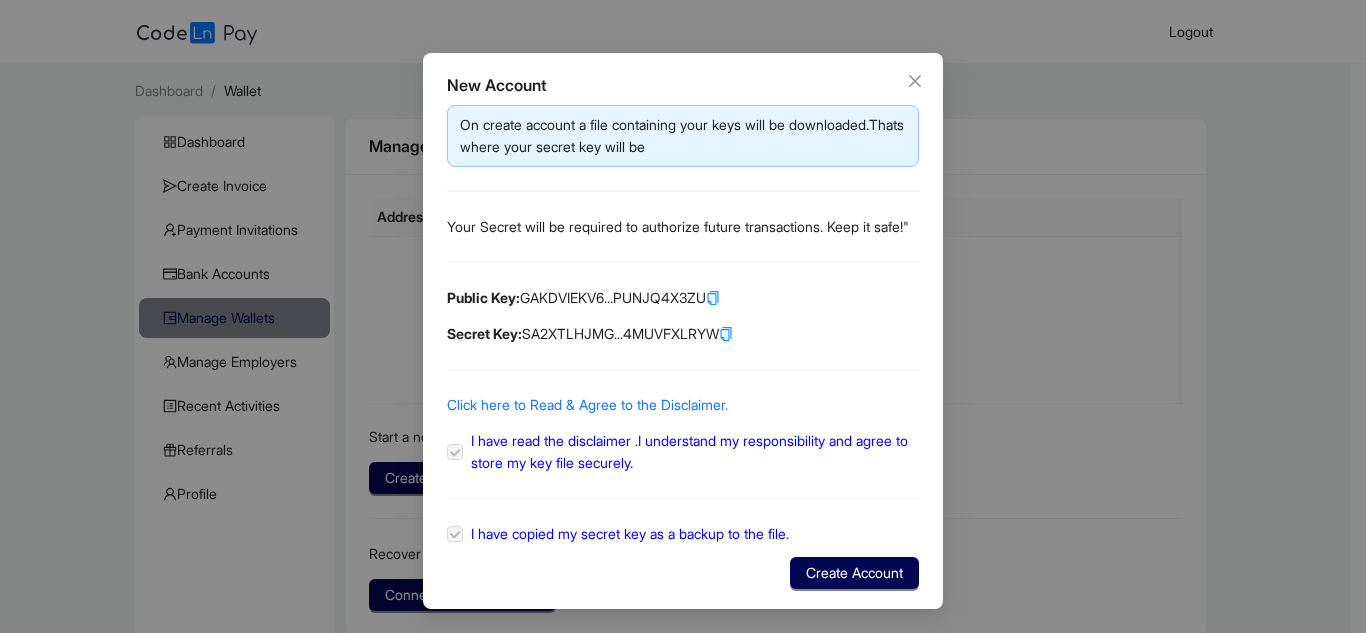 click 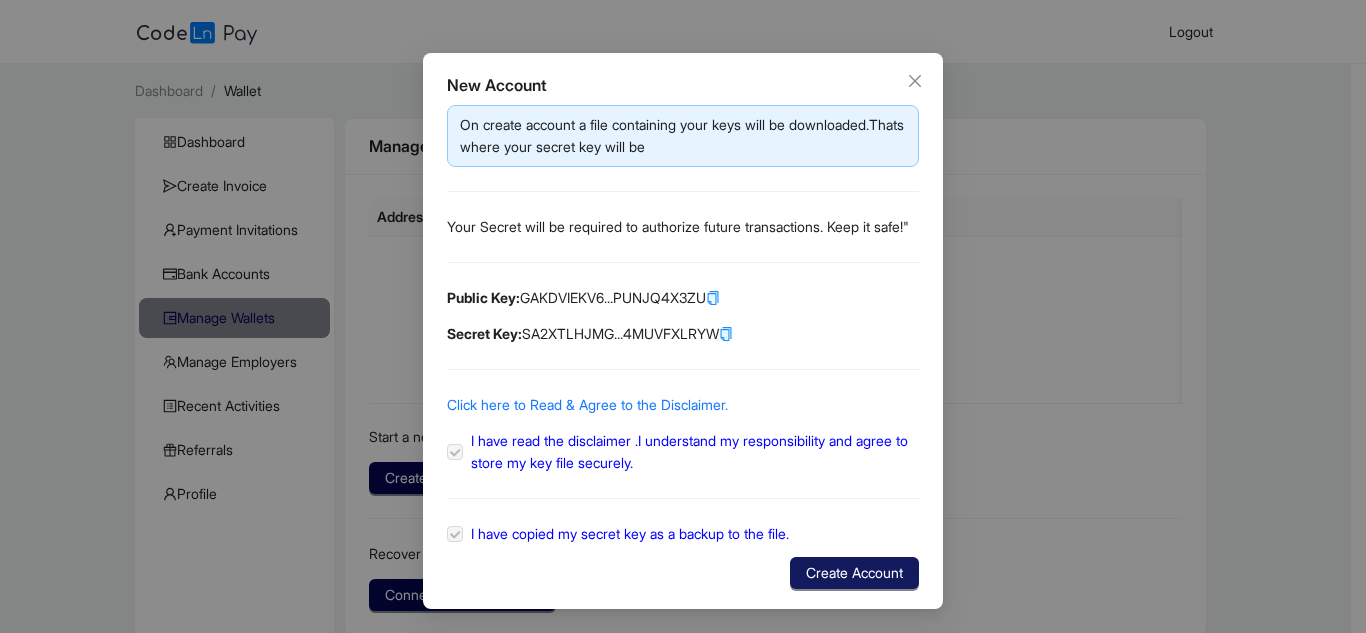 click on "Create Account" 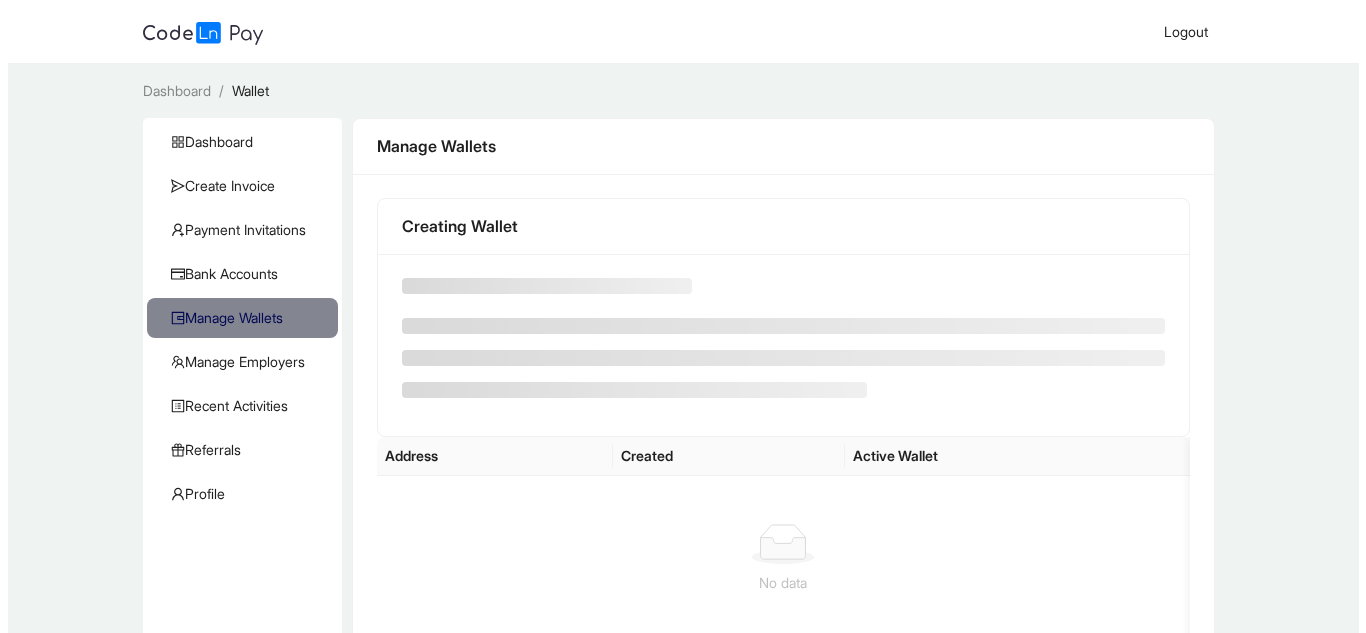 scroll, scrollTop: 0, scrollLeft: 0, axis: both 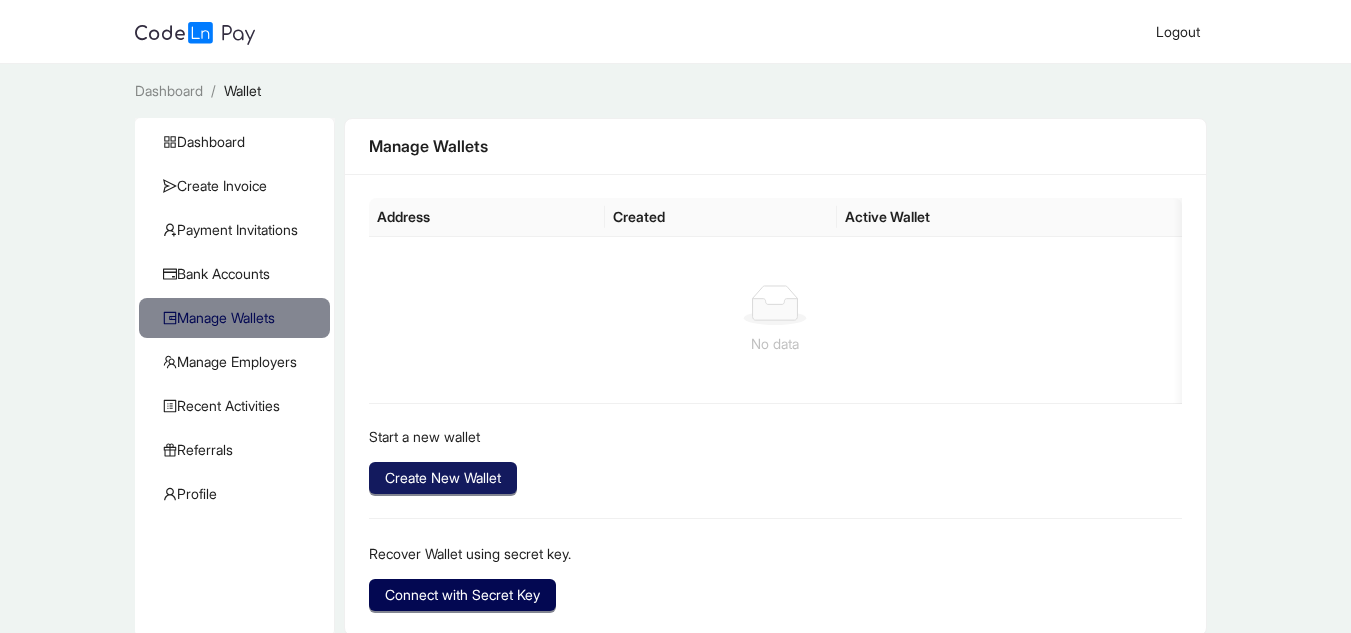 click on "Create New Wallet" 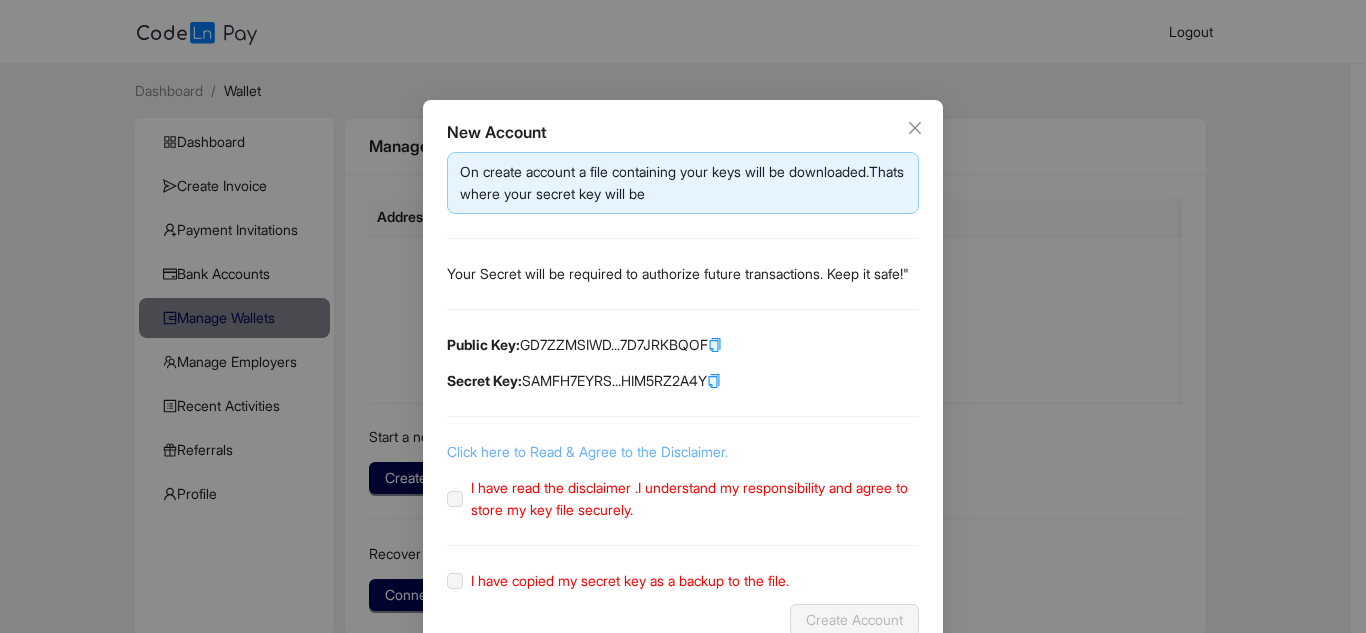 click on "Click here to Read & Agree to the Disclaimer." at bounding box center [587, 451] 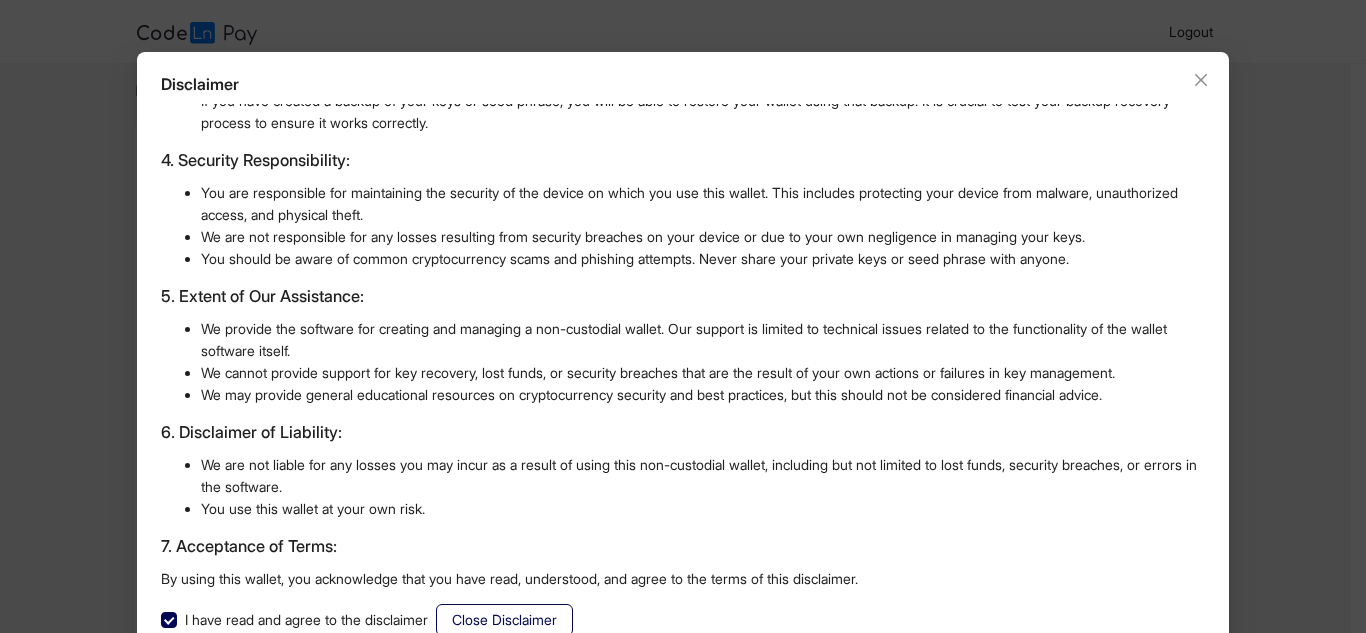 scroll, scrollTop: 95, scrollLeft: 0, axis: vertical 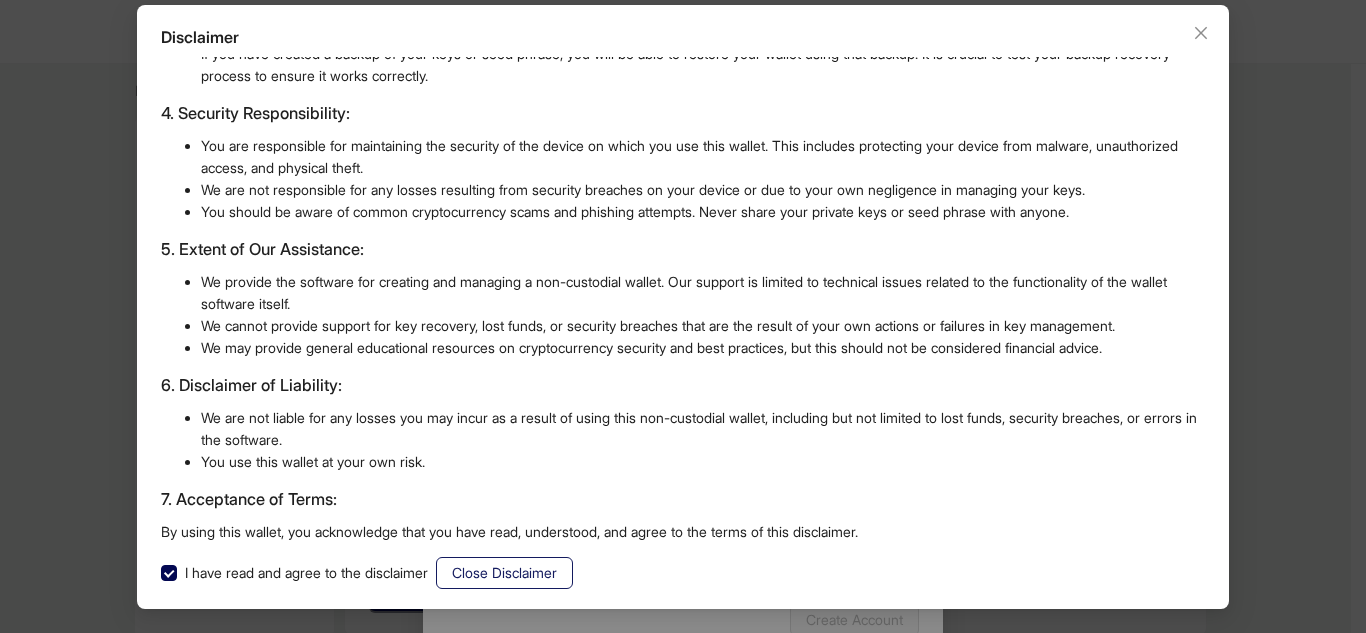 click on "Close Disclaimer" 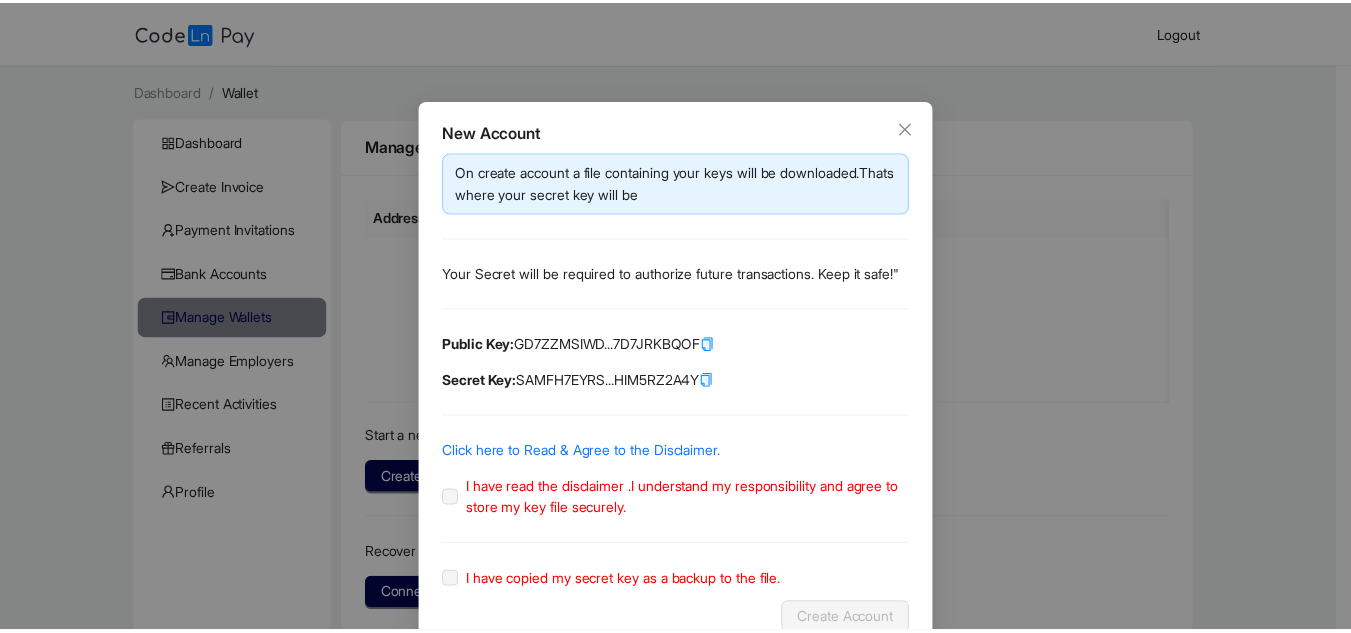 scroll, scrollTop: 0, scrollLeft: 0, axis: both 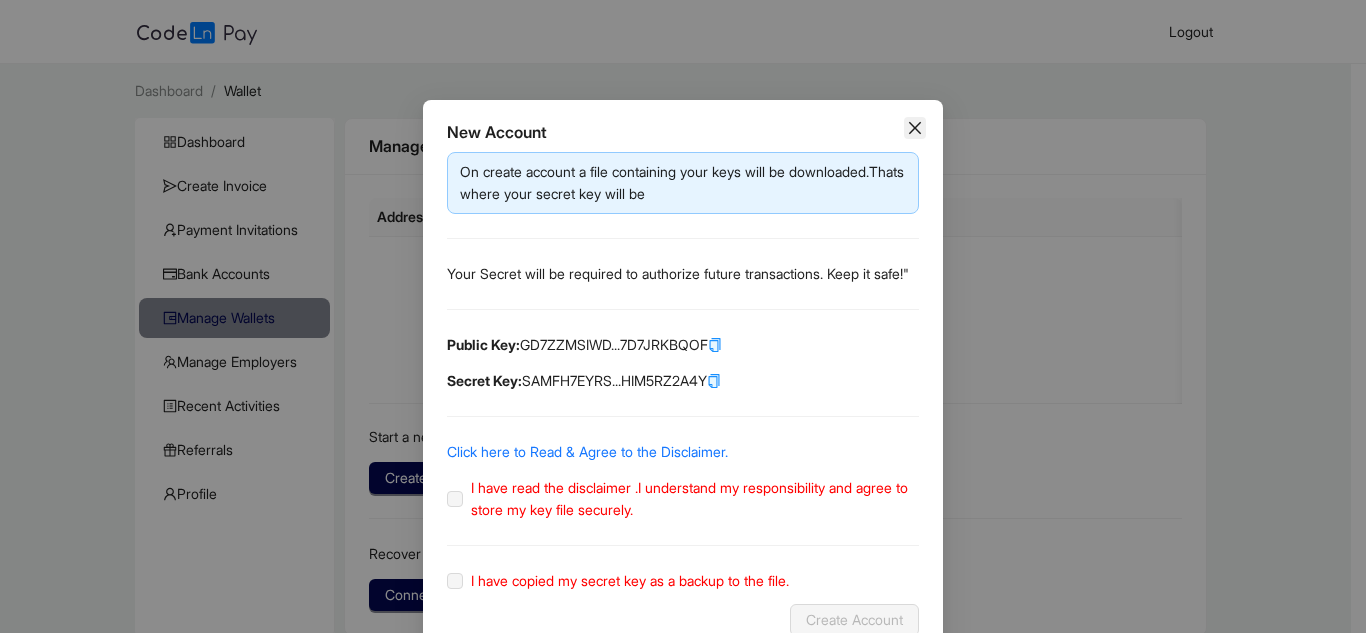 click 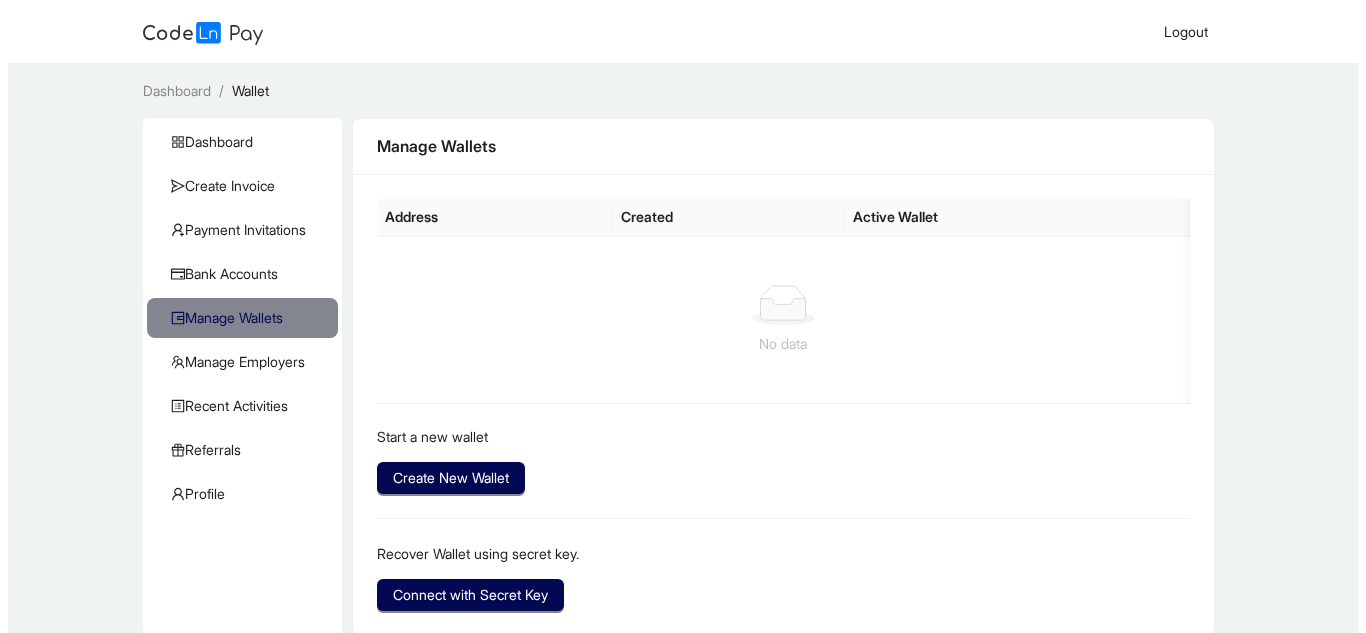 scroll, scrollTop: 72, scrollLeft: 0, axis: vertical 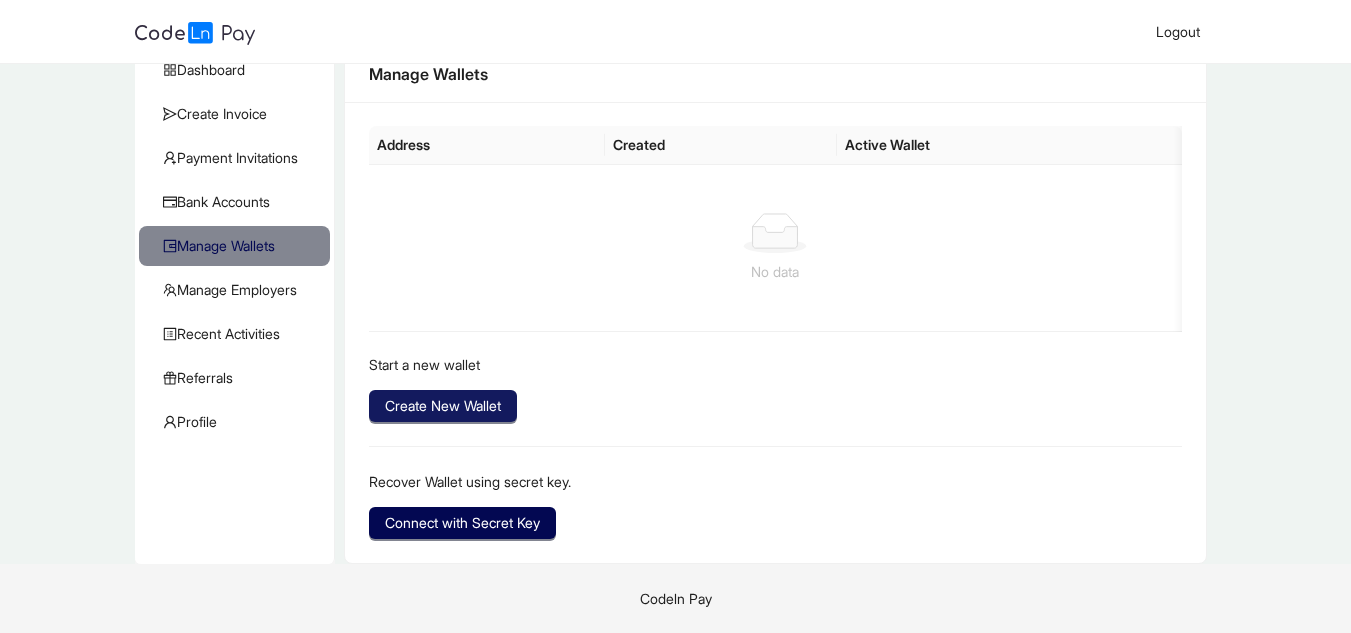 click on "Create New Wallet" 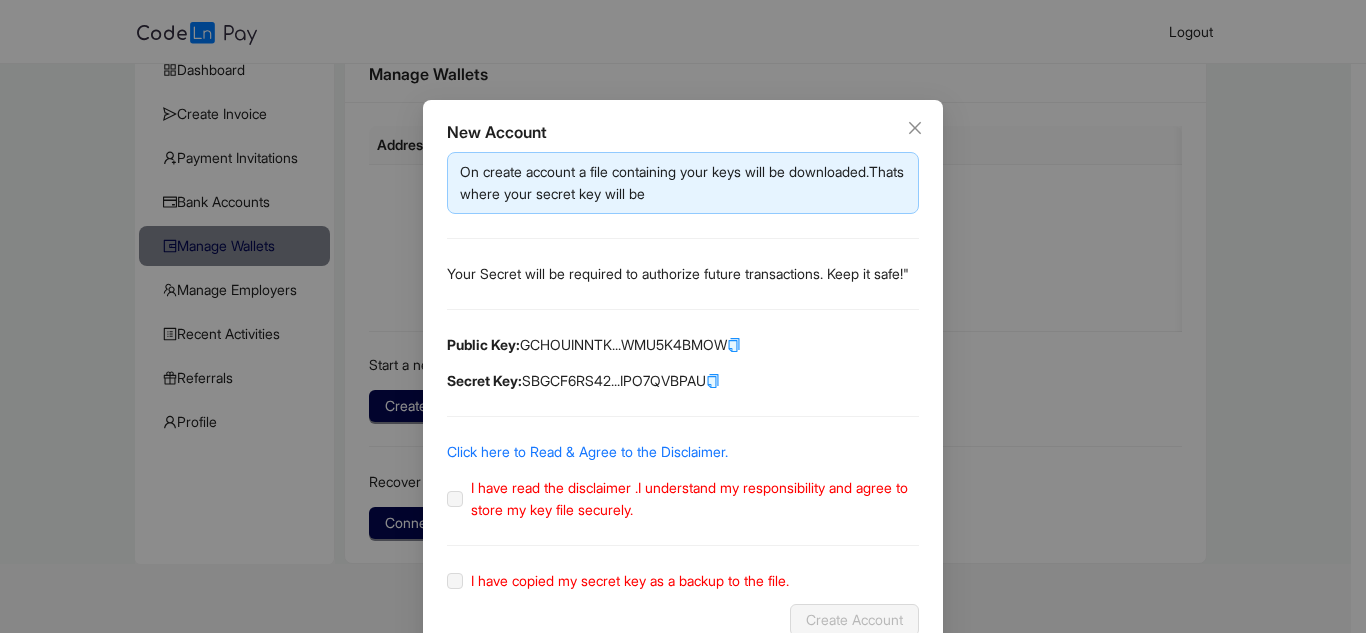 click on "I have read the disclaimer .I understand my responsibility and agree to store my key file securely." 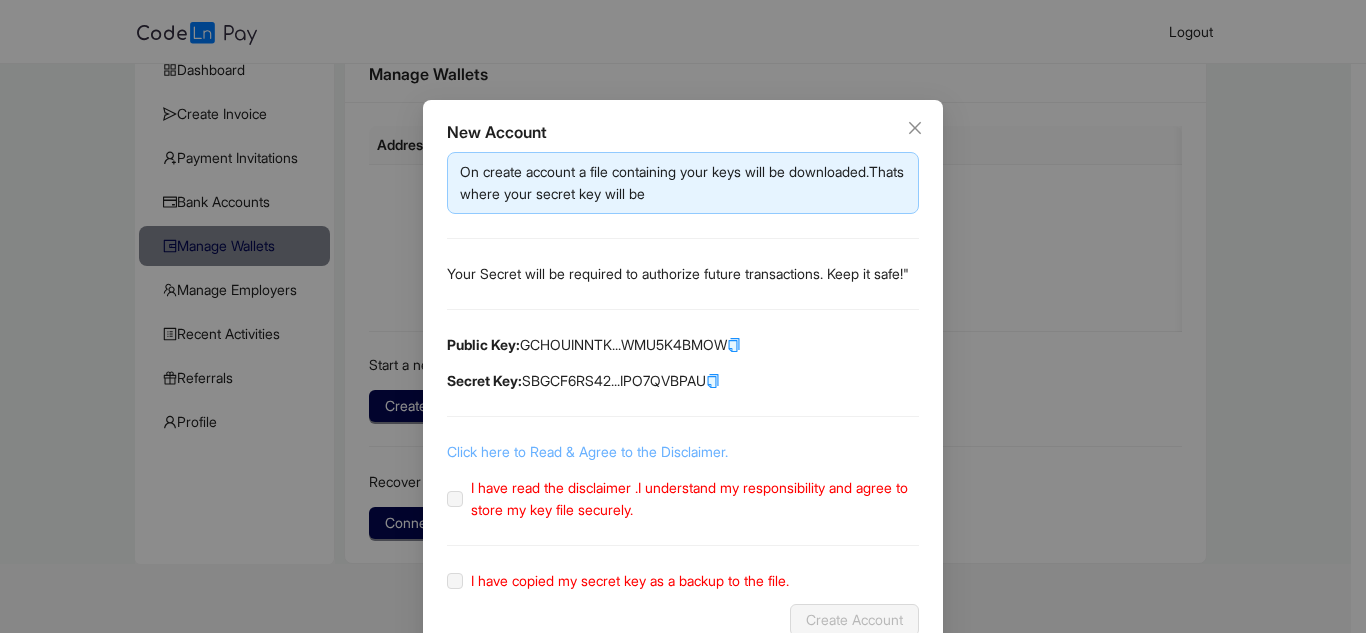 click on "Click here to Read & Agree to the Disclaimer." at bounding box center [587, 451] 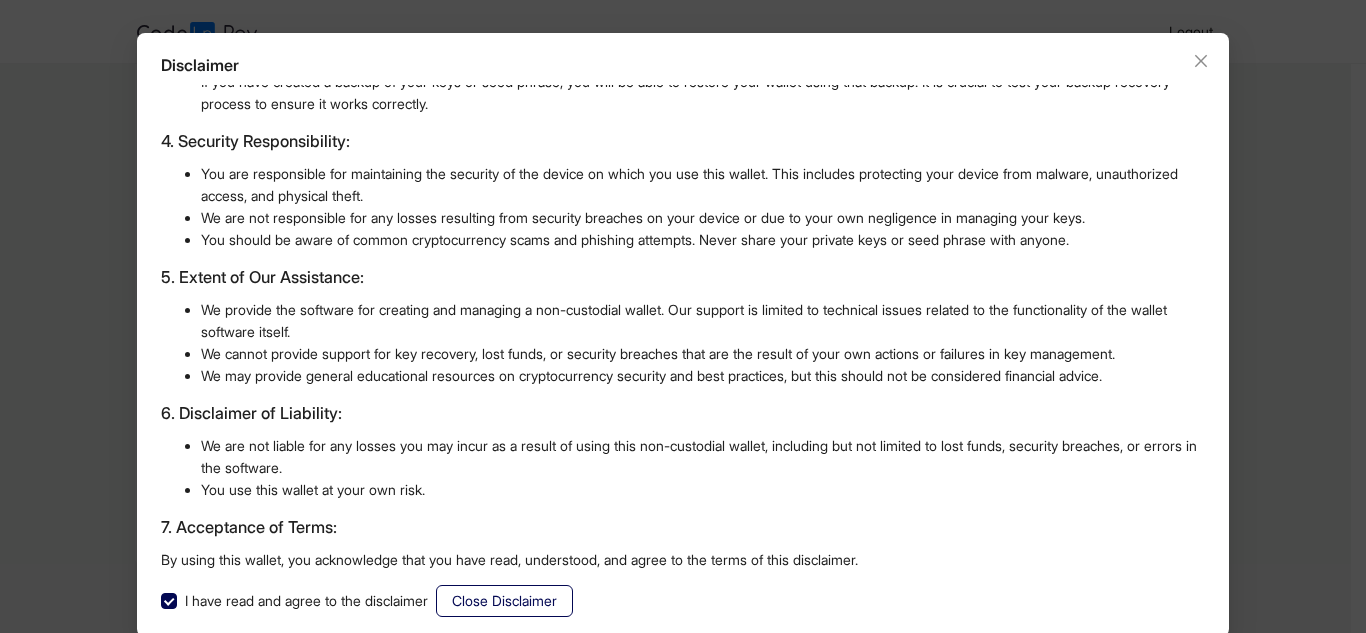 scroll, scrollTop: 95, scrollLeft: 0, axis: vertical 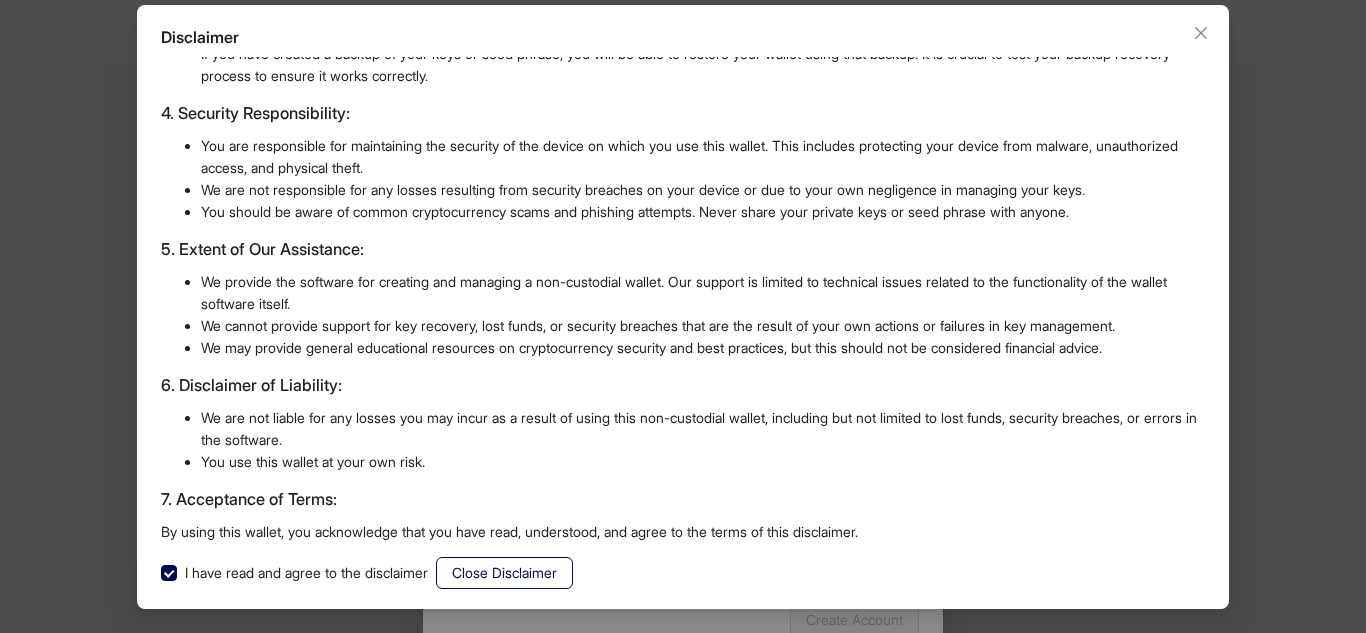 click on "Close Disclaimer" 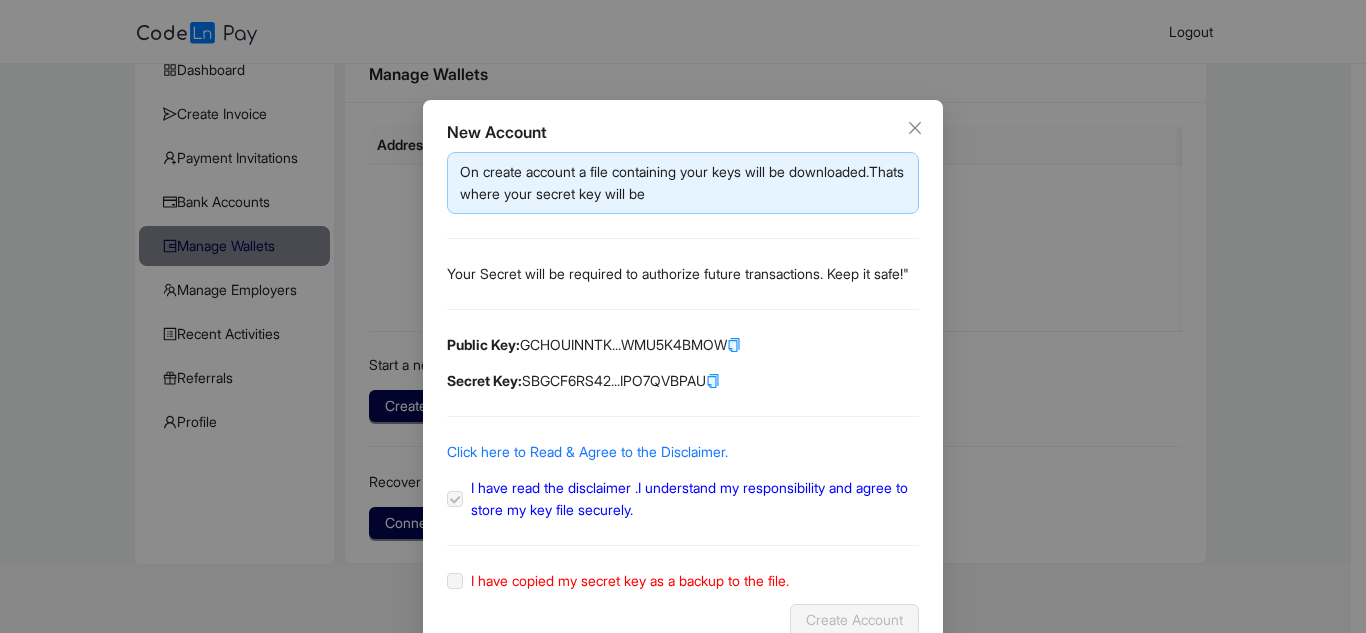 scroll, scrollTop: 0, scrollLeft: 0, axis: both 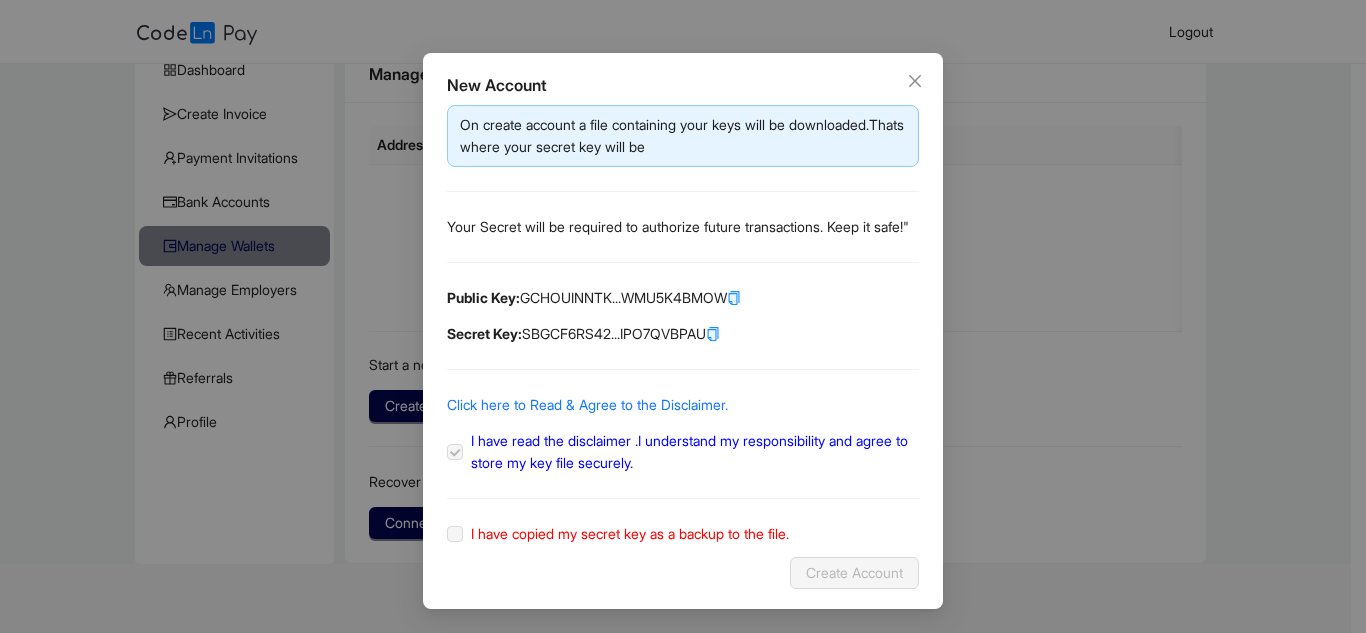 click 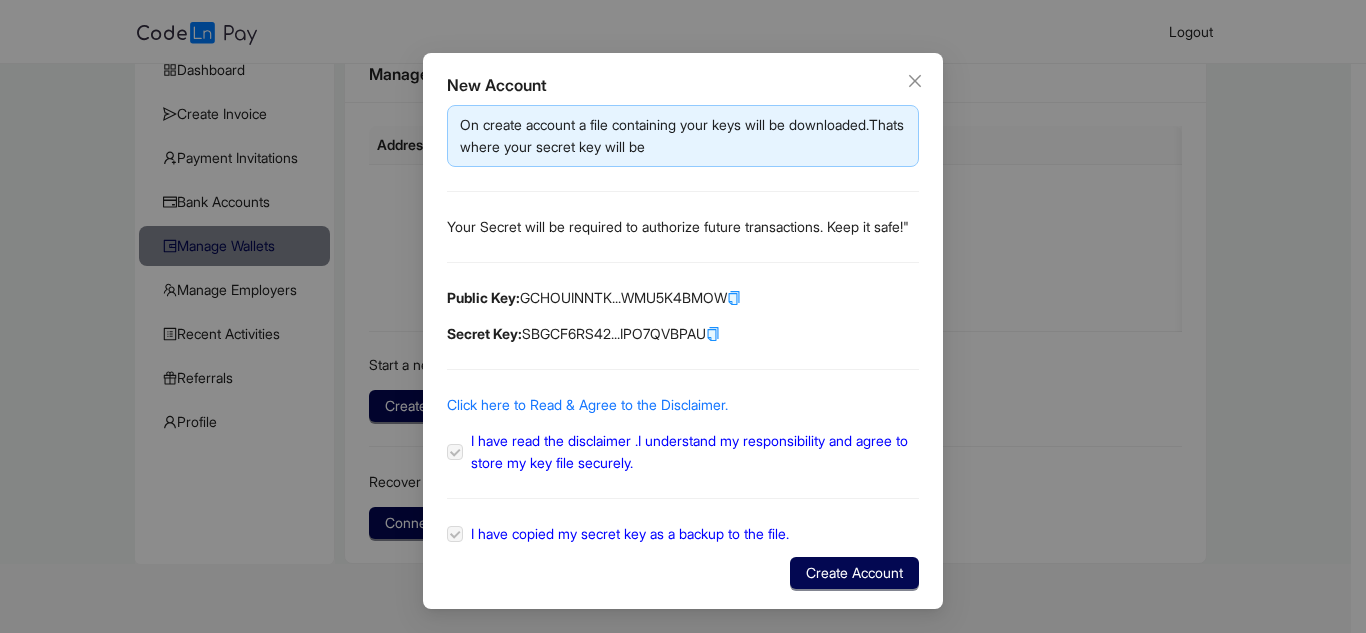 click 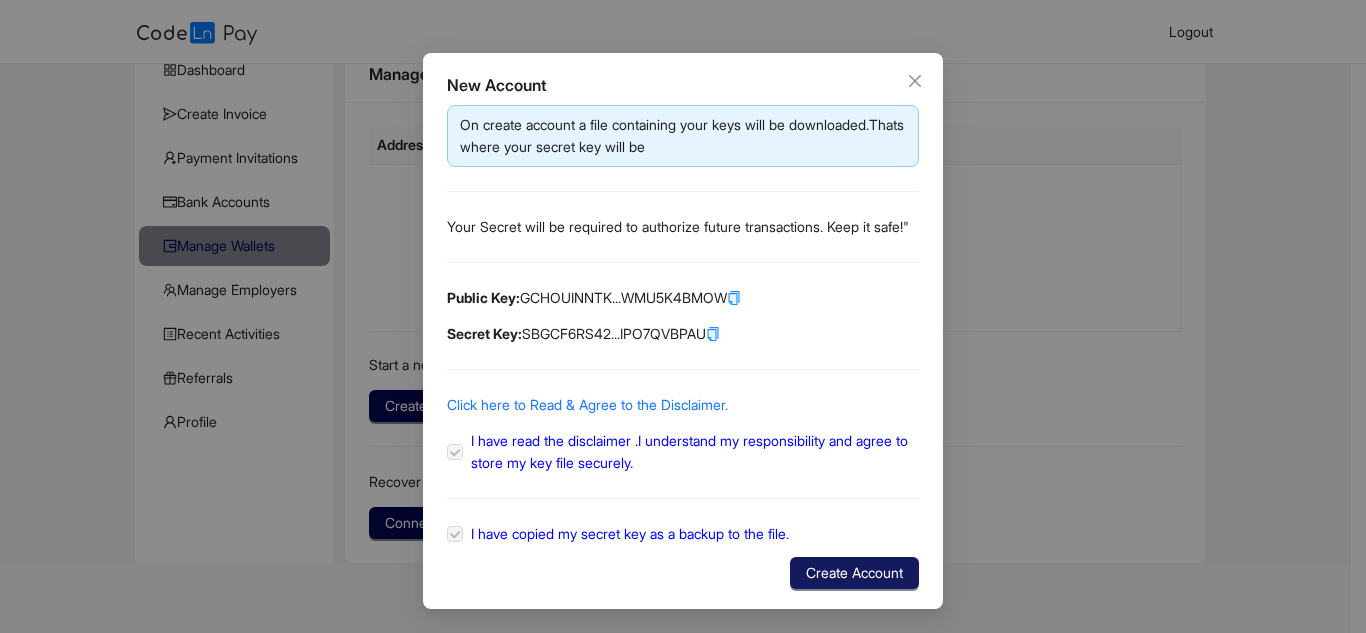 click on "Create Account" 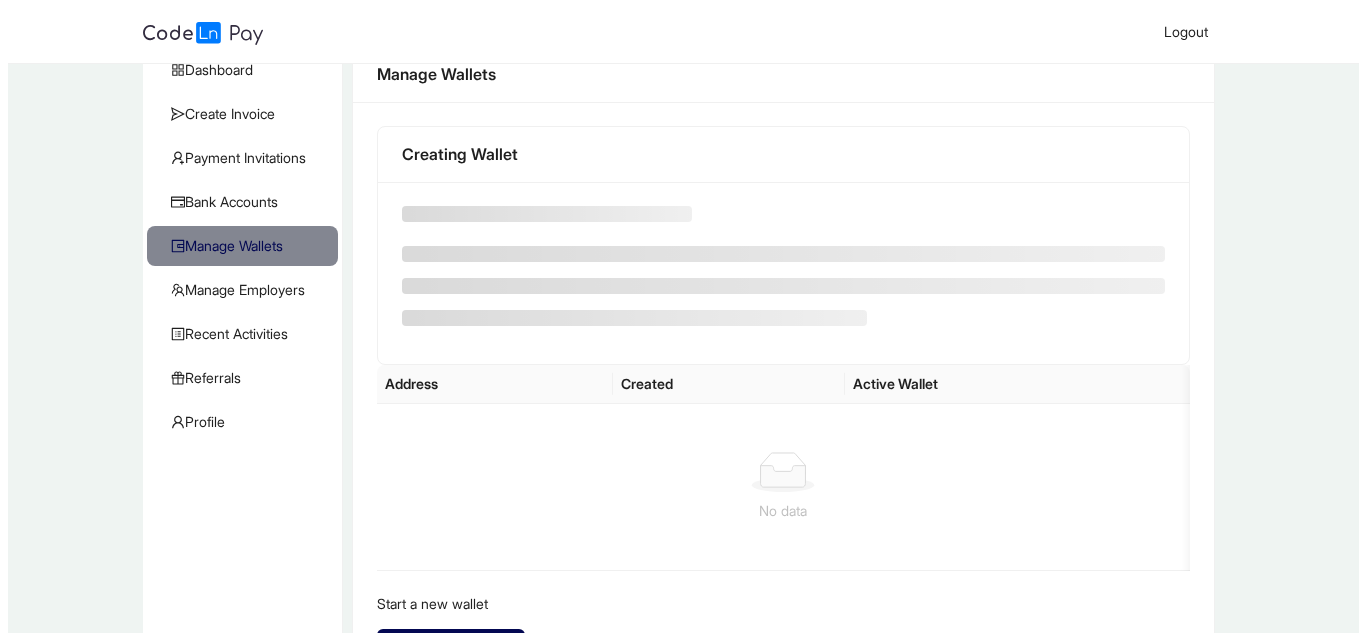 scroll, scrollTop: 0, scrollLeft: 0, axis: both 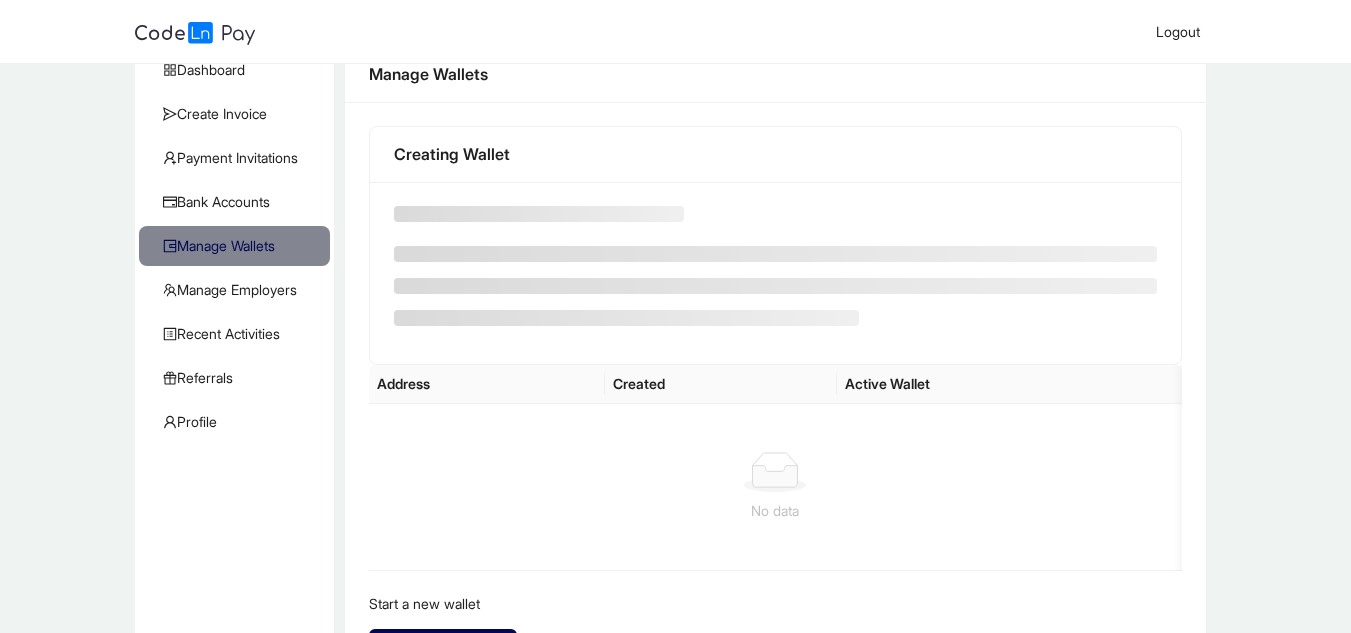 drag, startPoint x: 861, startPoint y: 568, endPoint x: 574, endPoint y: 513, distance: 292.2225 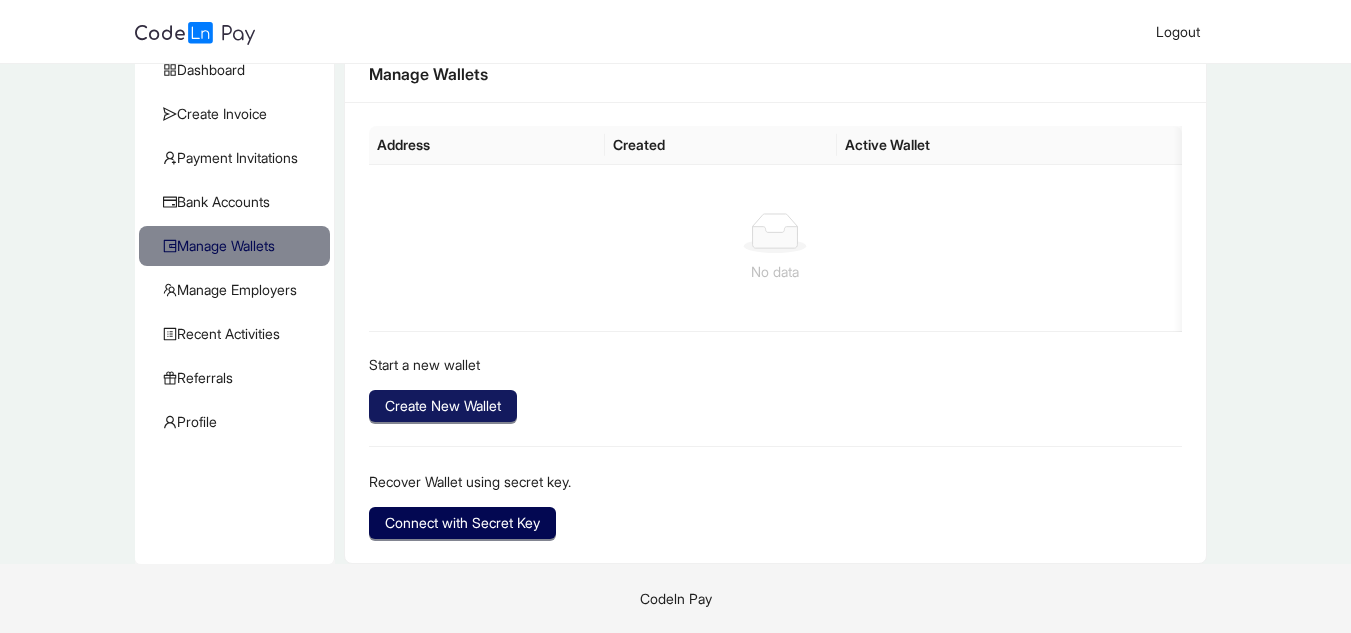 click on "Create New Wallet" 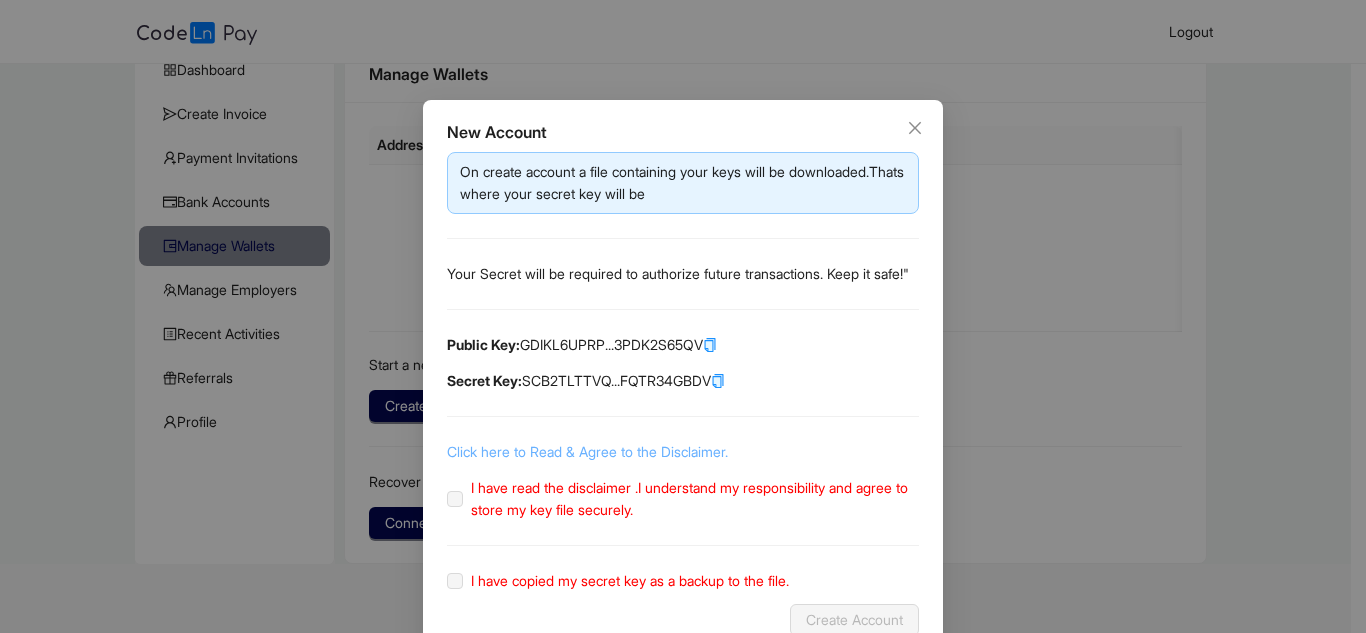 click on "Click here to Read & Agree to the Disclaimer." at bounding box center (587, 451) 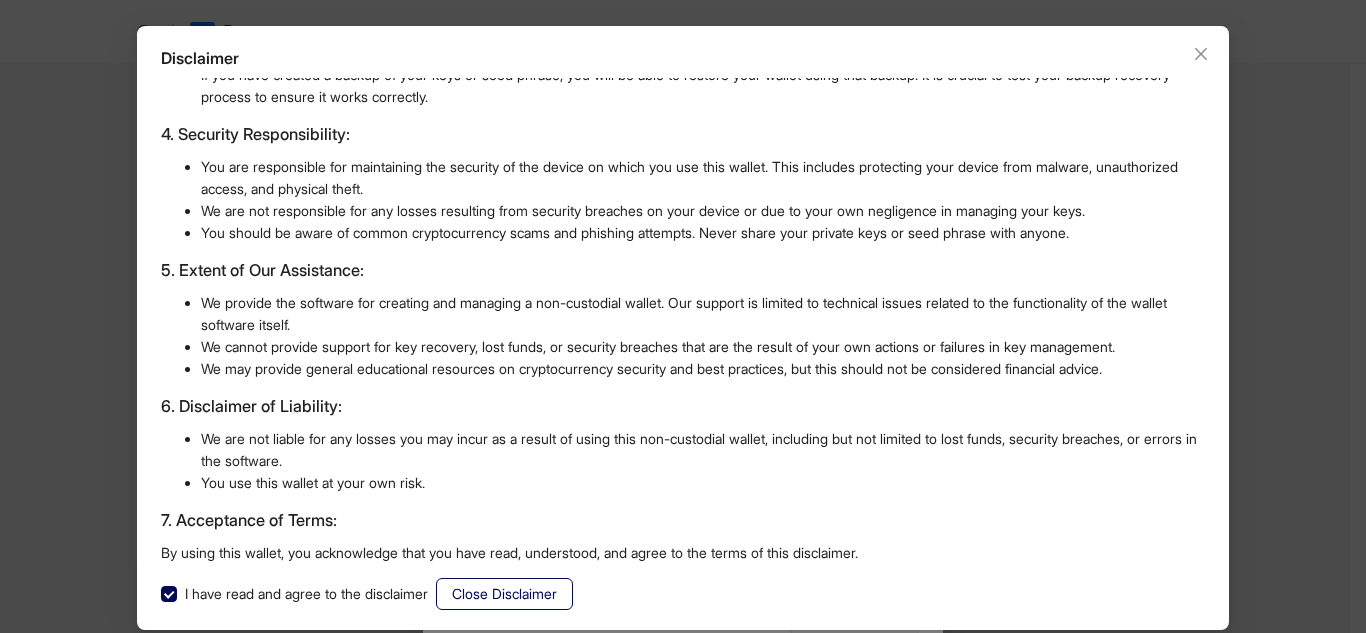 scroll, scrollTop: 95, scrollLeft: 0, axis: vertical 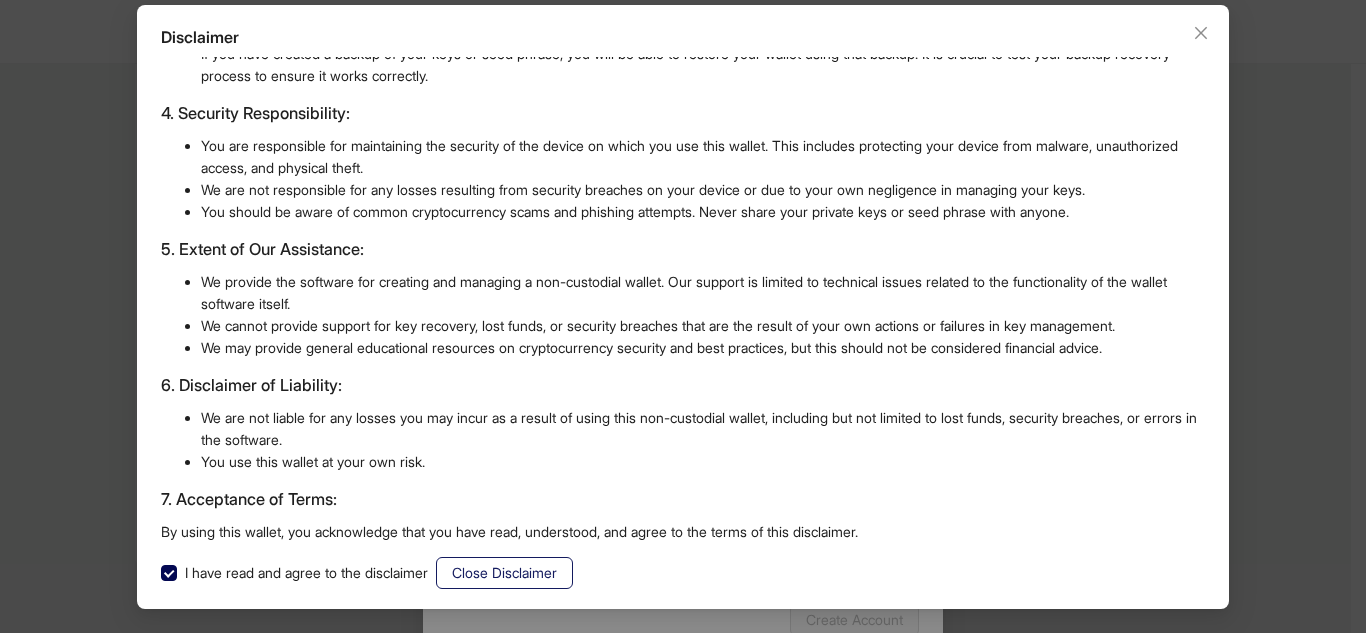 click on "Close Disclaimer" 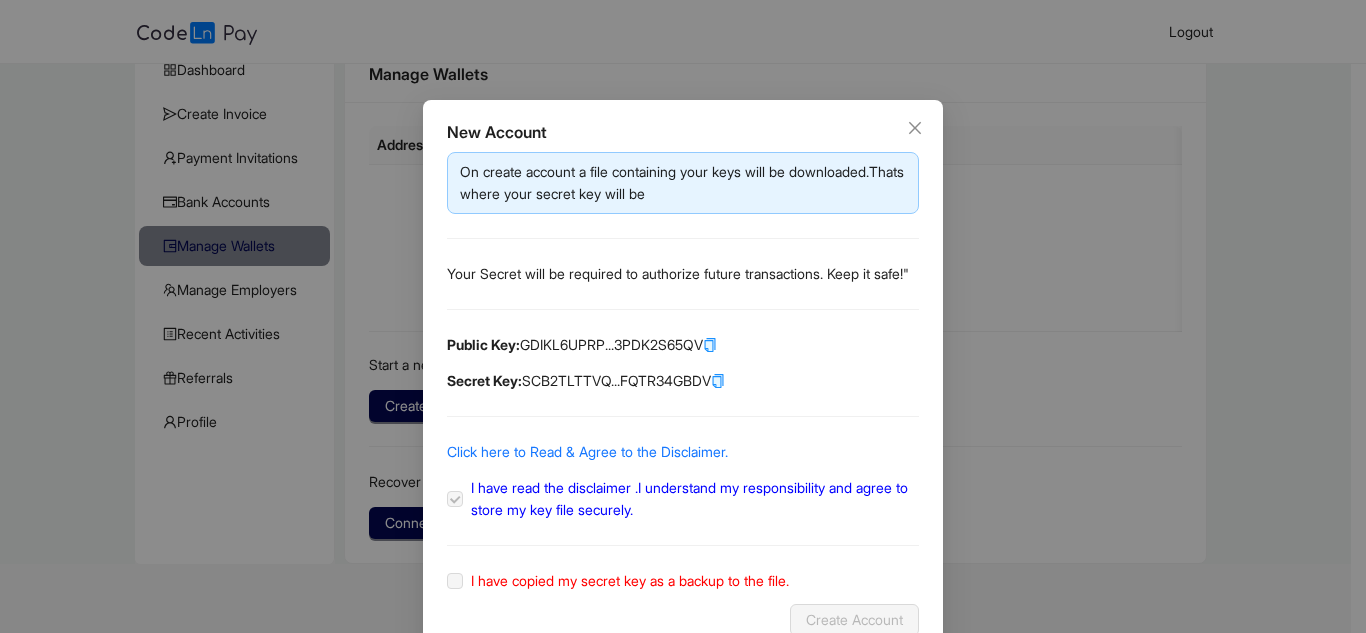 scroll, scrollTop: 0, scrollLeft: 0, axis: both 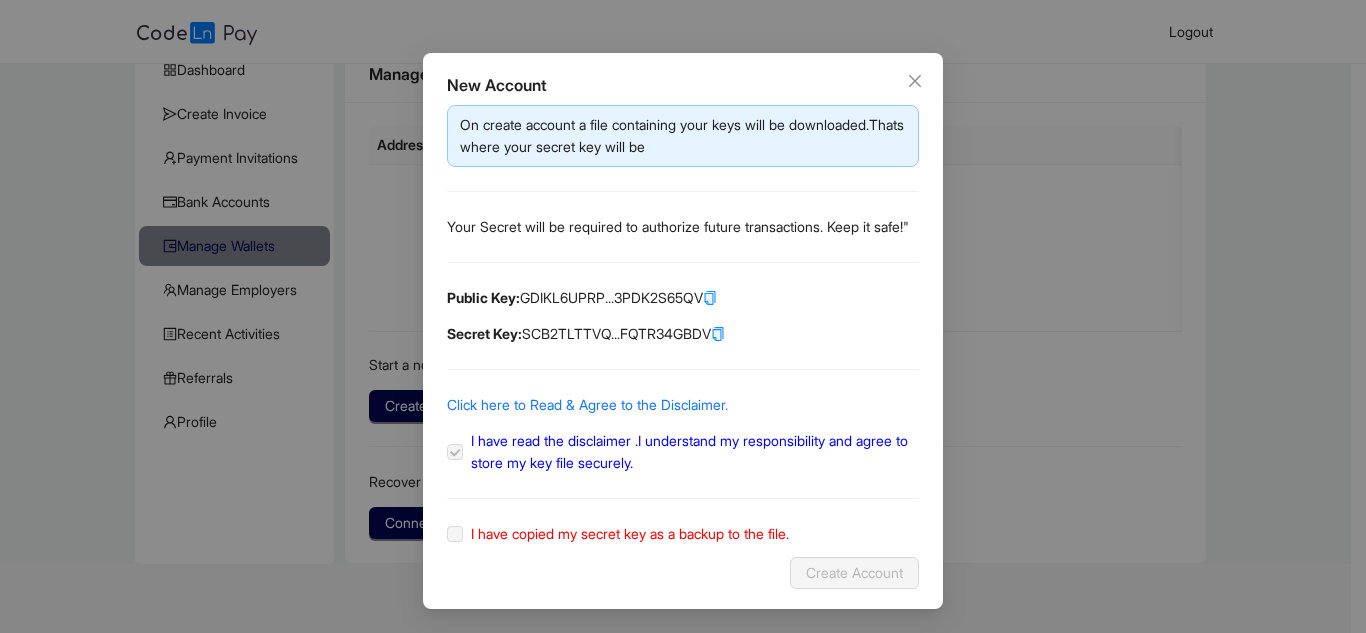click 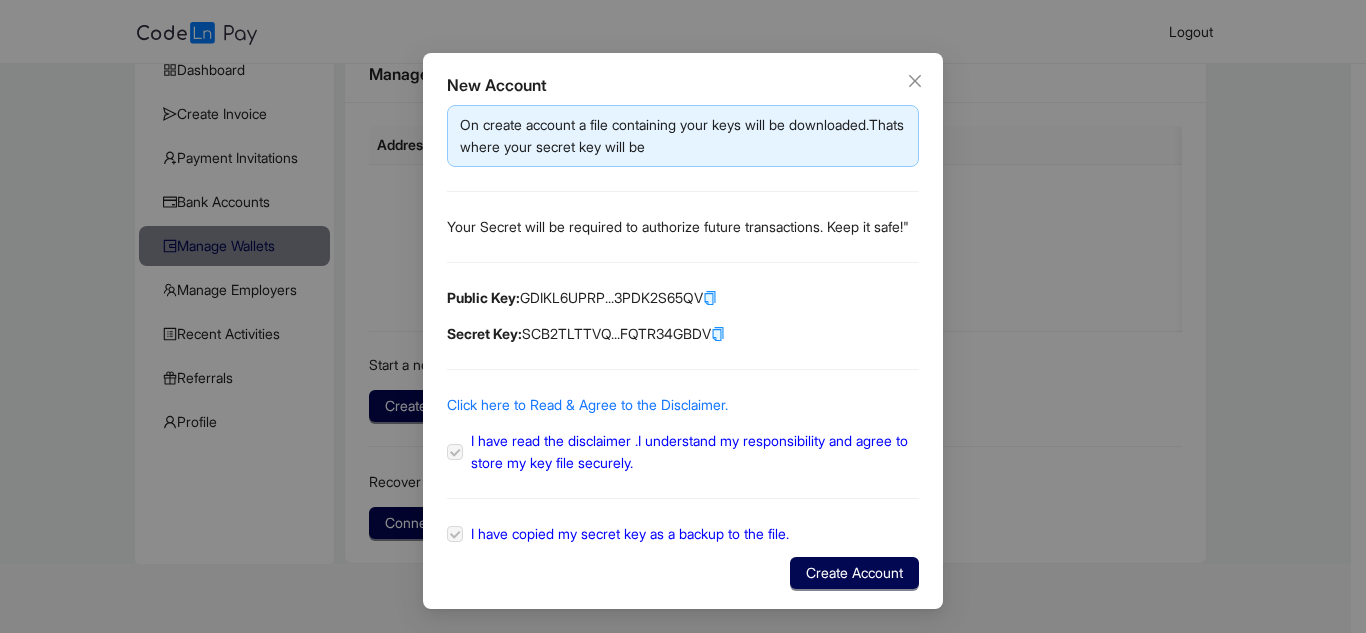 click 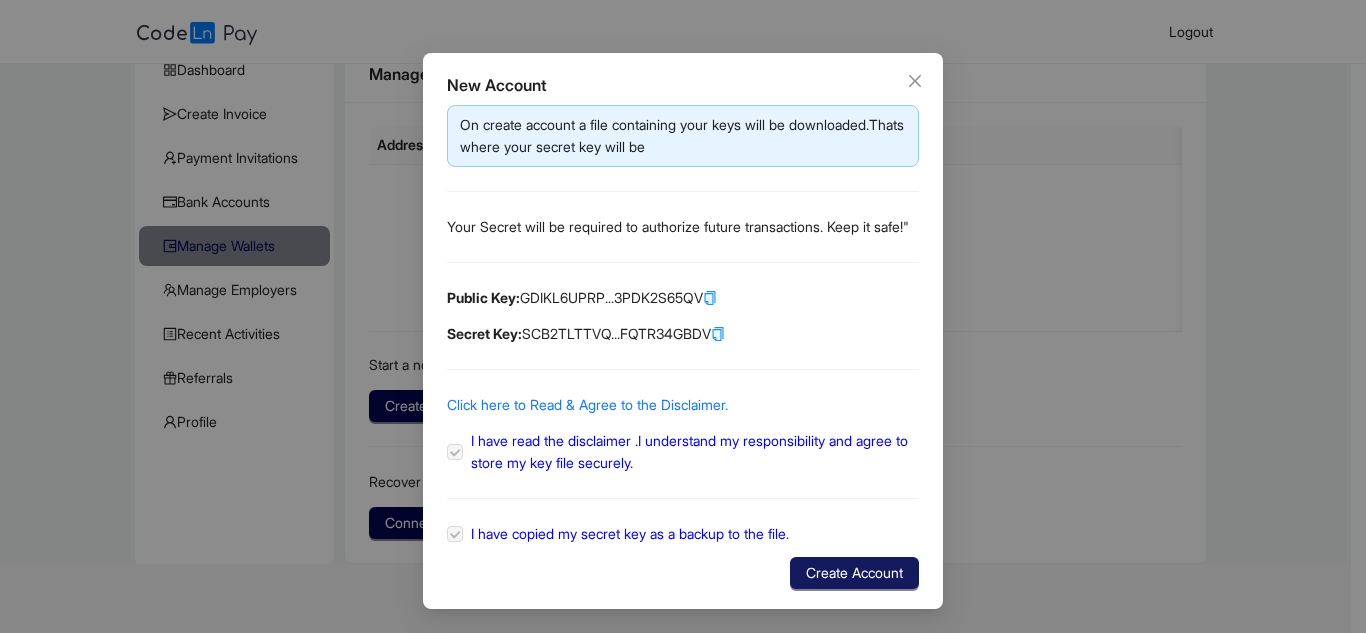 click on "Create Account" 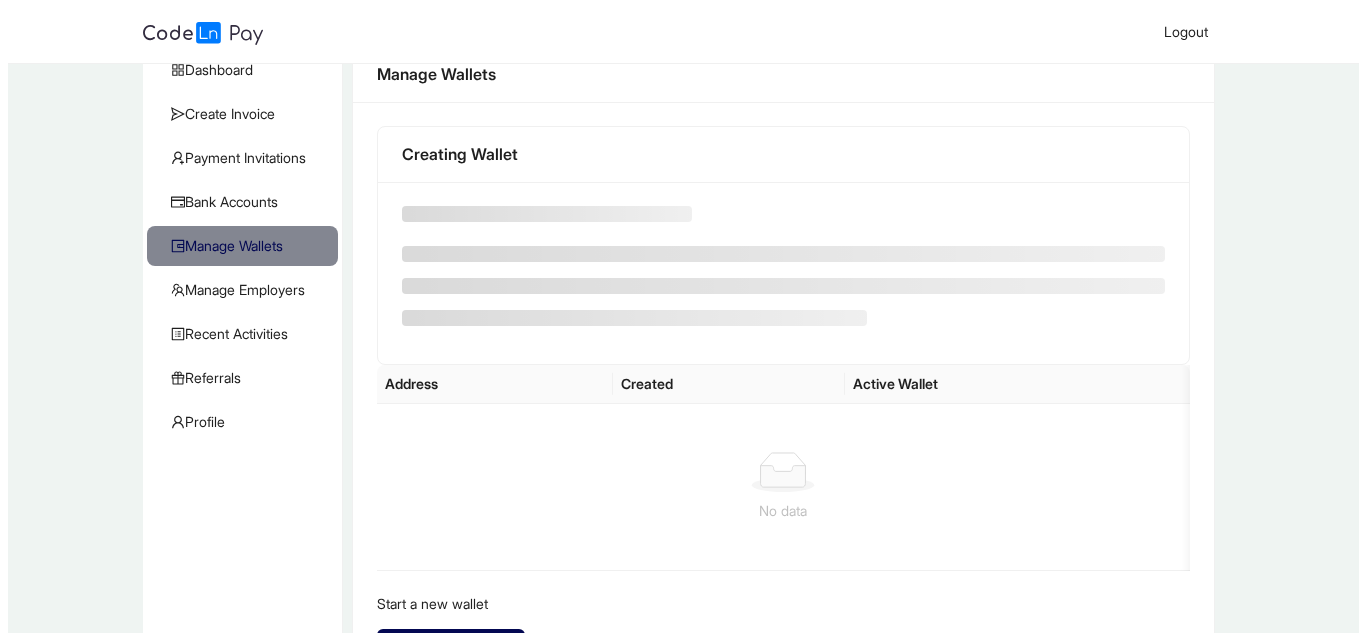 scroll, scrollTop: 0, scrollLeft: 0, axis: both 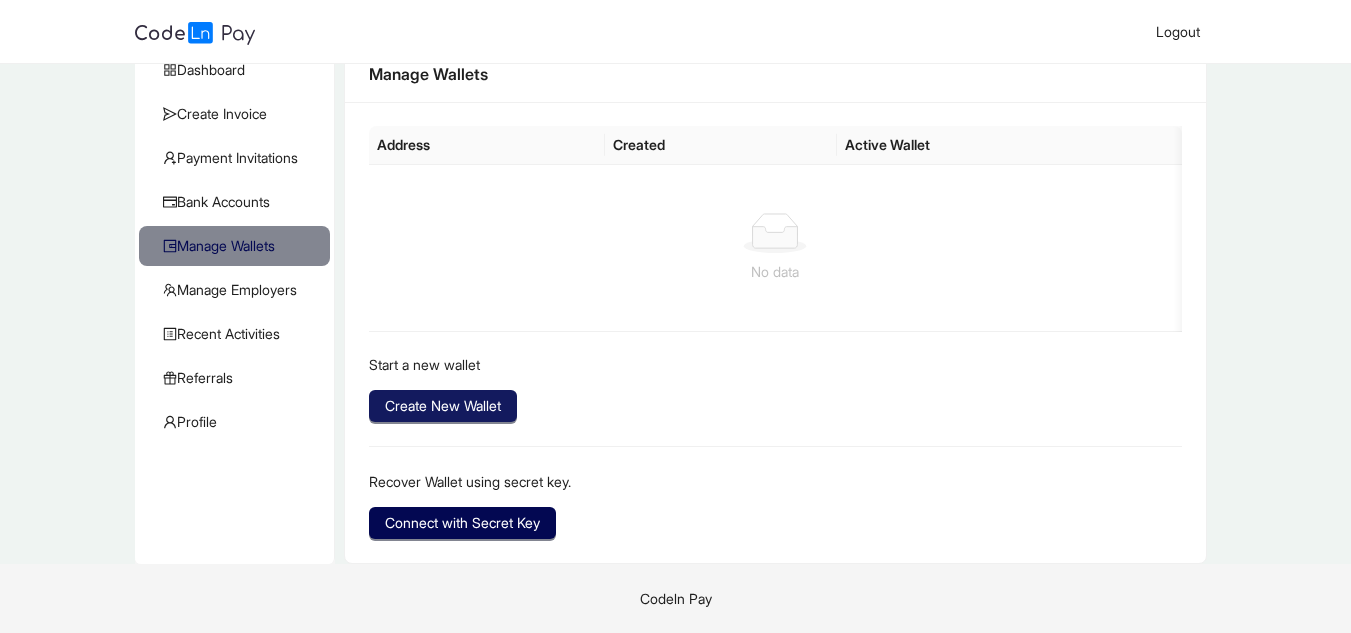 click on "Create New Wallet" 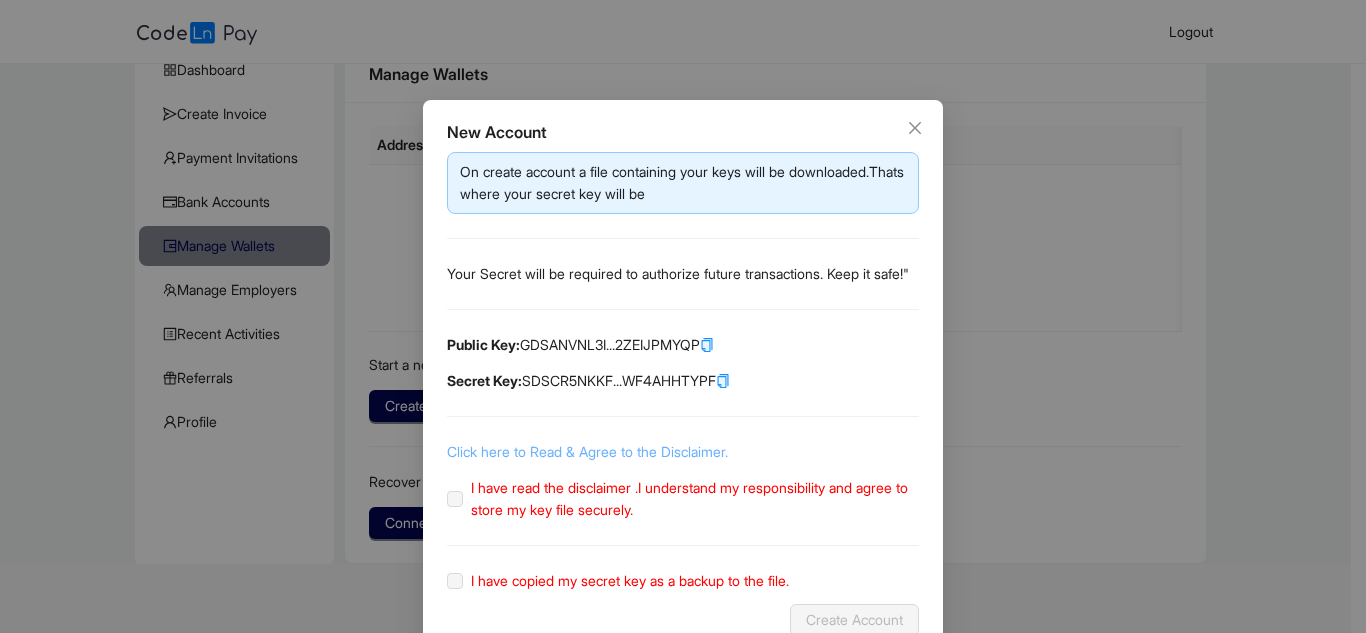 click on "Click here to Read & Agree to the Disclaimer." at bounding box center [587, 451] 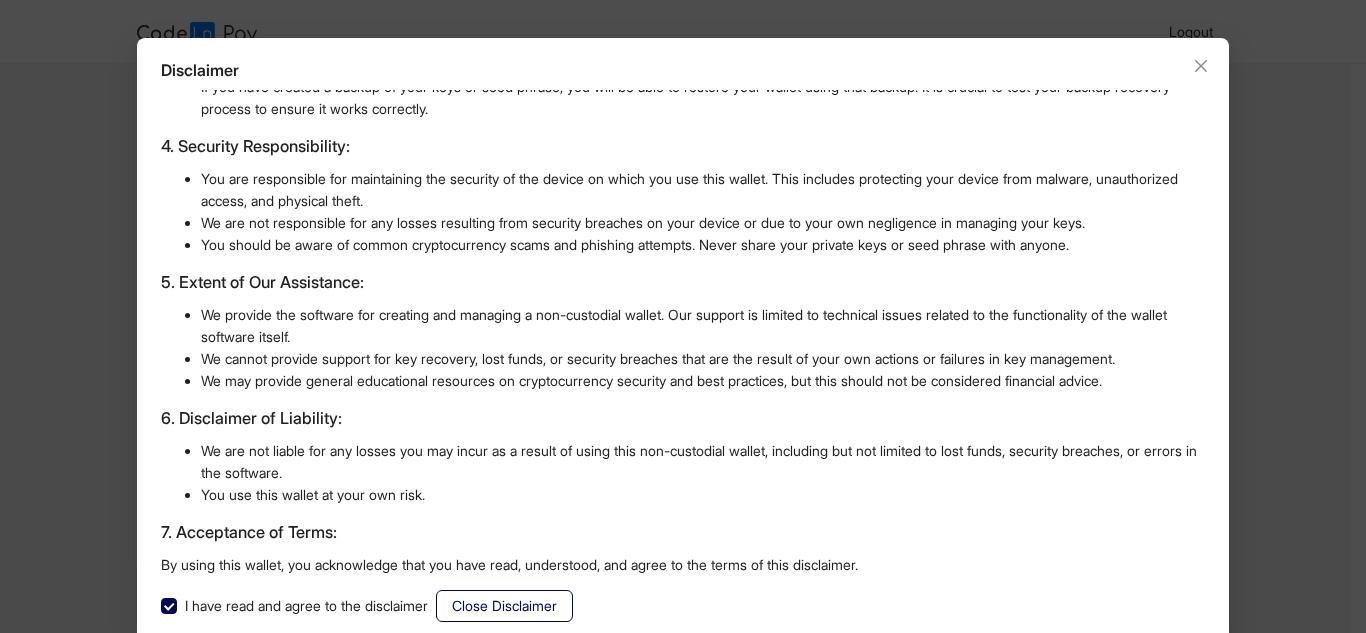 scroll, scrollTop: 95, scrollLeft: 0, axis: vertical 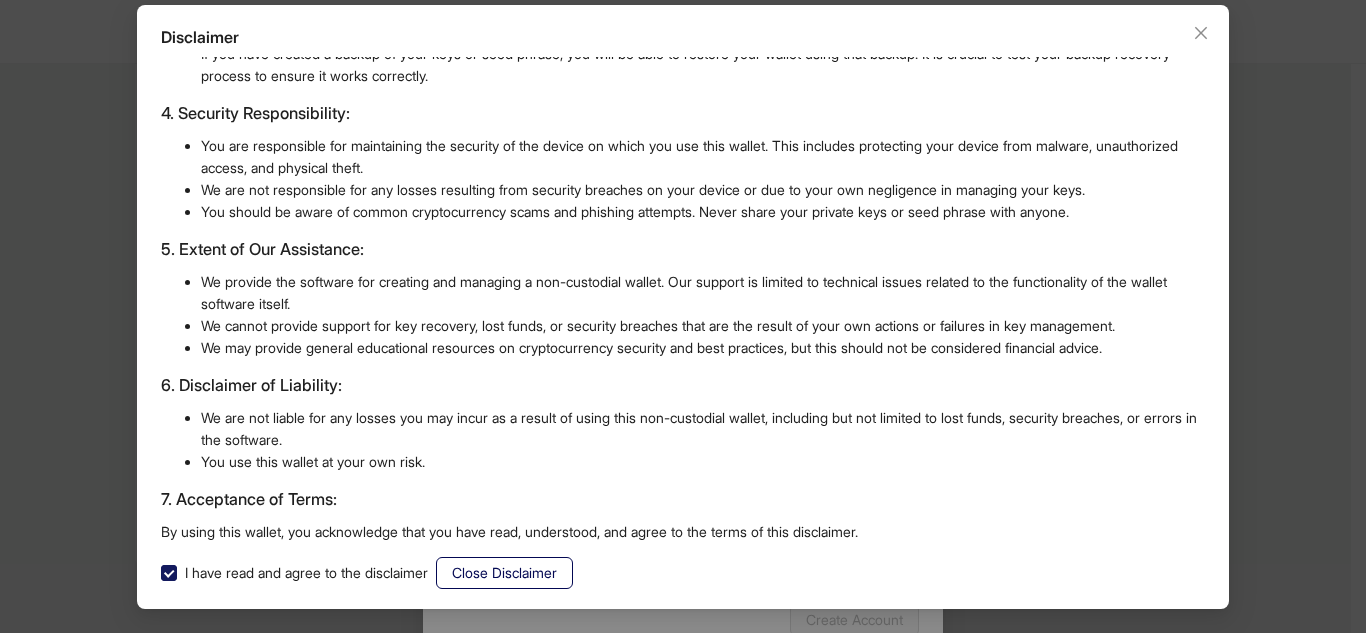 click on "I have read and agree to the disclaimer" 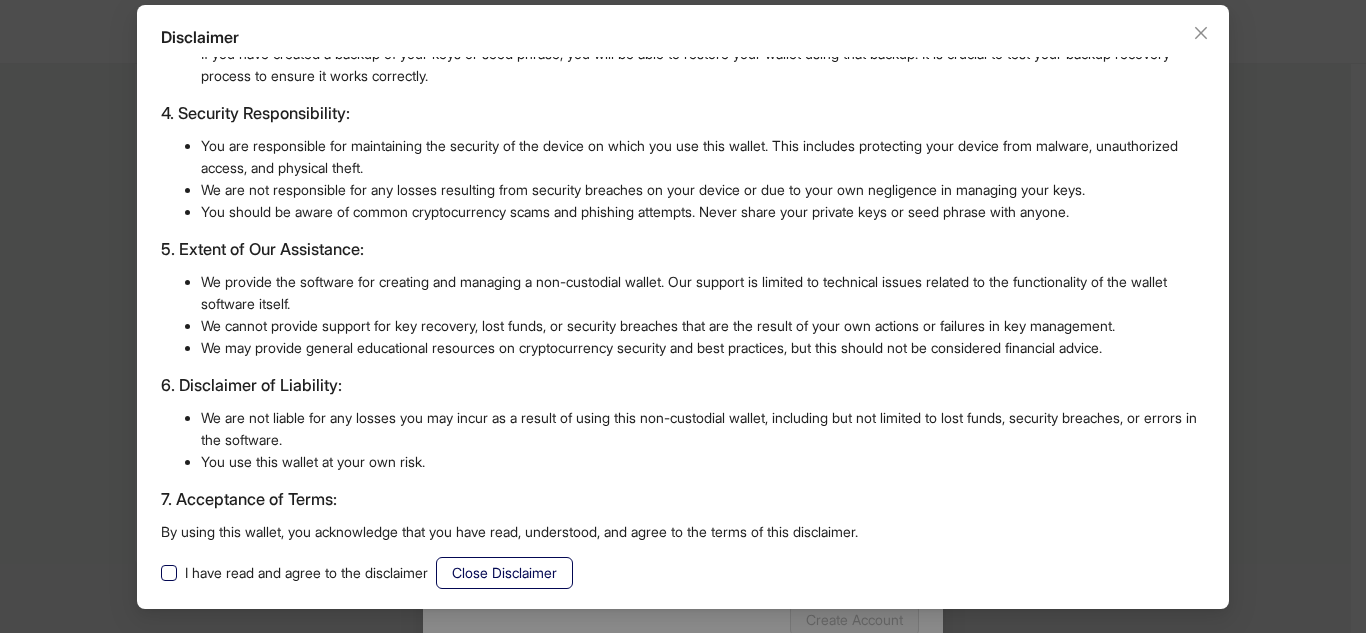 click on "I have read and agree to the disclaimer" 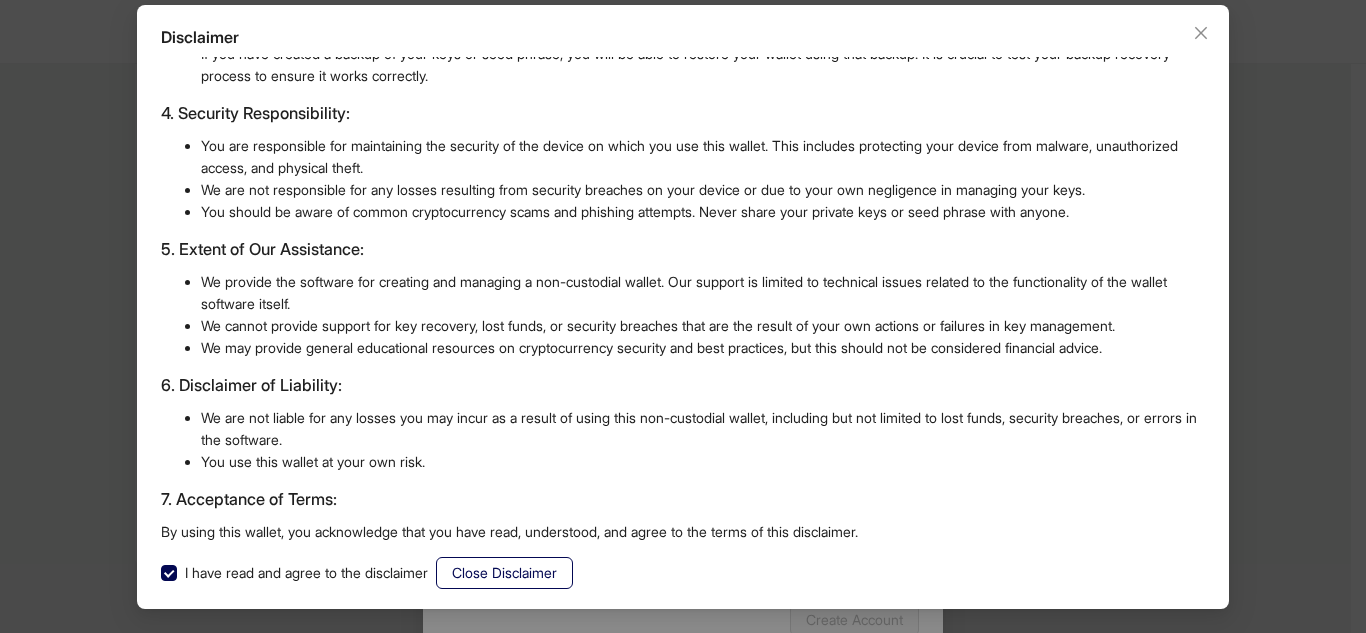 click on "Close Disclaimer" 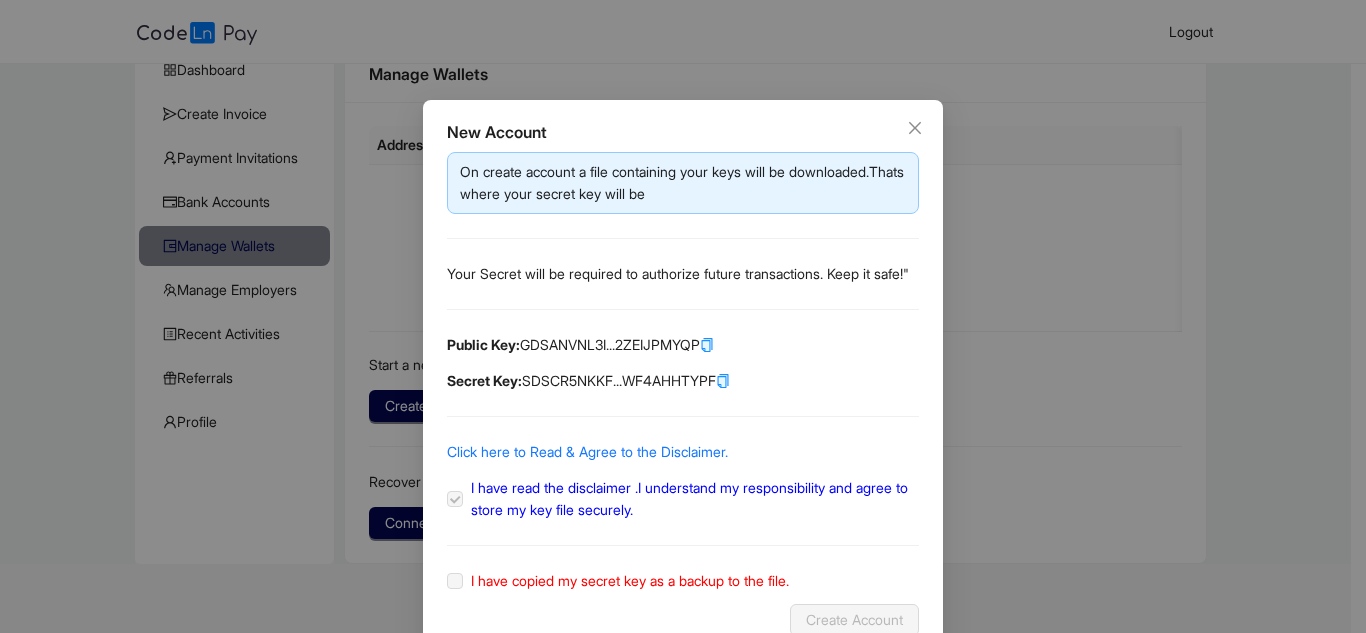 scroll, scrollTop: 0, scrollLeft: 0, axis: both 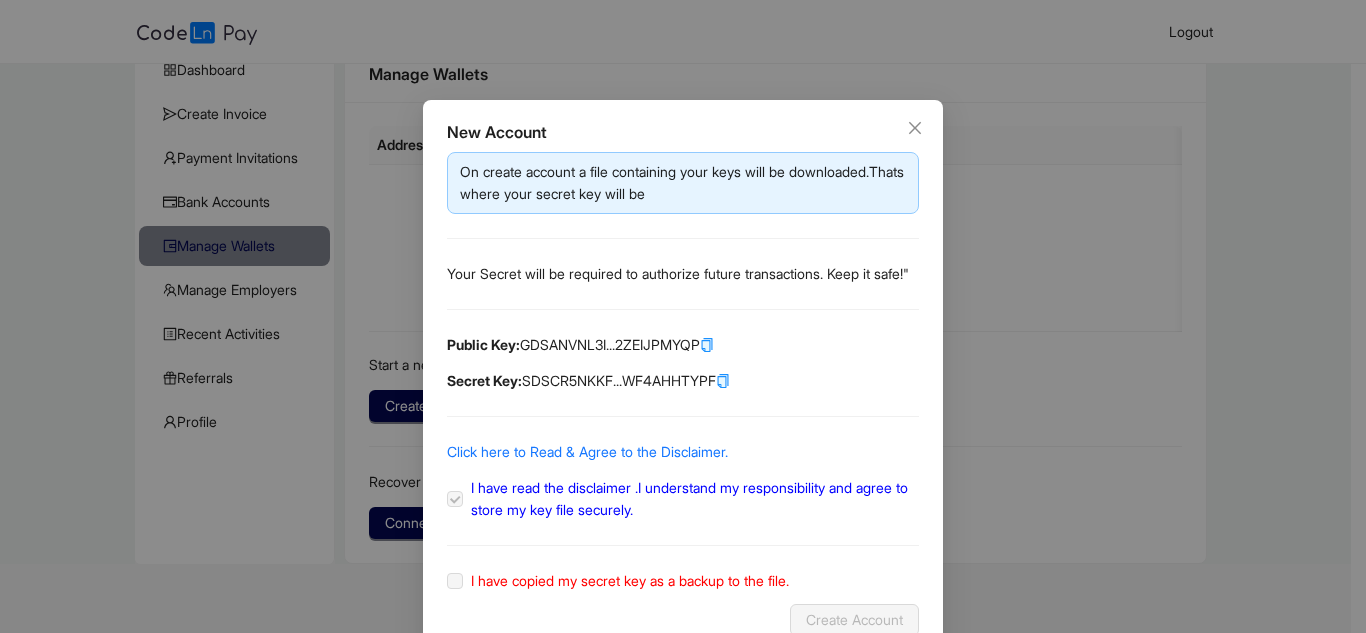 click 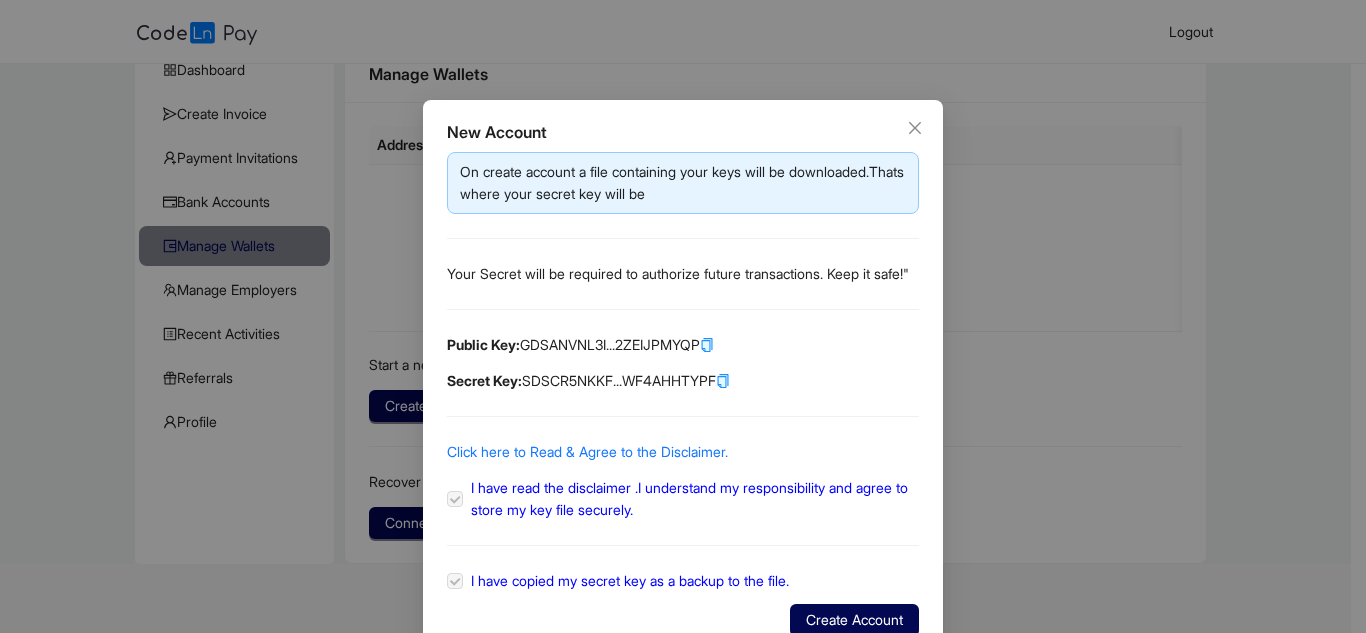 click 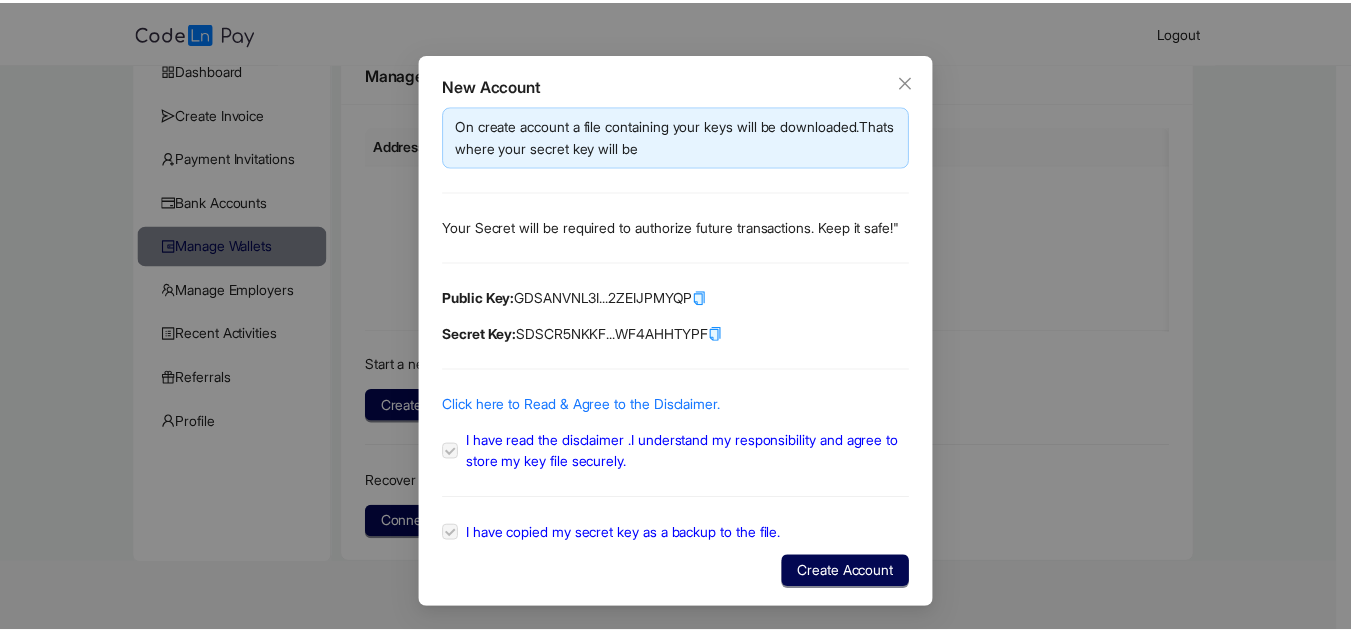 scroll, scrollTop: 69, scrollLeft: 0, axis: vertical 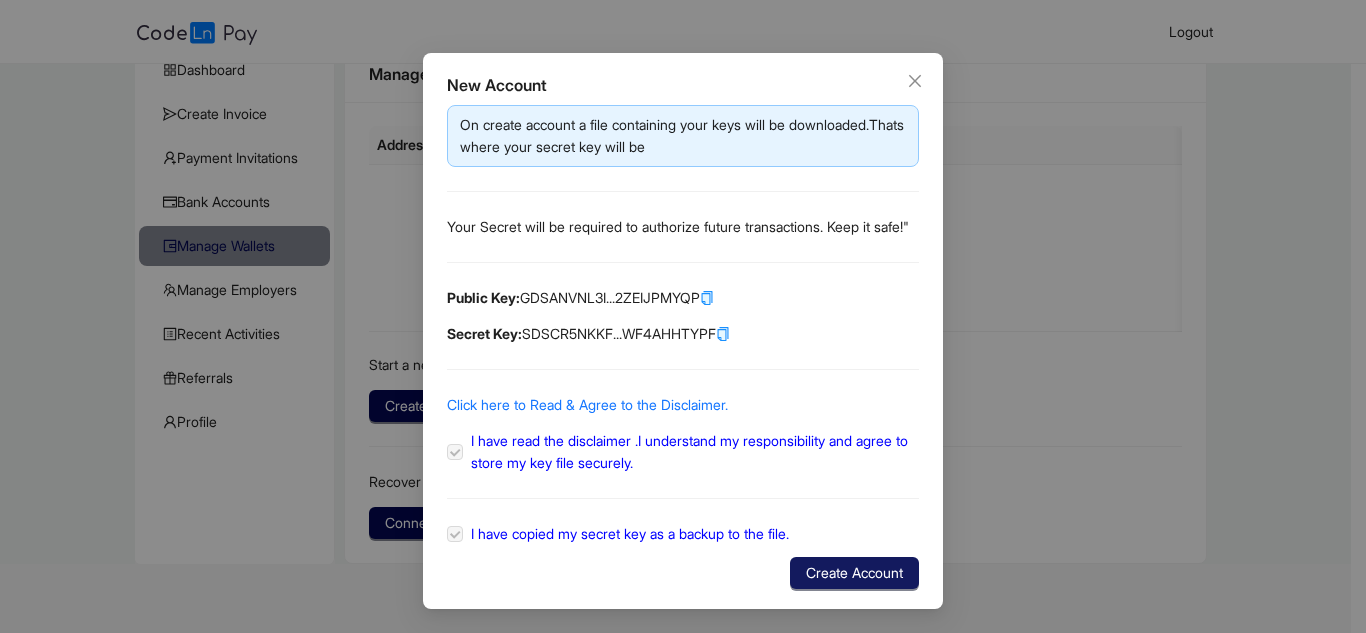 click on "Create Account" 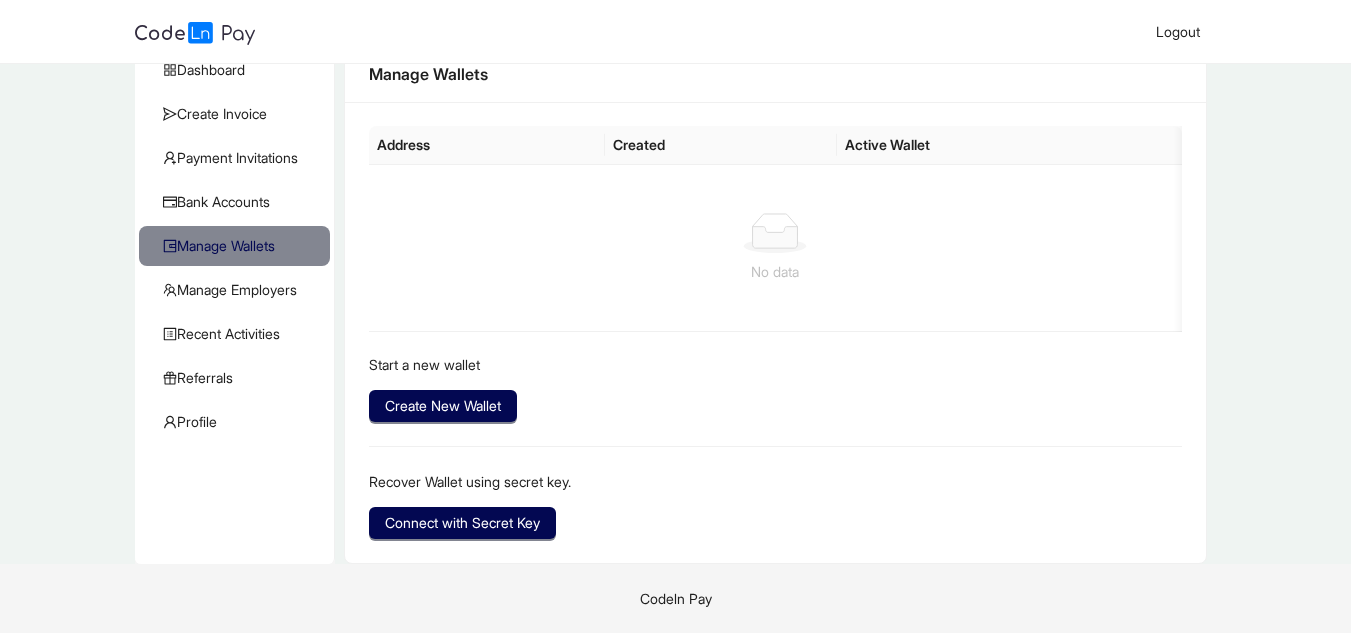 click on "Manage Wallets Address Created Active Wallet       No data Start a new wallet Create New Wallet Recover Wallet using secret key. Connect with Secret Key" at bounding box center (775, 305) 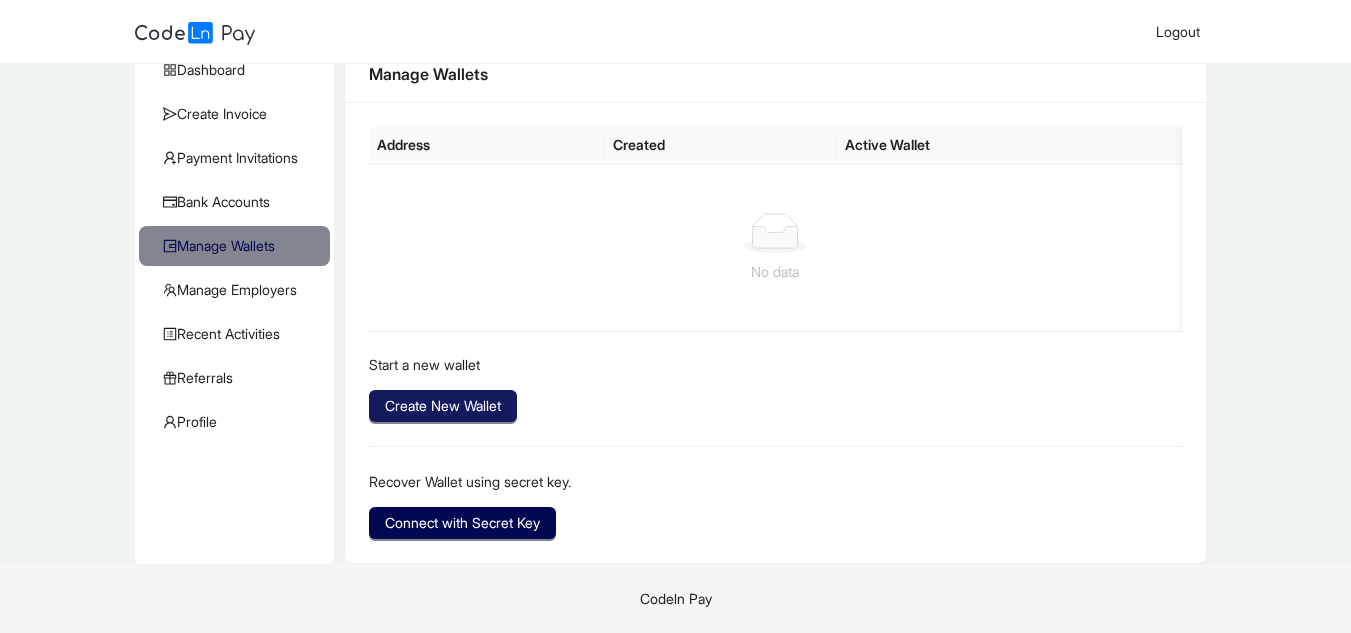 click on "Create New Wallet" 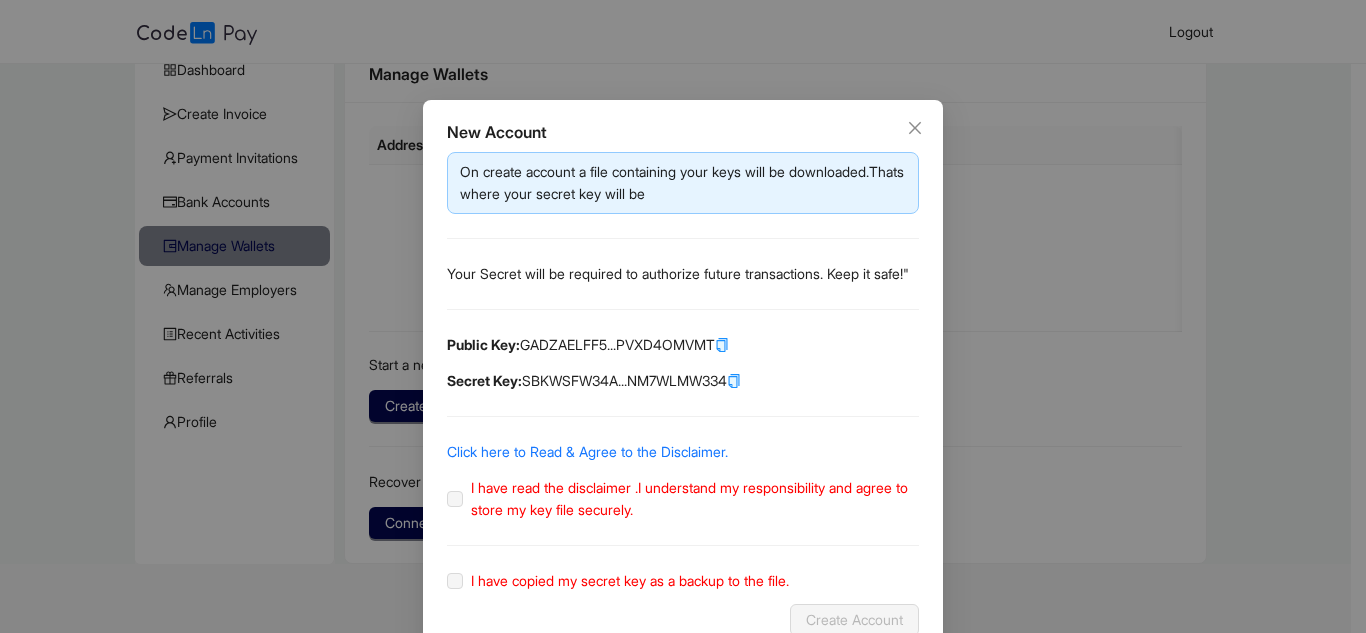 click 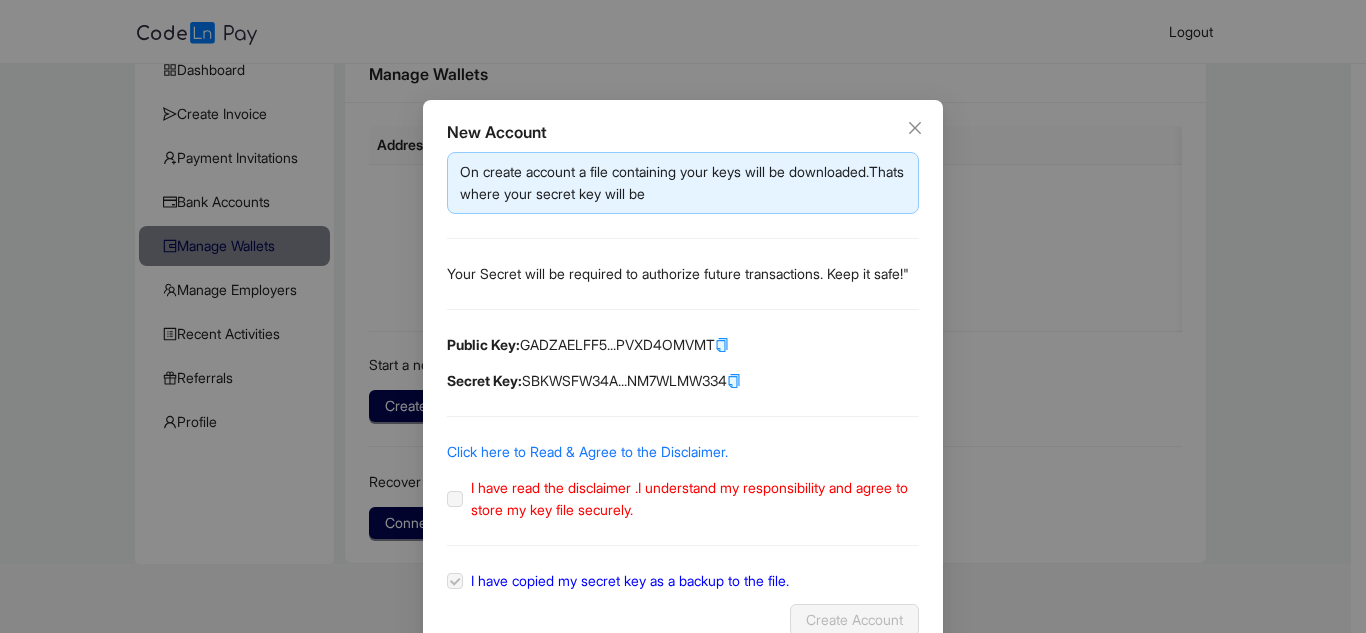 click 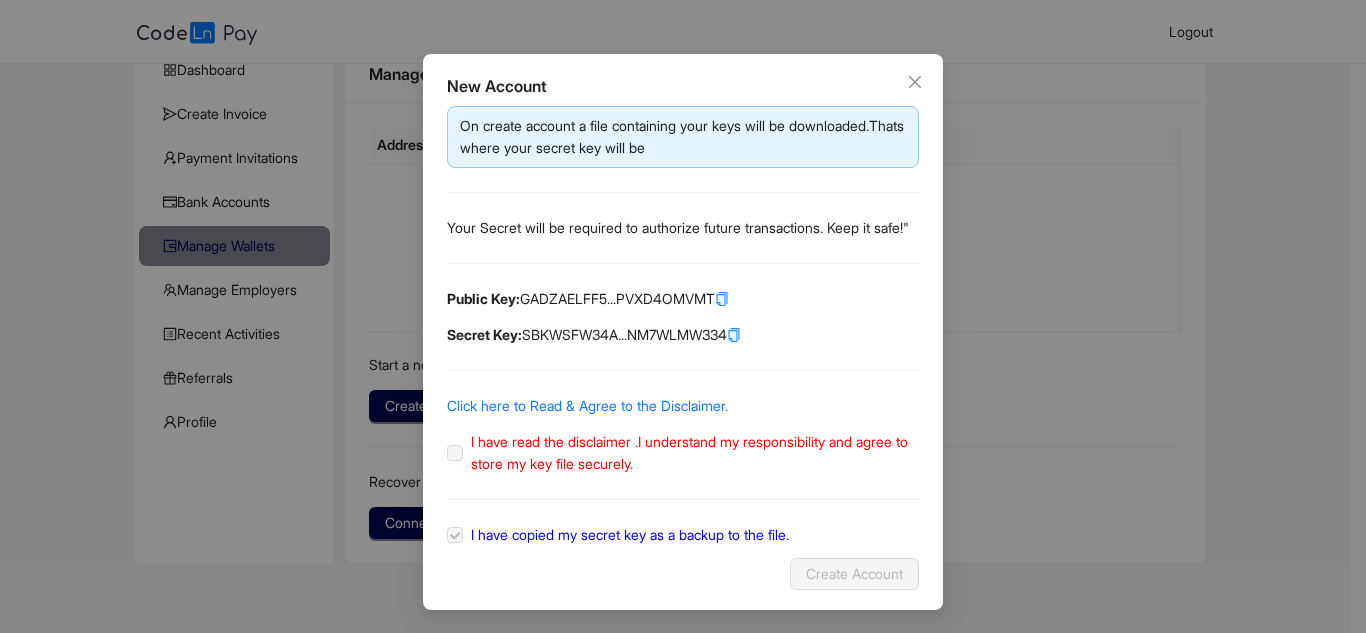 scroll, scrollTop: 69, scrollLeft: 0, axis: vertical 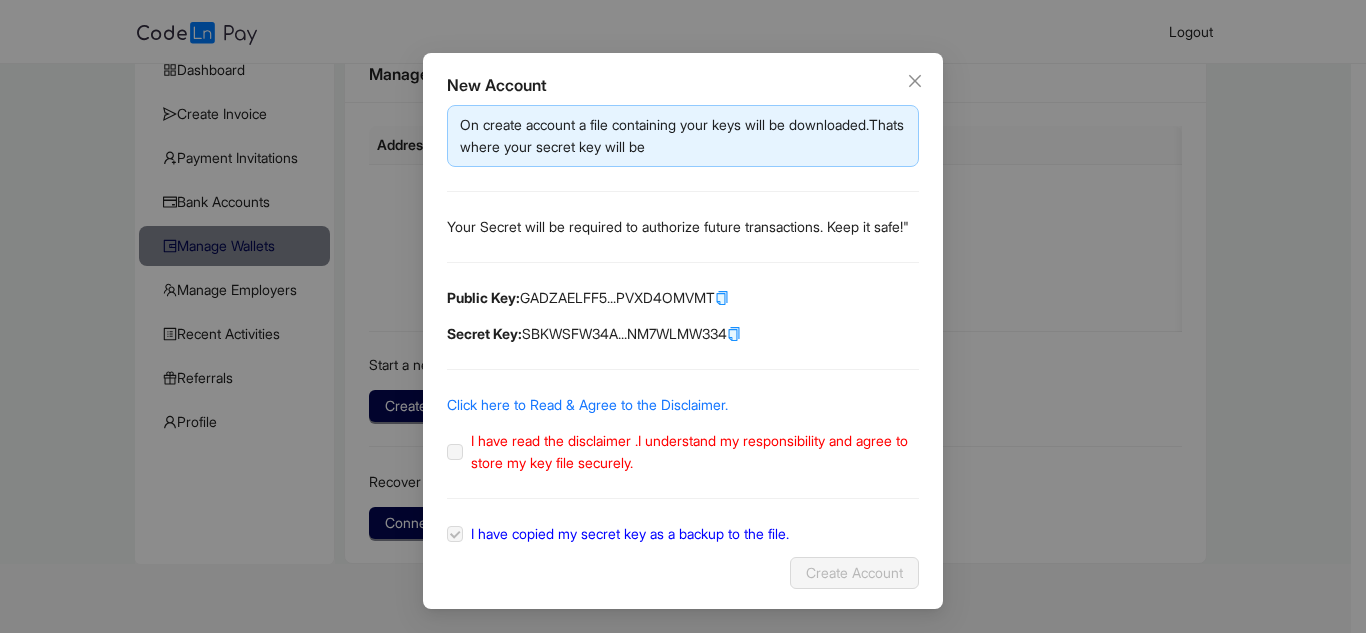 click on "Click here to Read & Agree to the Disclaimer." 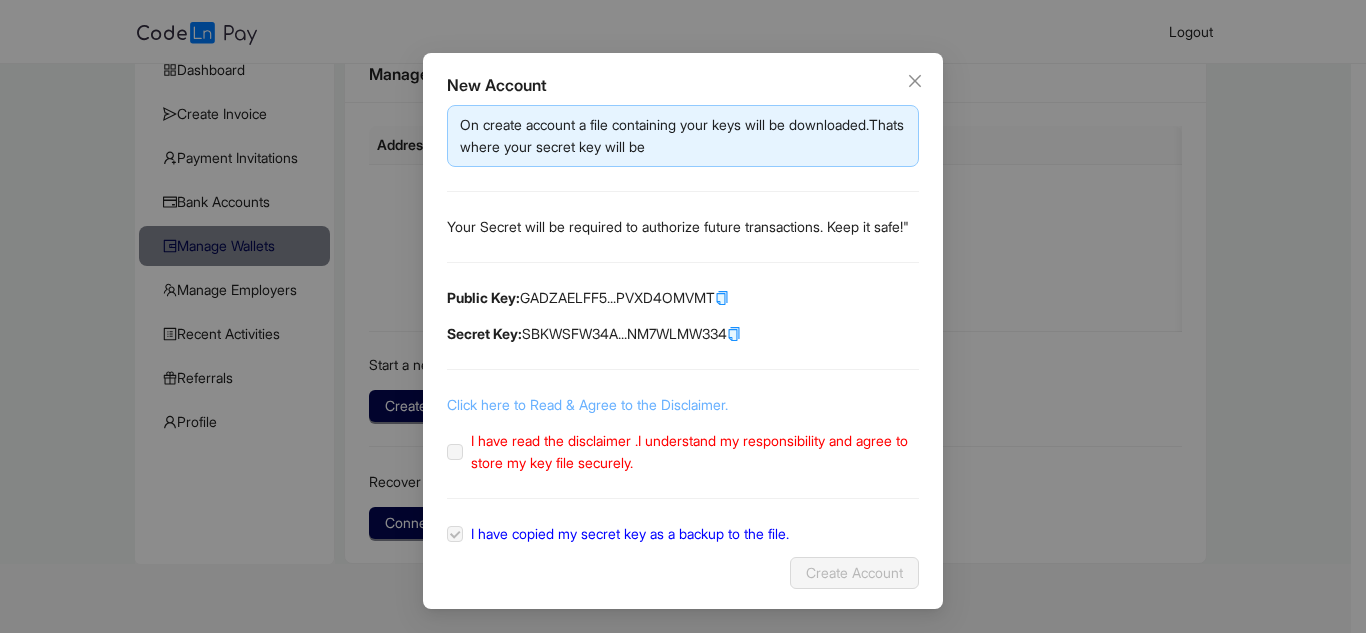 click on "Click here to Read & Agree to the Disclaimer." at bounding box center (587, 404) 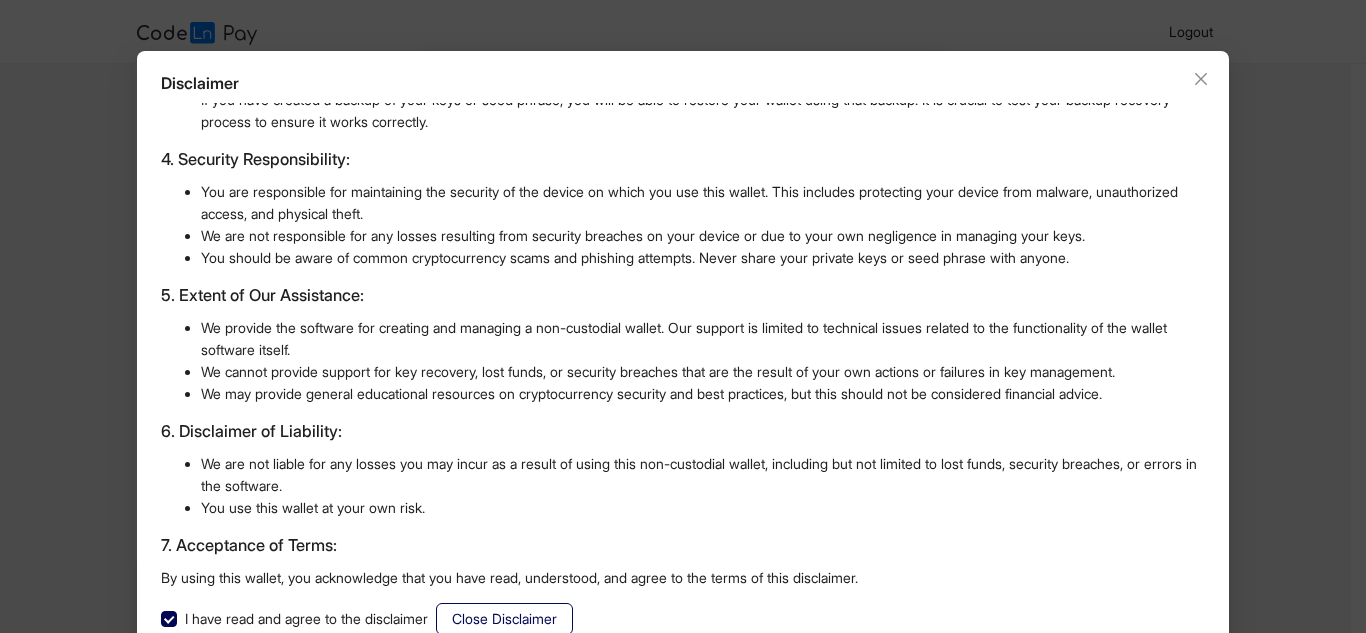 scroll, scrollTop: 95, scrollLeft: 0, axis: vertical 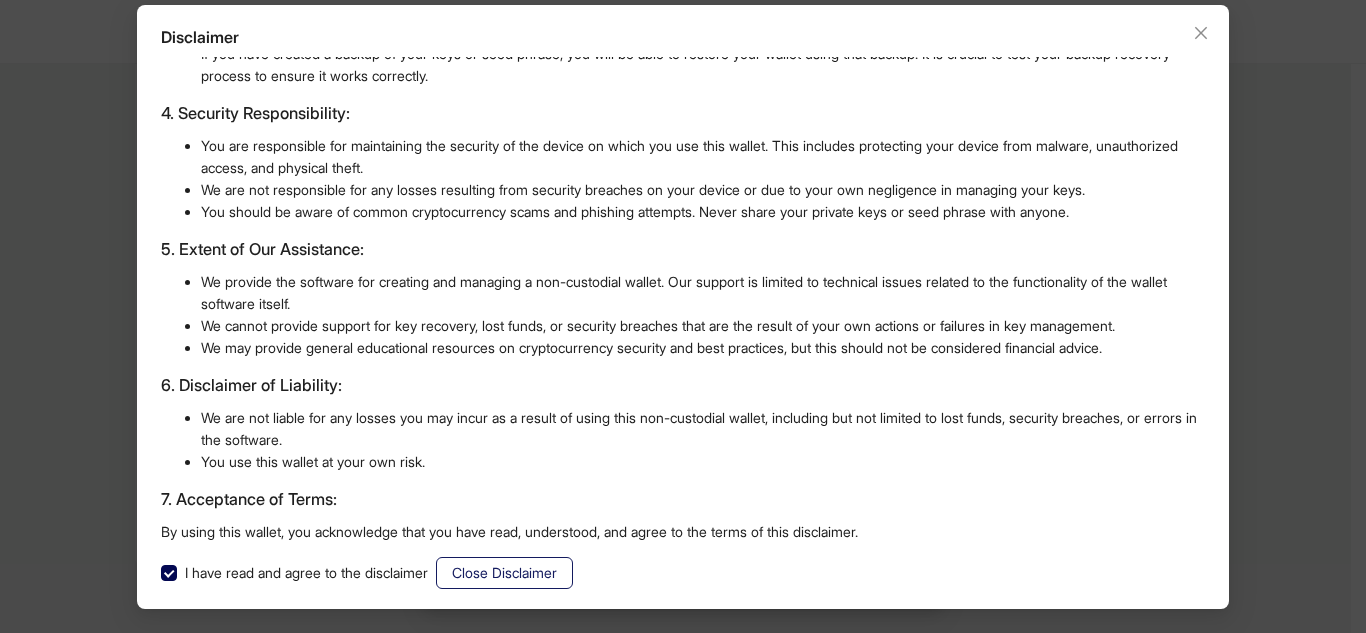 click on "Close Disclaimer" 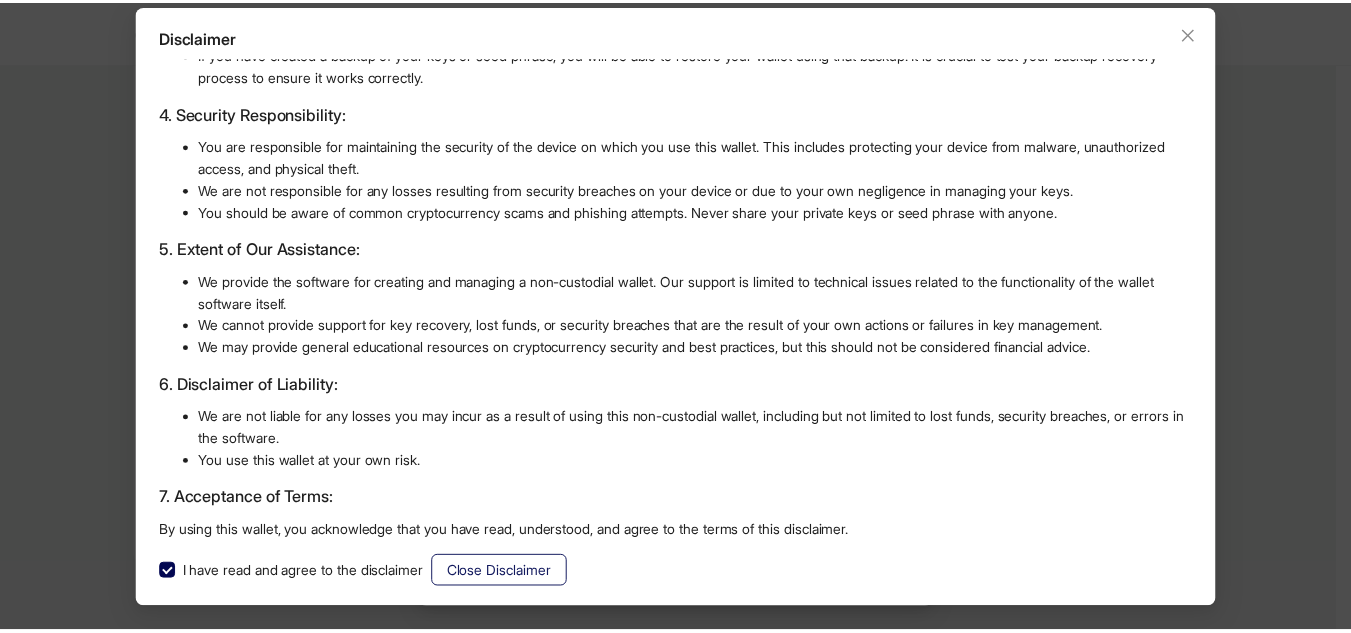 scroll, scrollTop: 0, scrollLeft: 0, axis: both 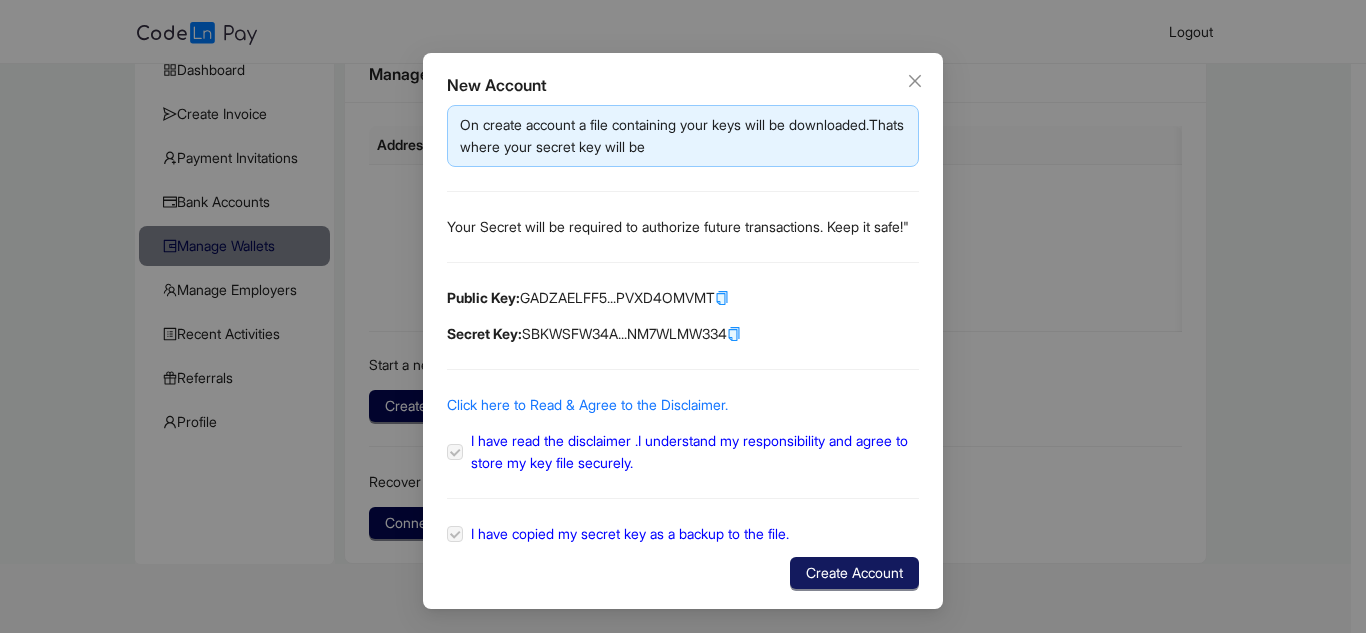 click on "Create Account" 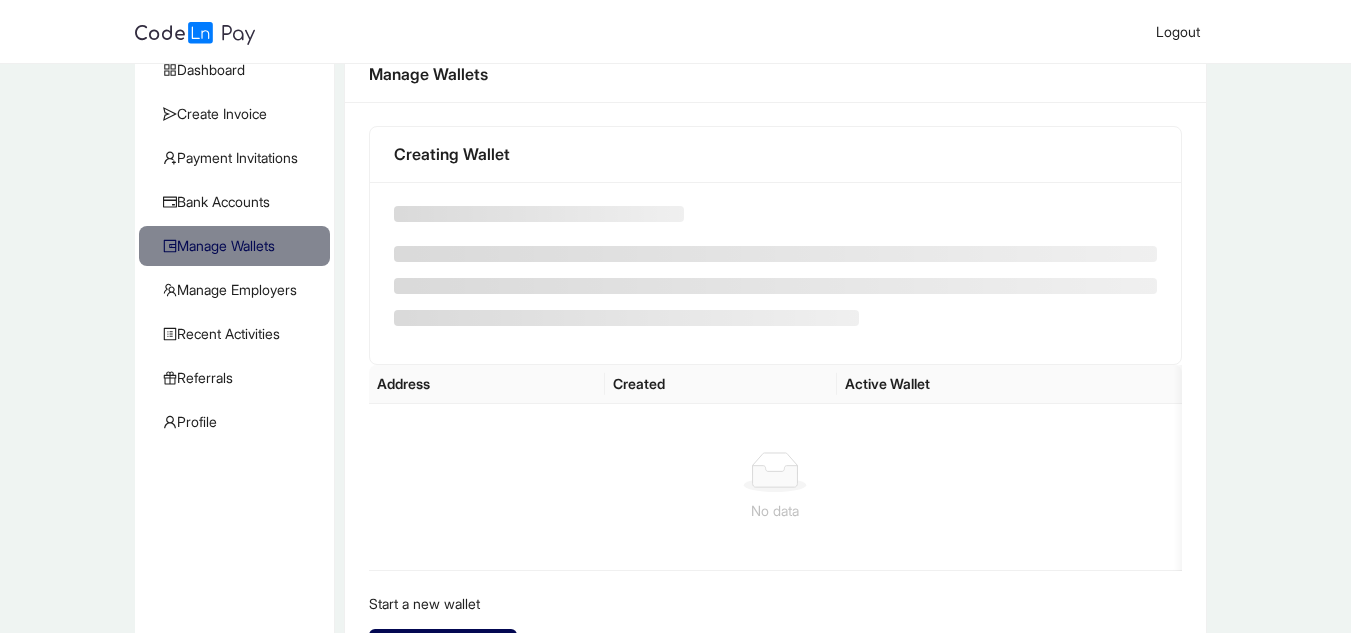 scroll, scrollTop: 0, scrollLeft: 0, axis: both 